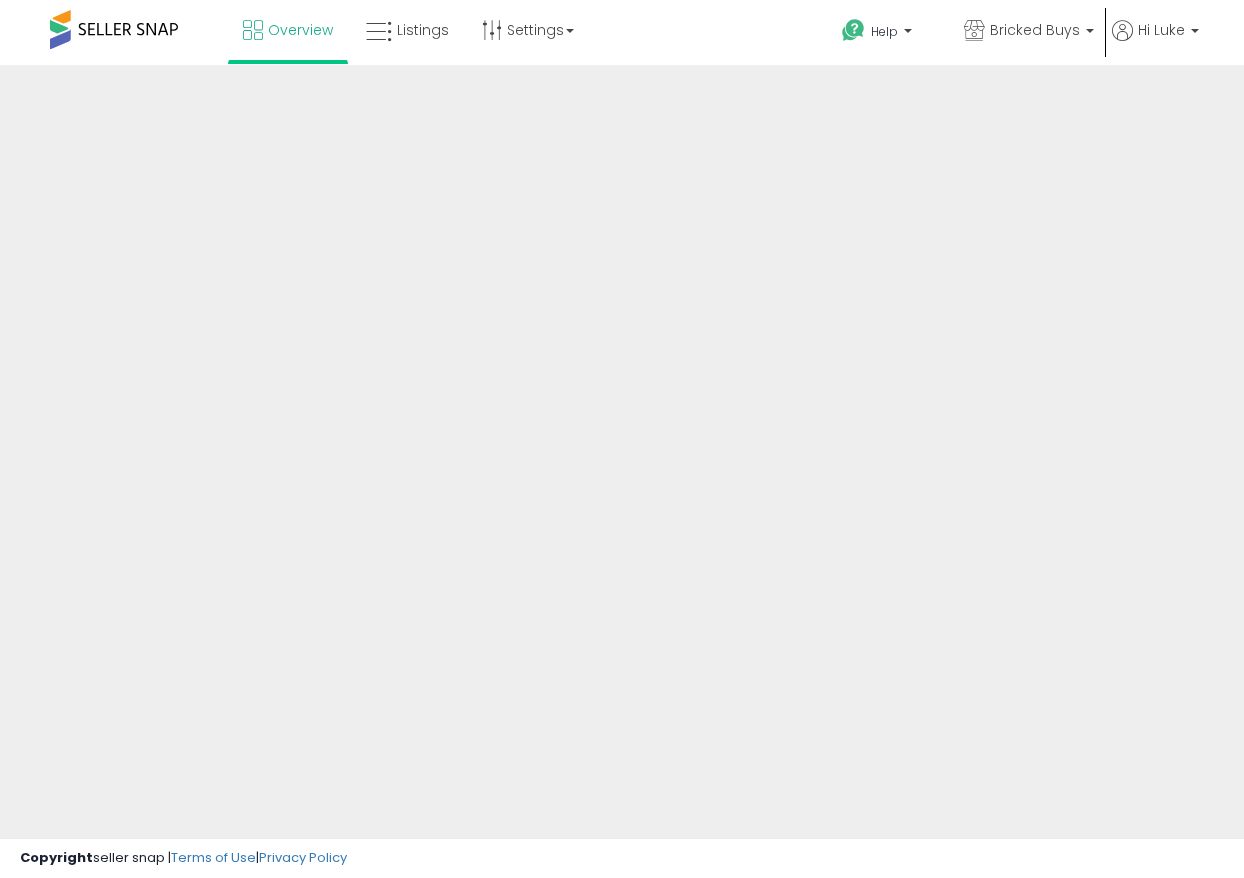 scroll, scrollTop: 0, scrollLeft: 0, axis: both 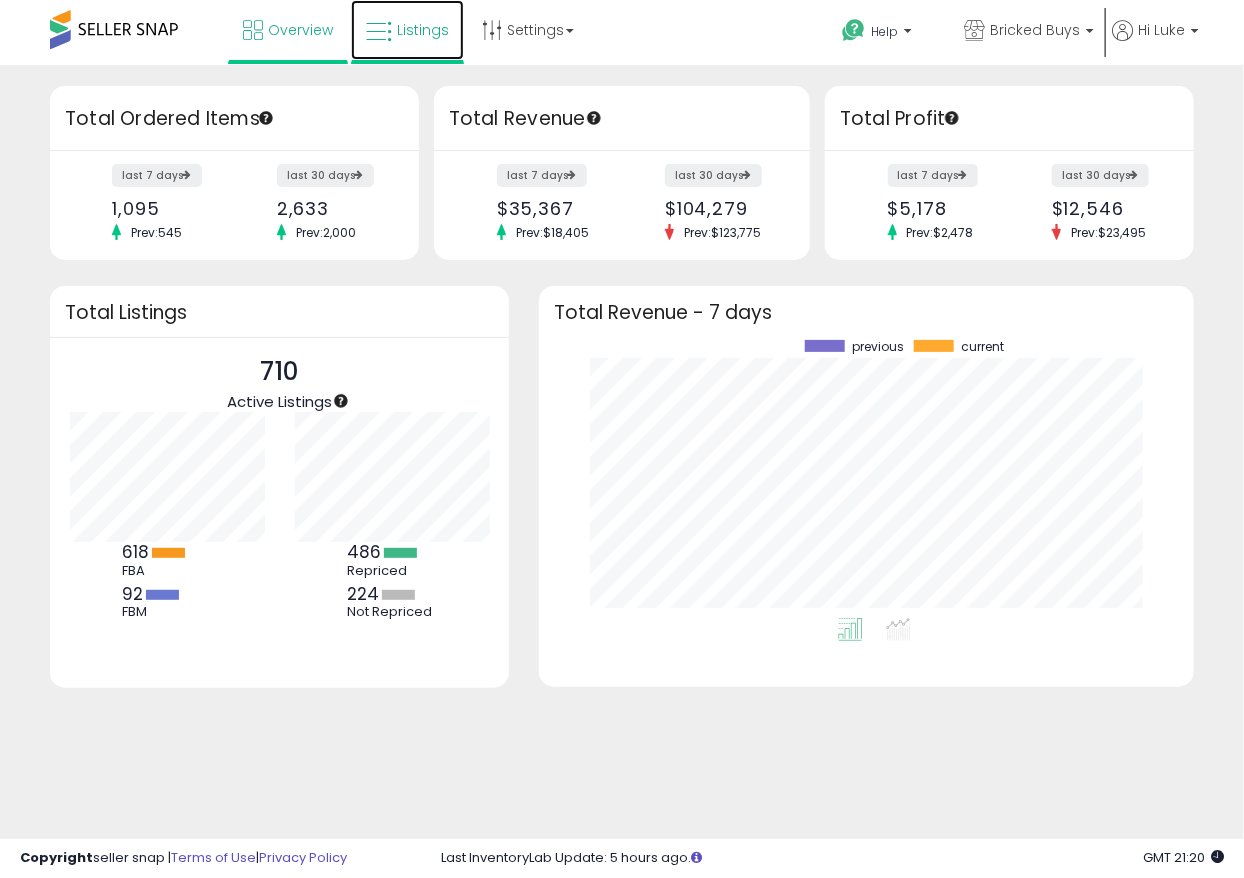 click on "Listings" at bounding box center (407, 30) 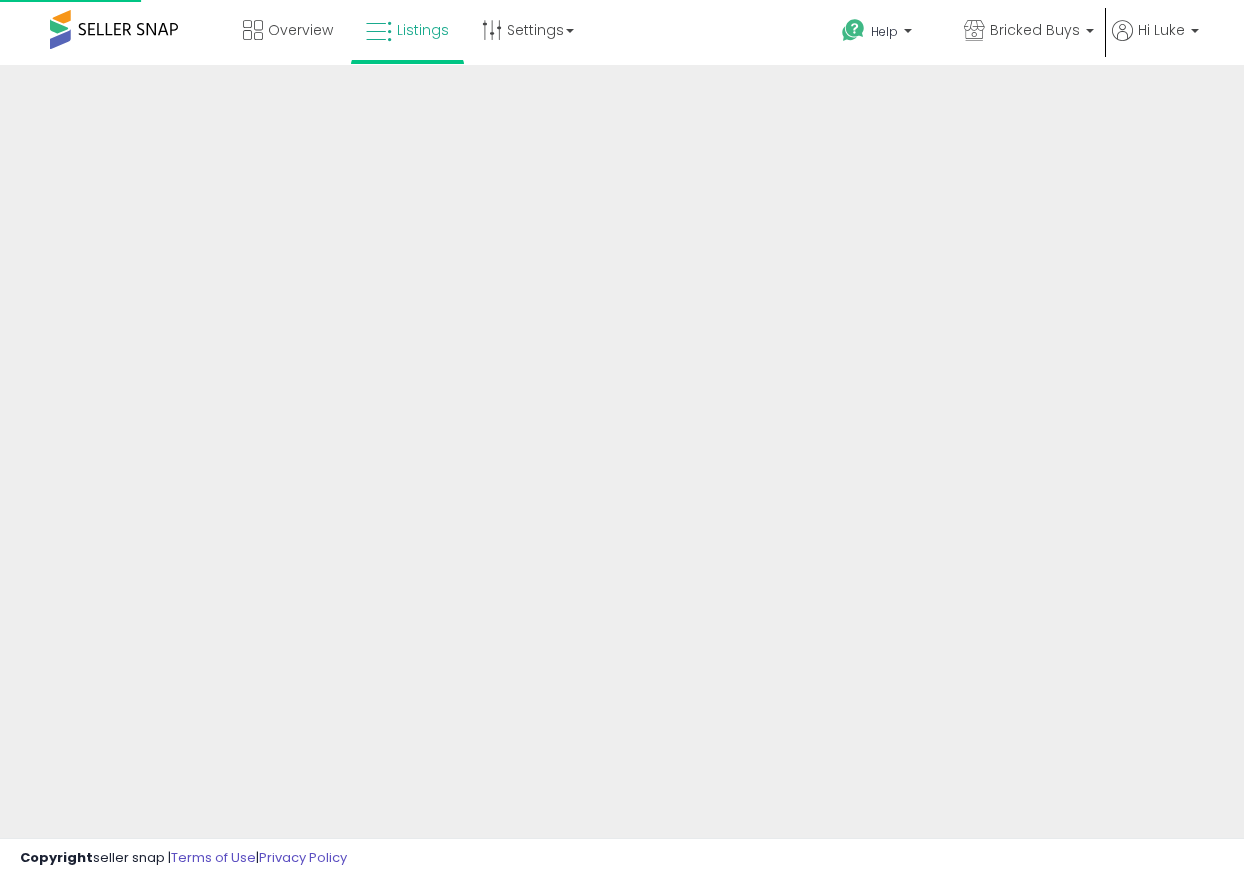 scroll, scrollTop: 0, scrollLeft: 0, axis: both 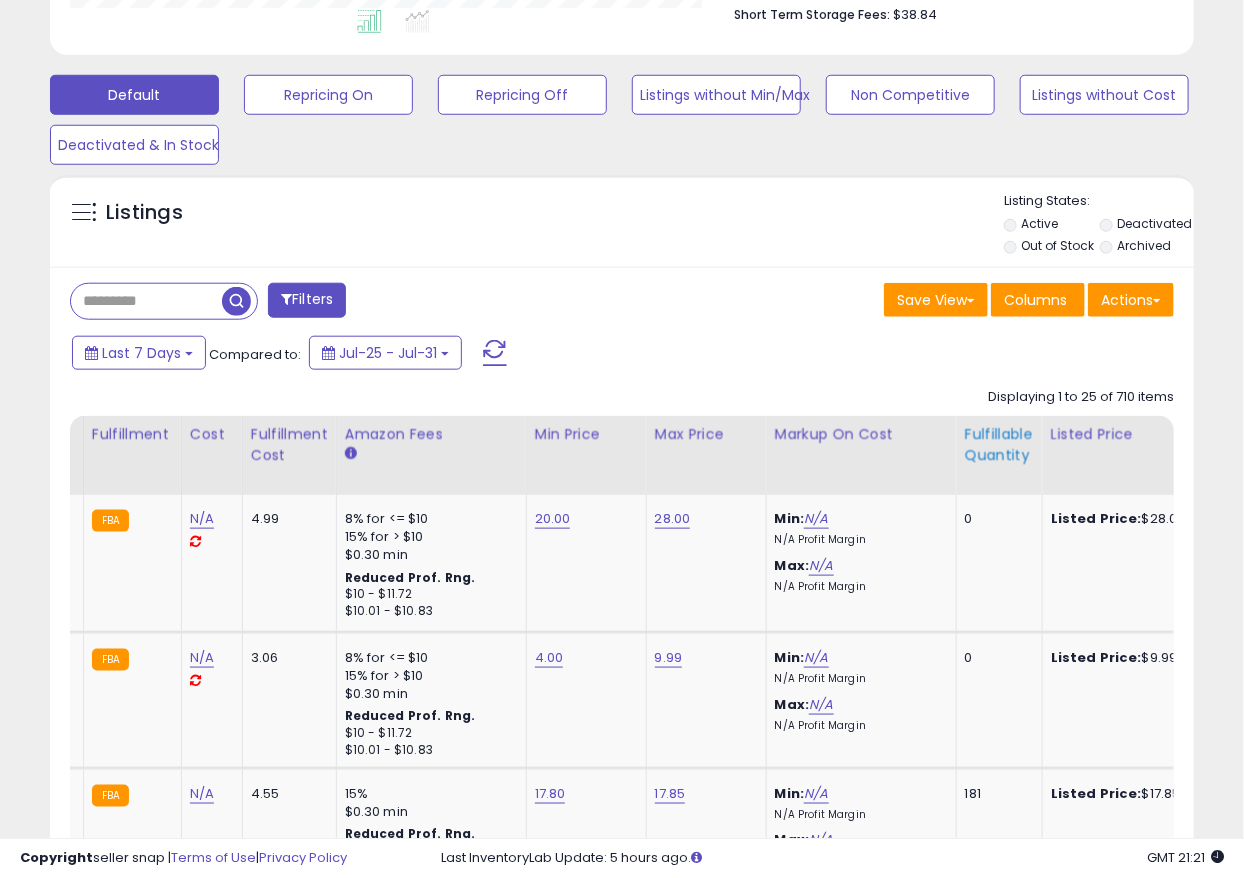 click on "Fulfillable Quantity" at bounding box center [999, 445] 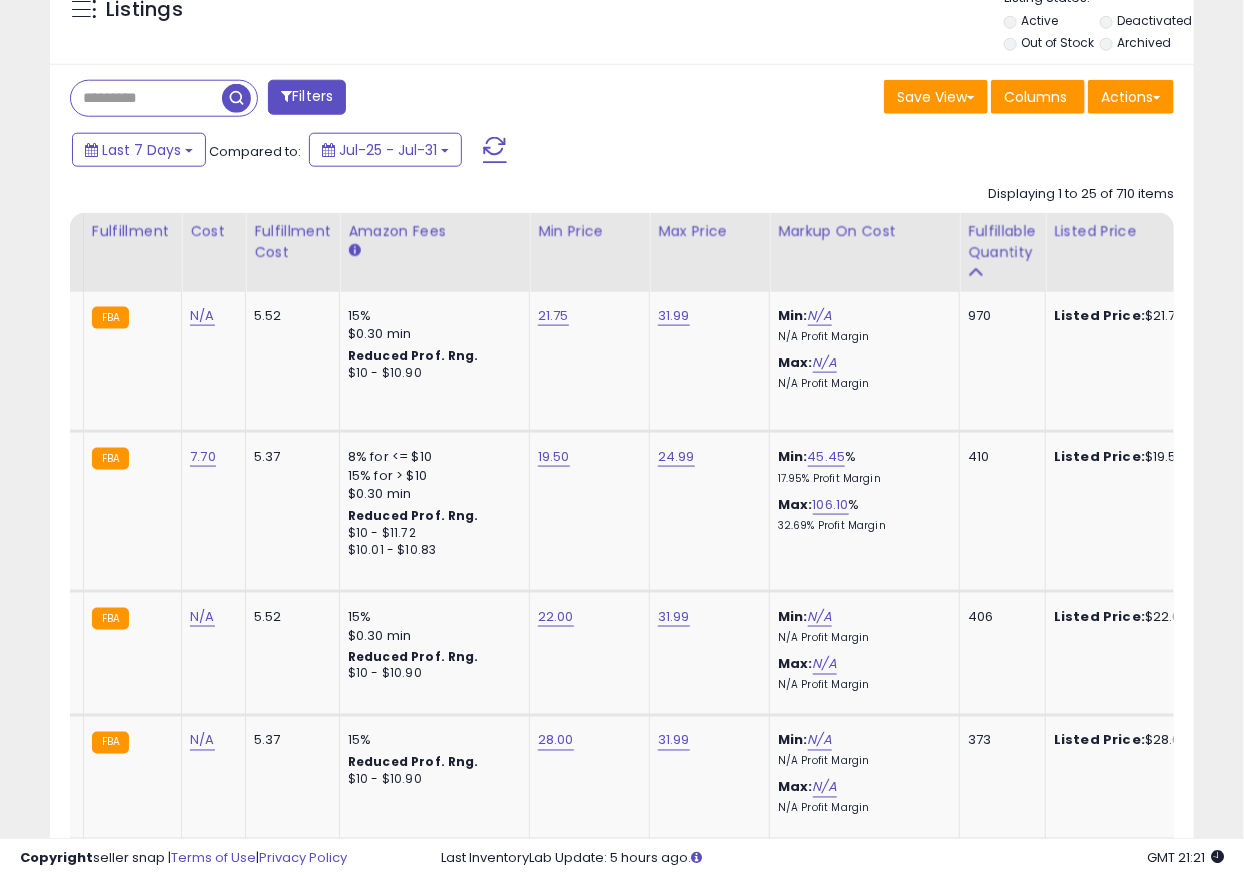 scroll, scrollTop: 777, scrollLeft: 0, axis: vertical 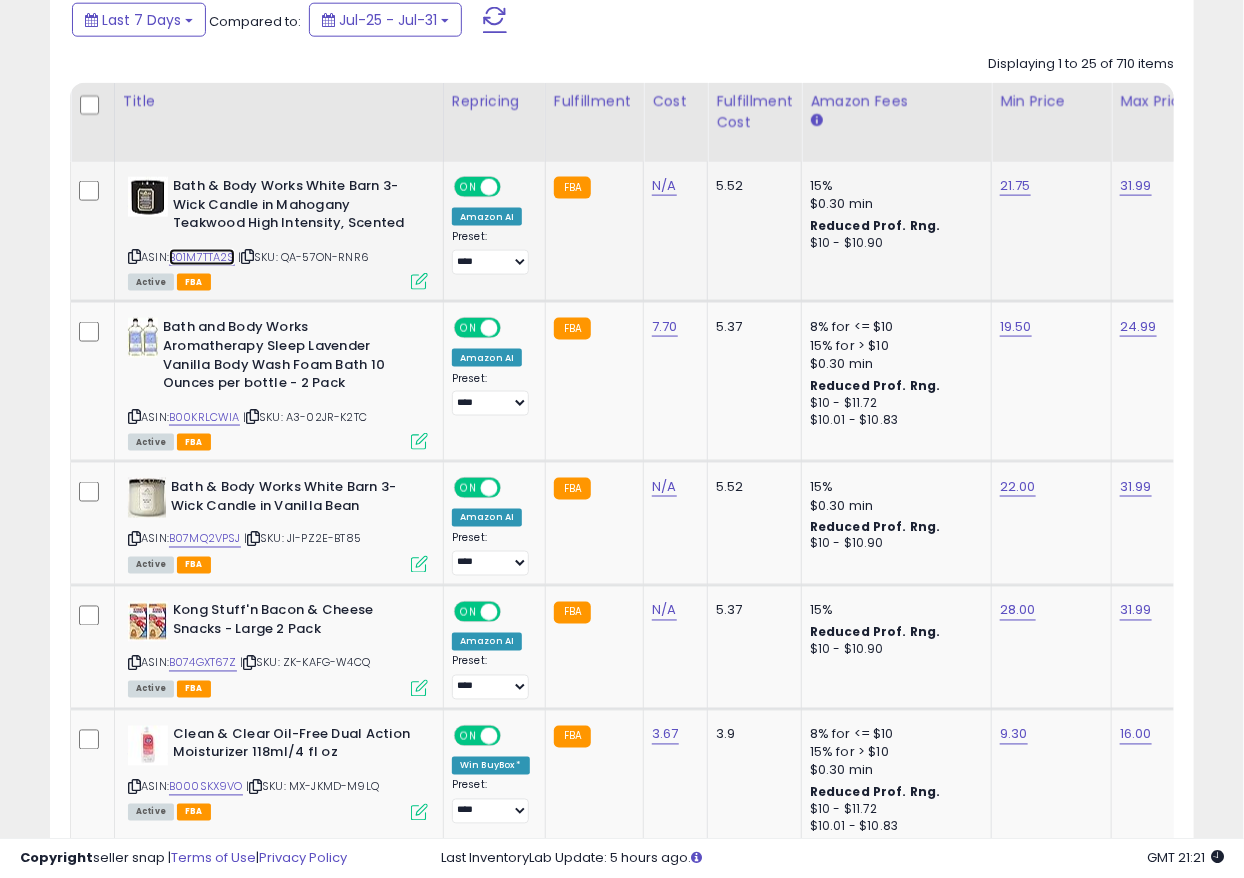 click on "B01M7TTA2S" at bounding box center (202, 257) 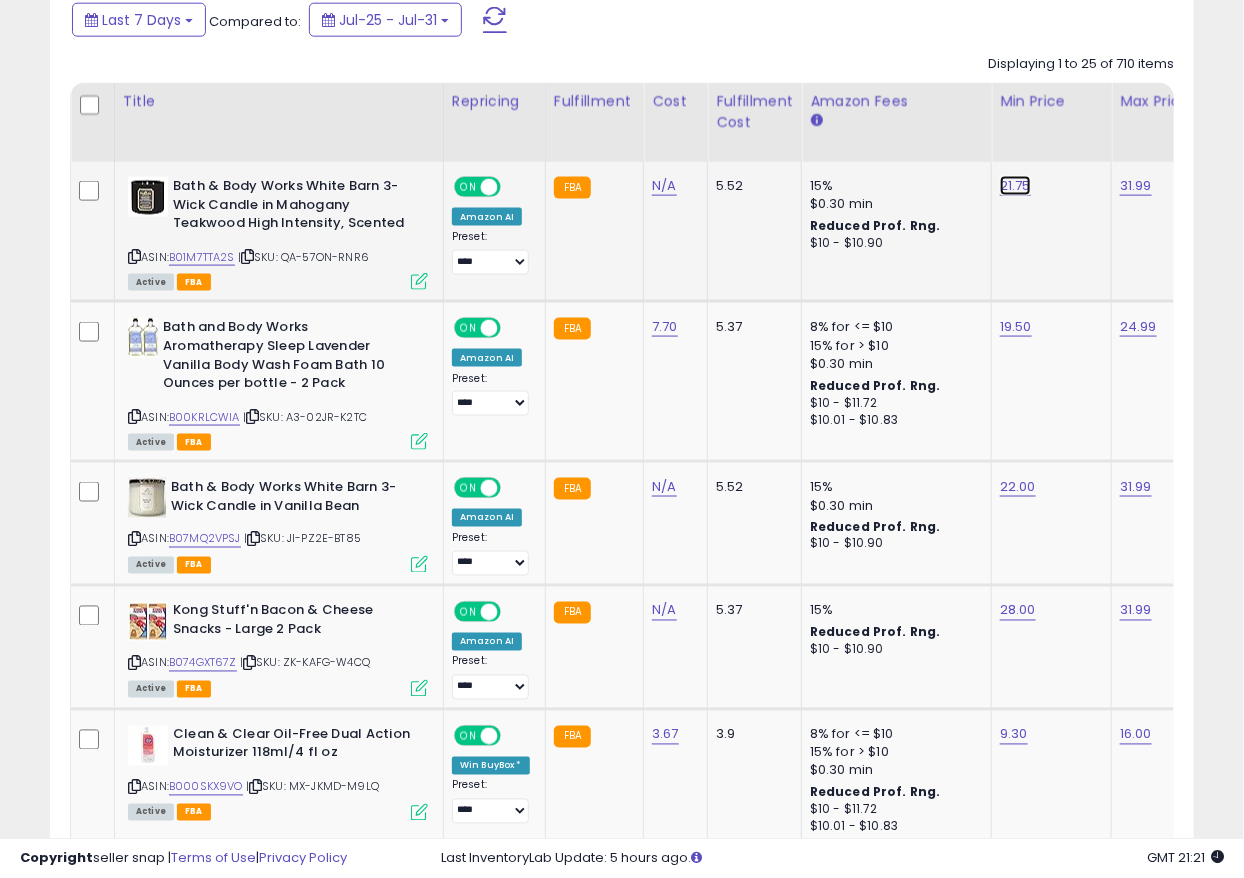 click on "21.75" at bounding box center [1015, 186] 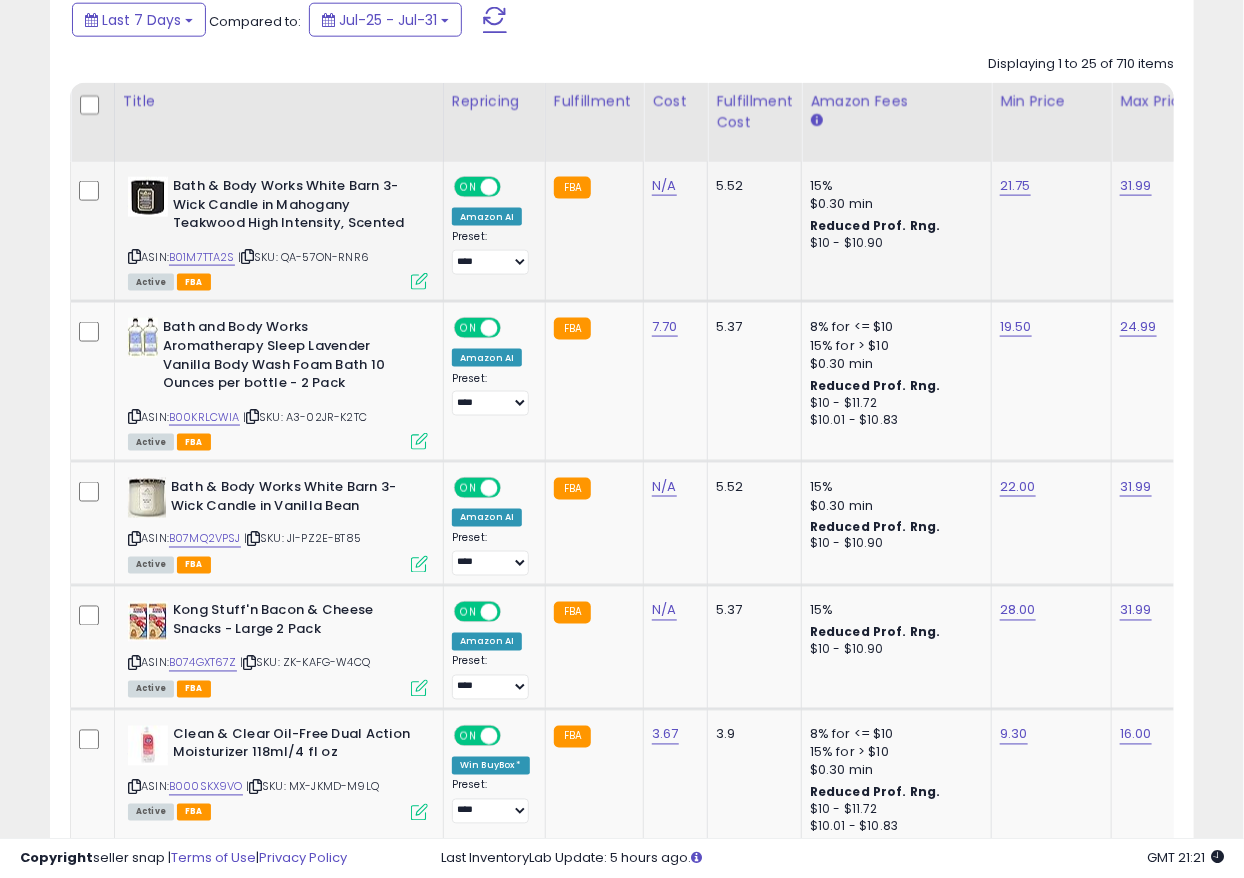 scroll, scrollTop: 0, scrollLeft: 30, axis: horizontal 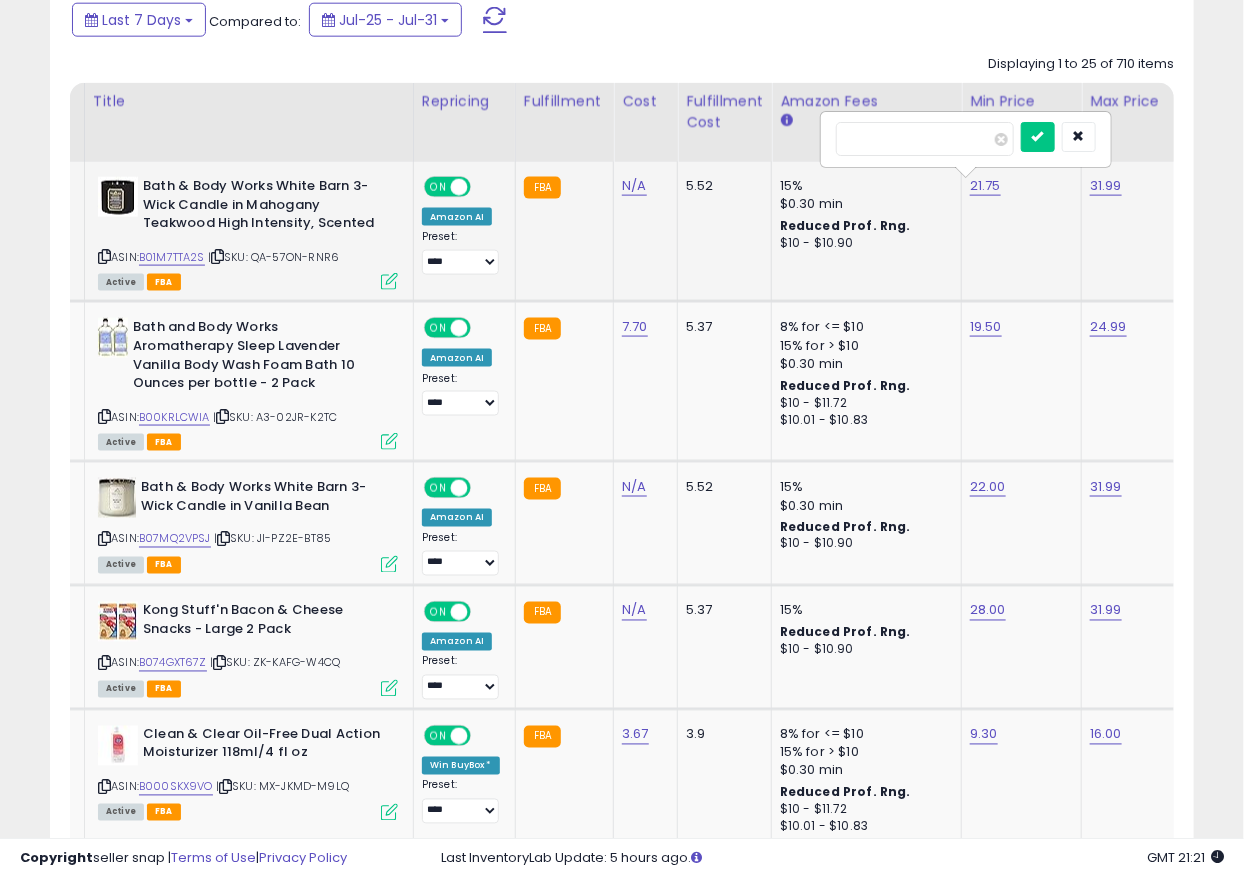 drag, startPoint x: 912, startPoint y: 138, endPoint x: 868, endPoint y: 150, distance: 45.607018 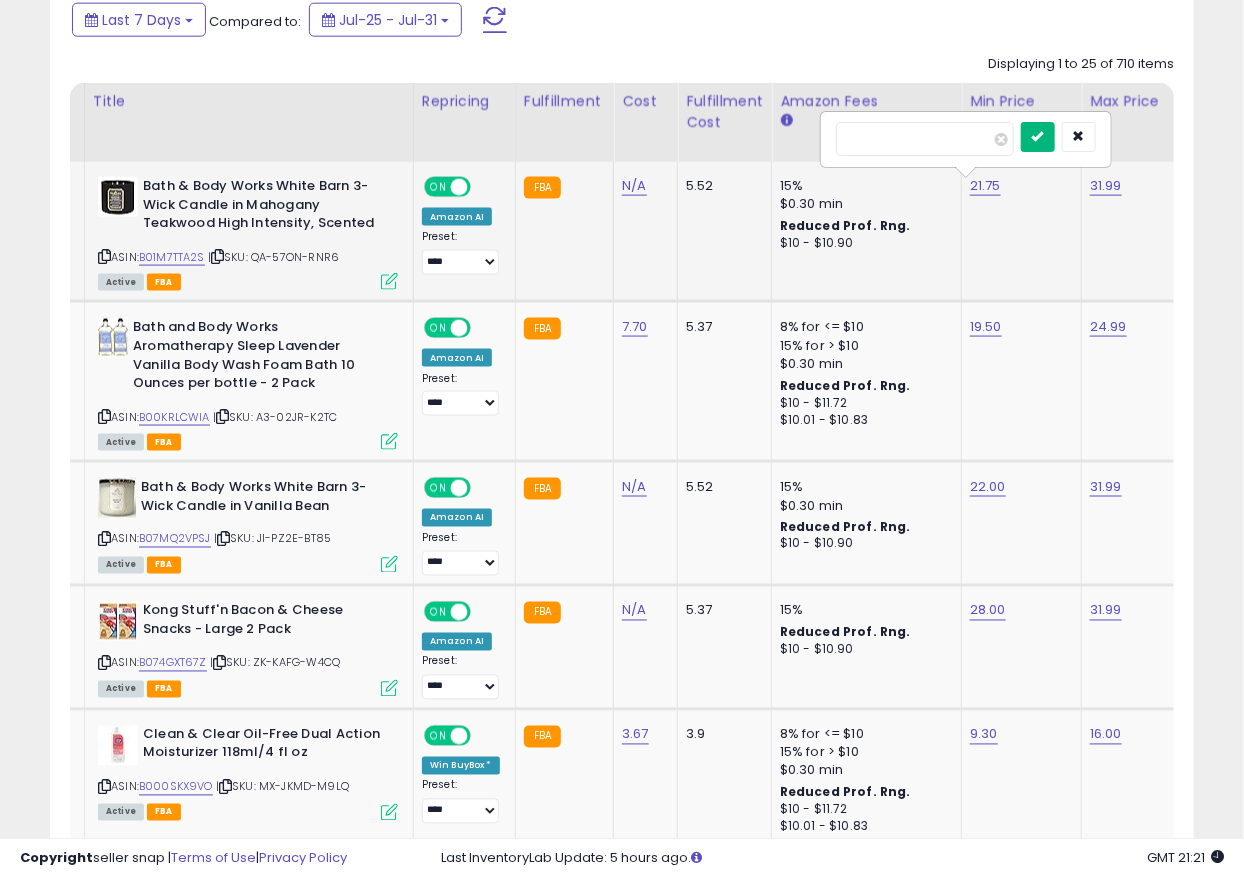 type on "****" 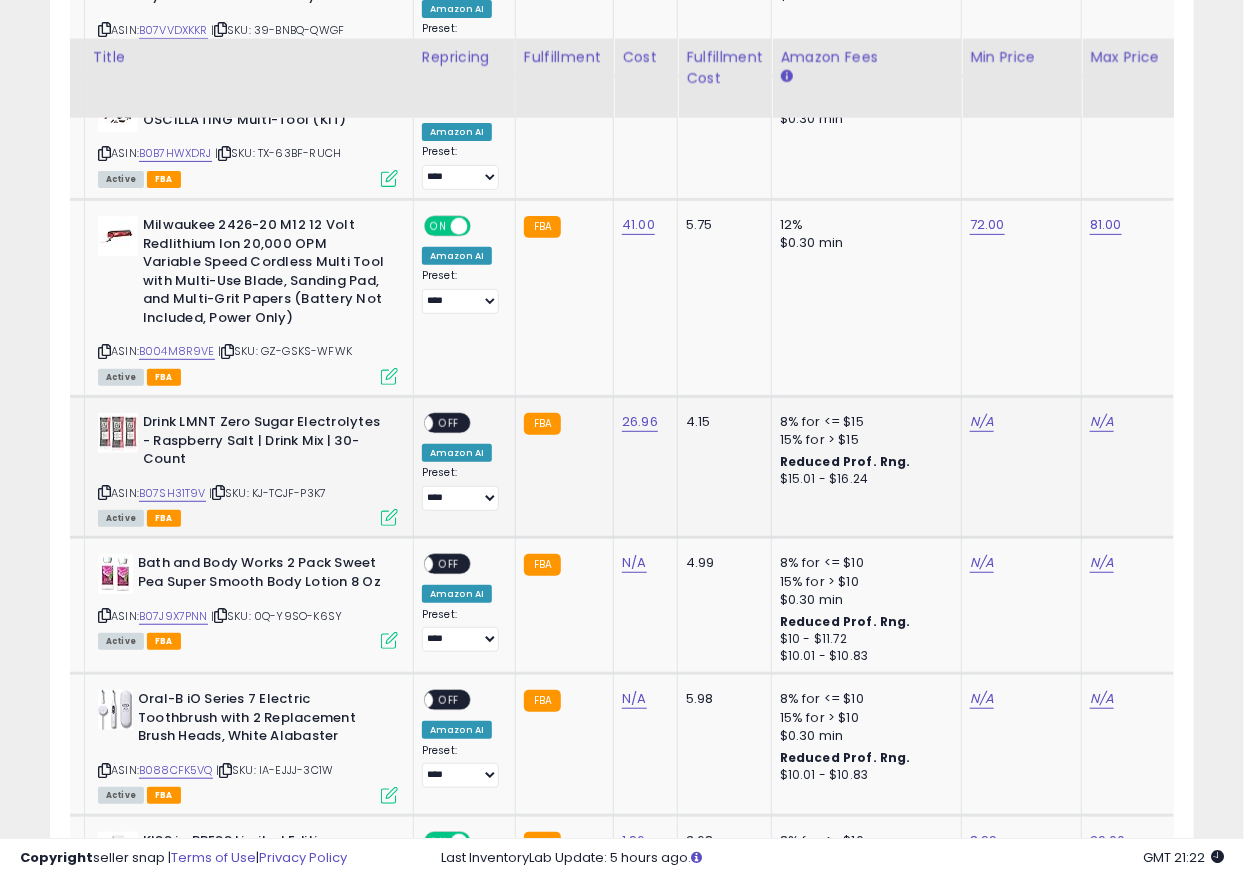 scroll, scrollTop: 3000, scrollLeft: 0, axis: vertical 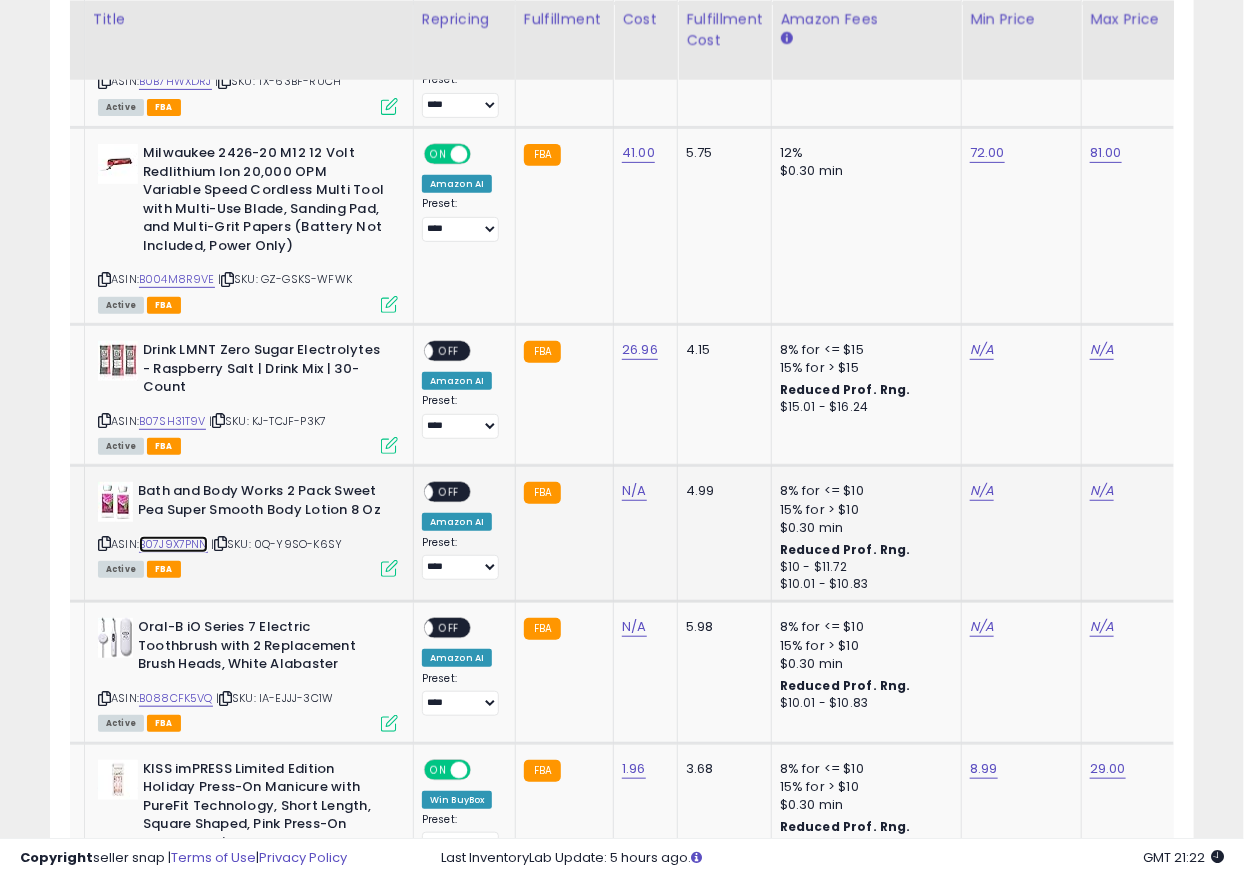 click on "B07J9X7PNN" at bounding box center [173, 544] 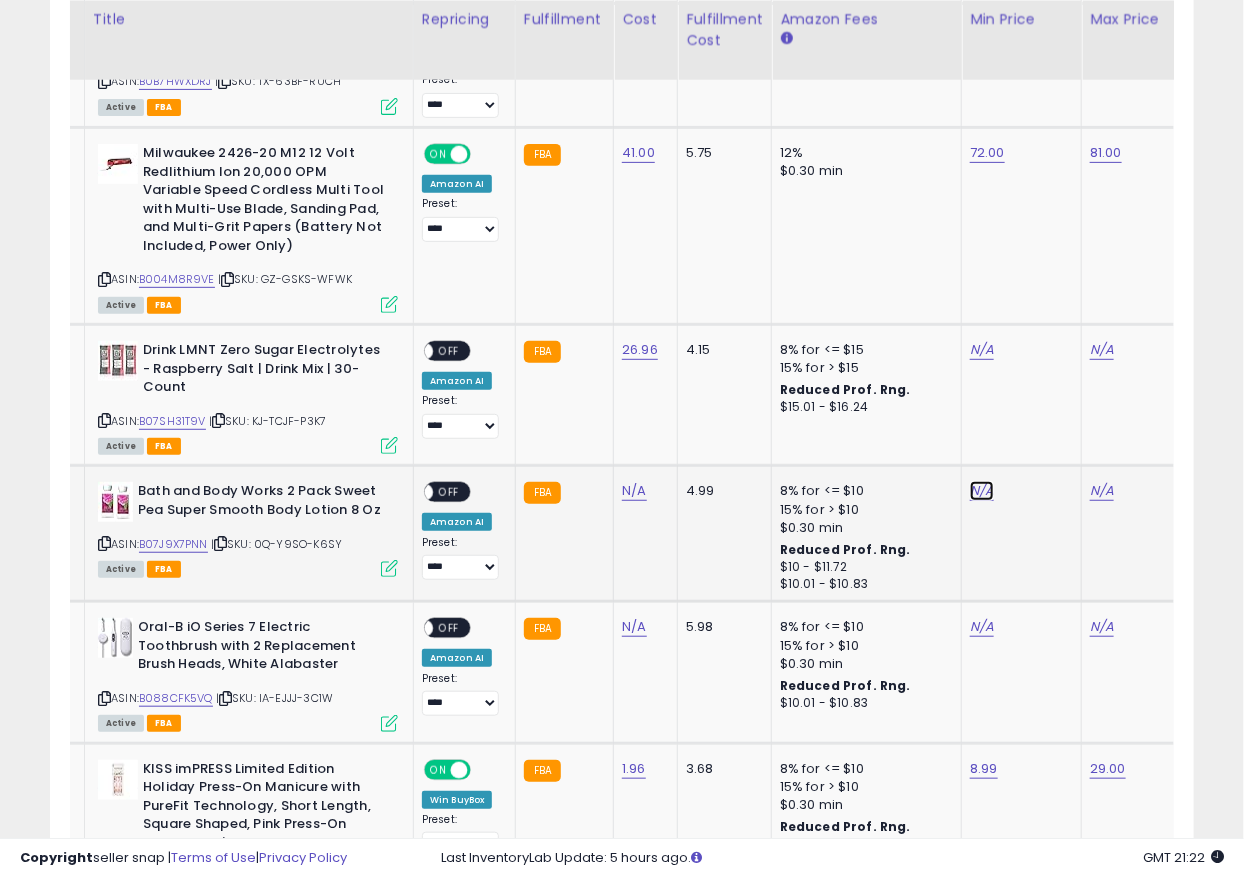 click on "N/A" at bounding box center (982, -921) 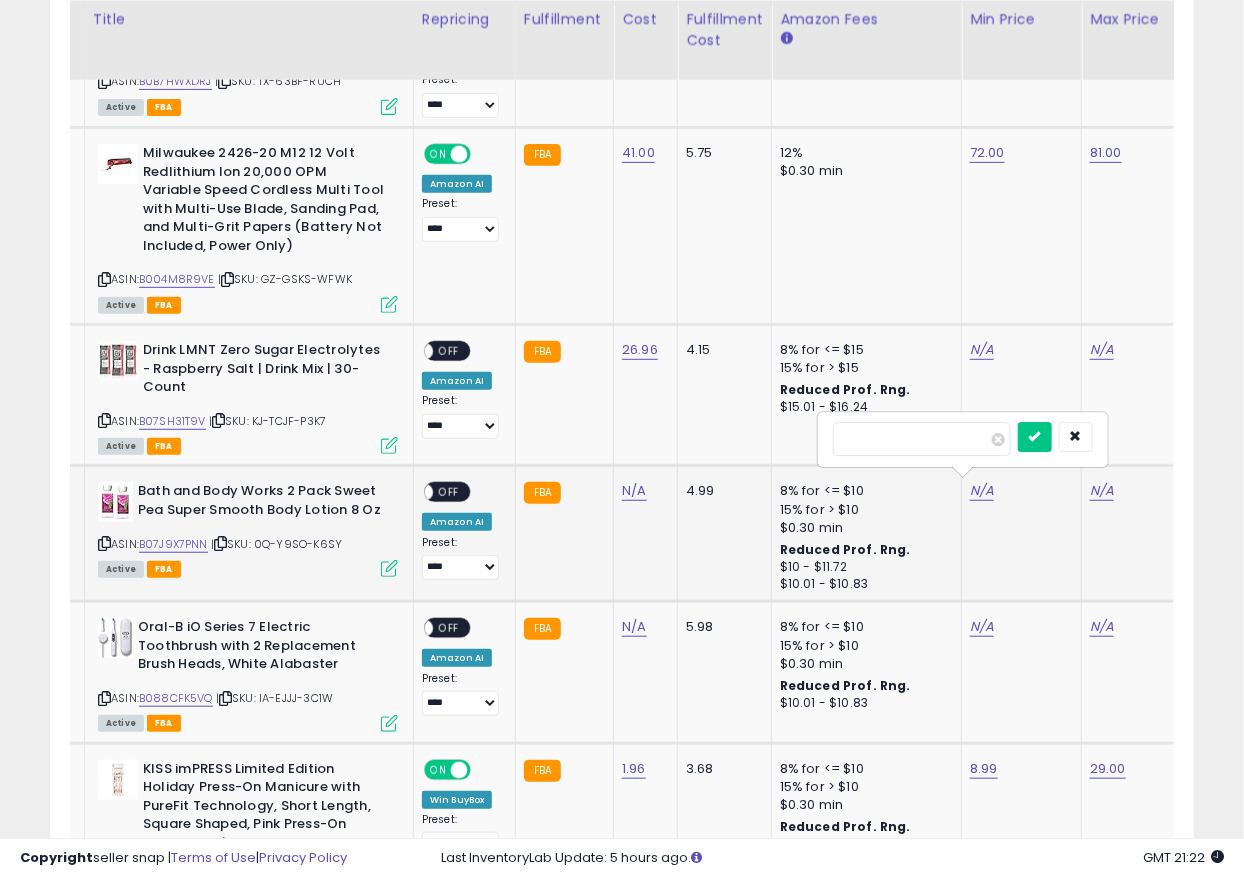 click at bounding box center [922, 439] 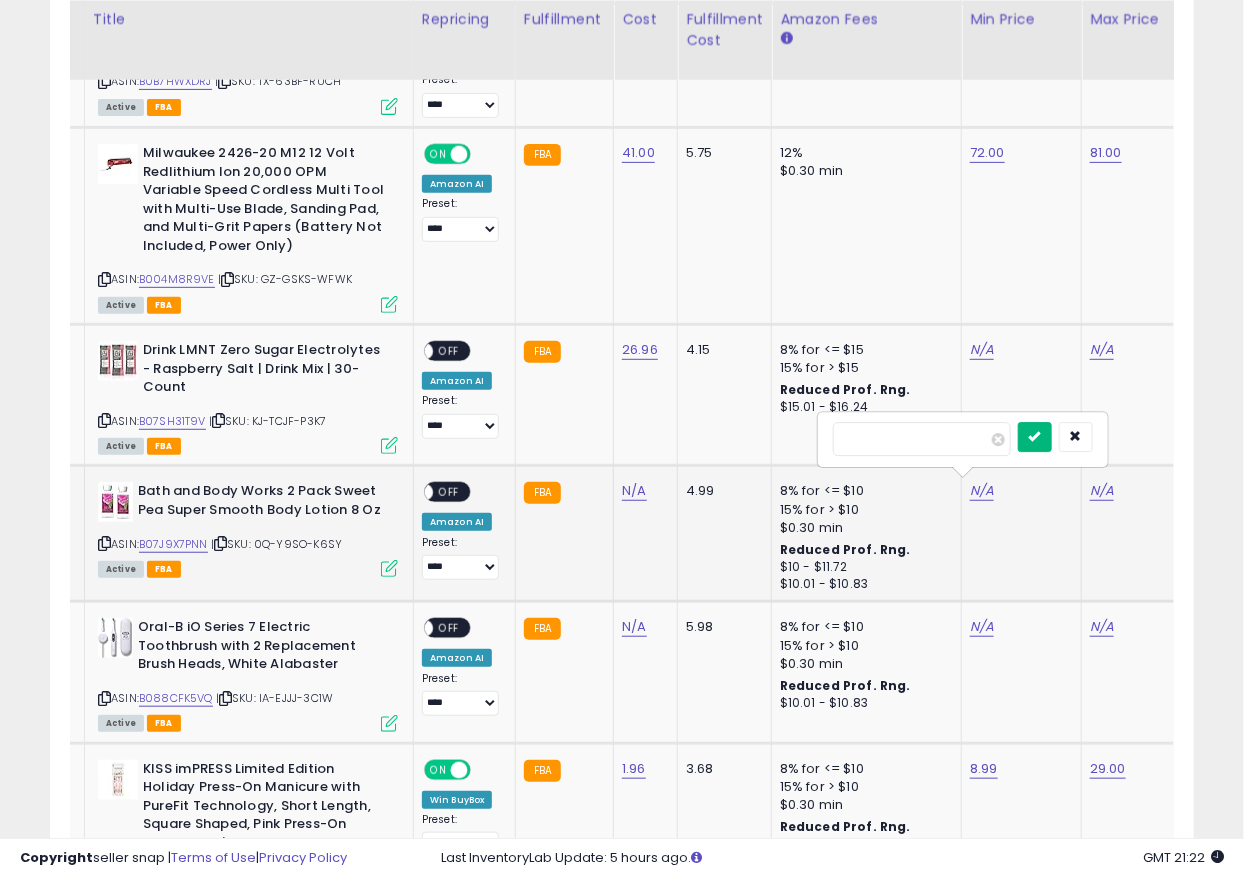 type on "****" 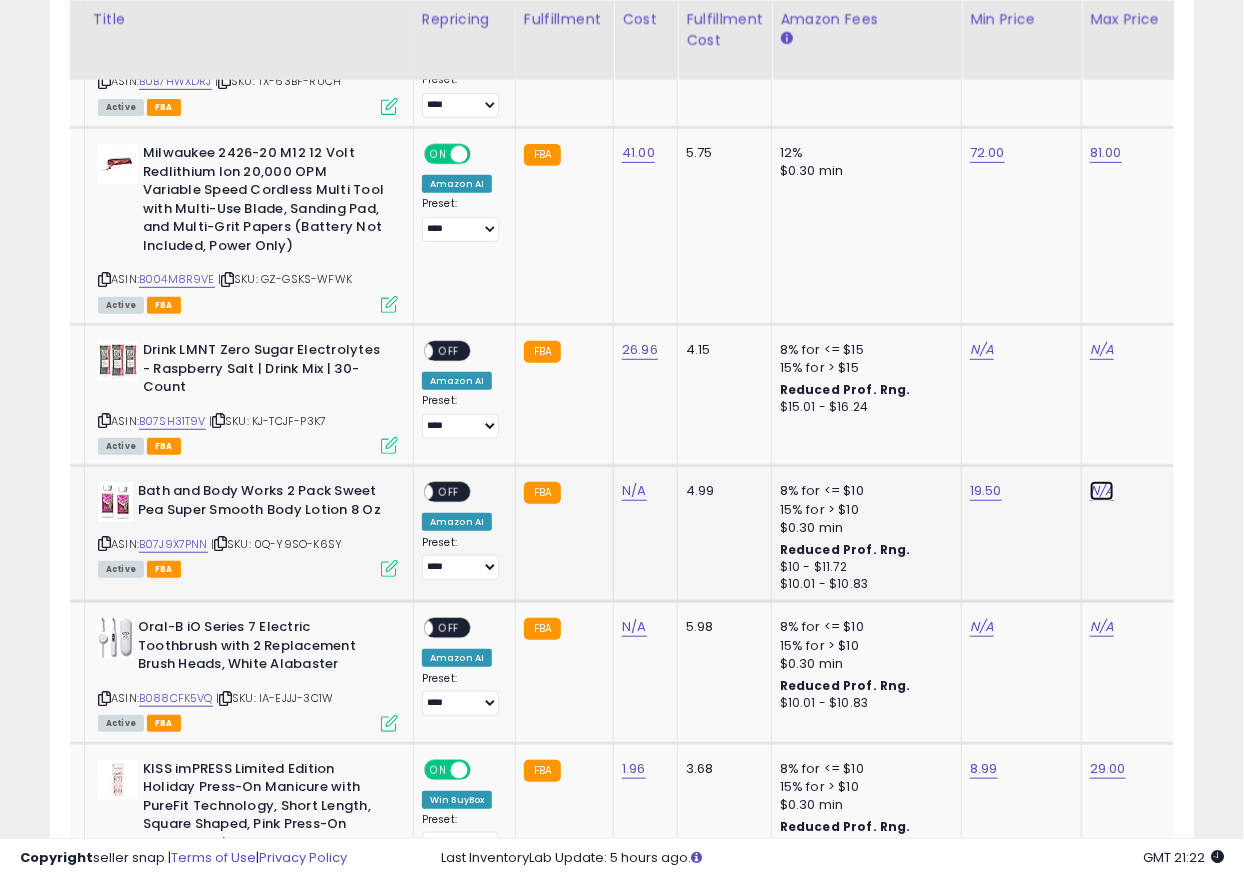 click on "N/A" at bounding box center [1102, -921] 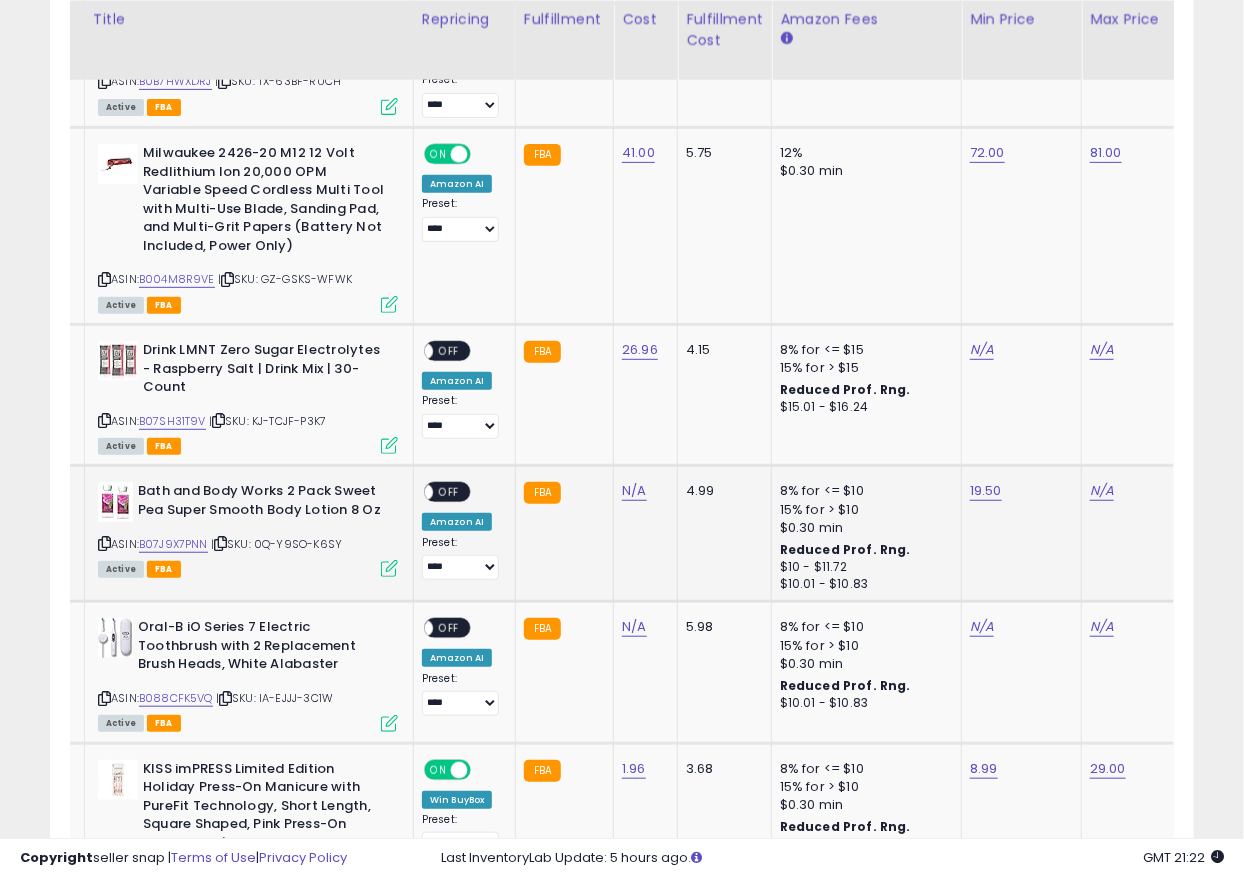 scroll, scrollTop: 0, scrollLeft: 147, axis: horizontal 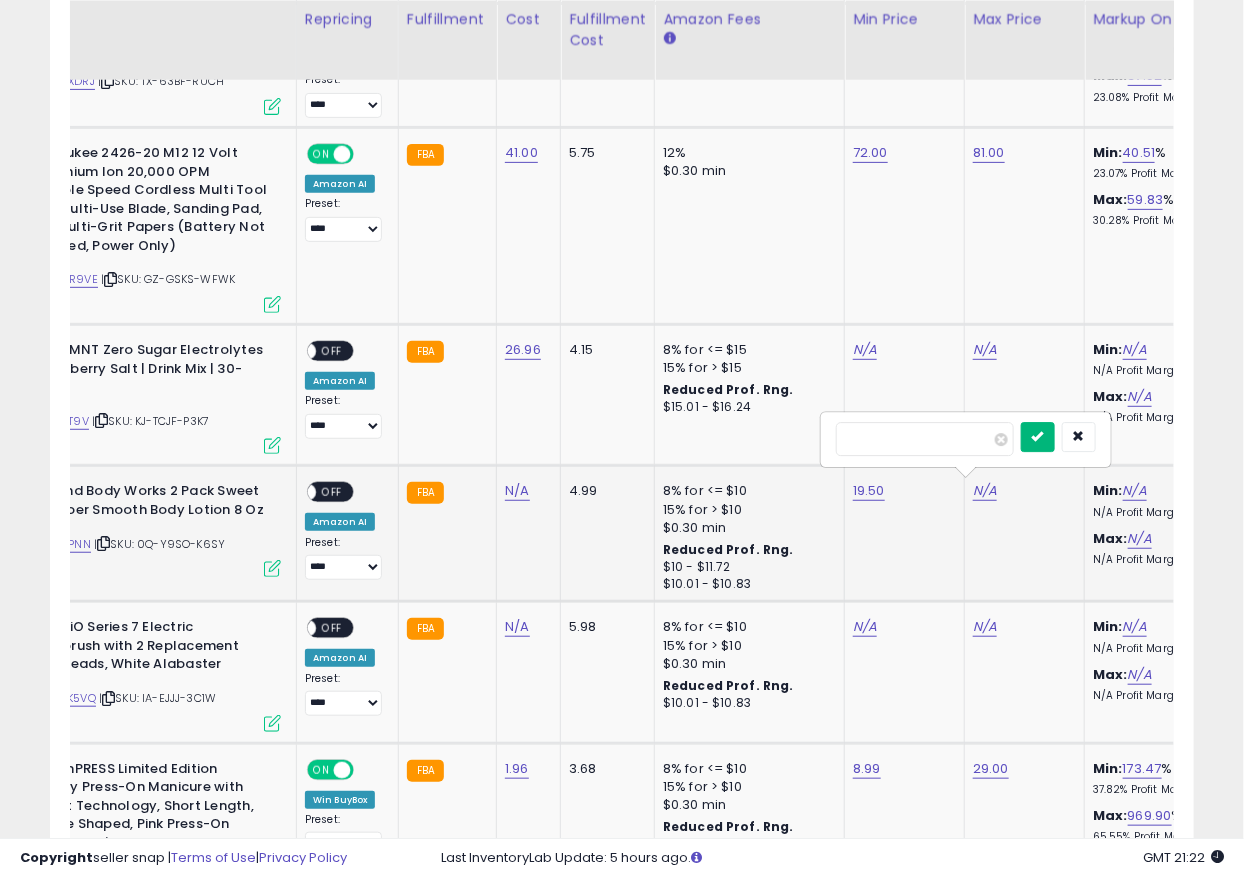 type on "**" 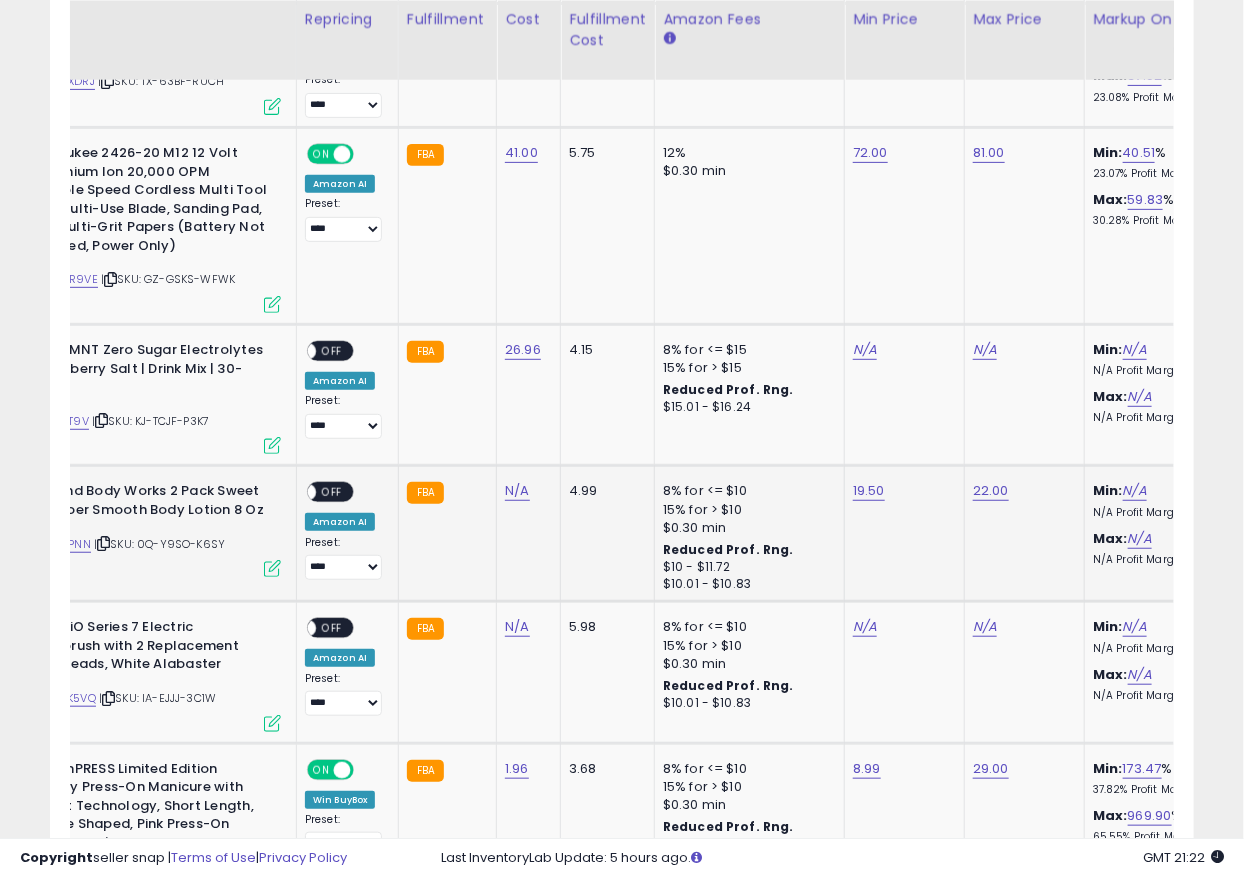 click on "OFF" at bounding box center (332, 492) 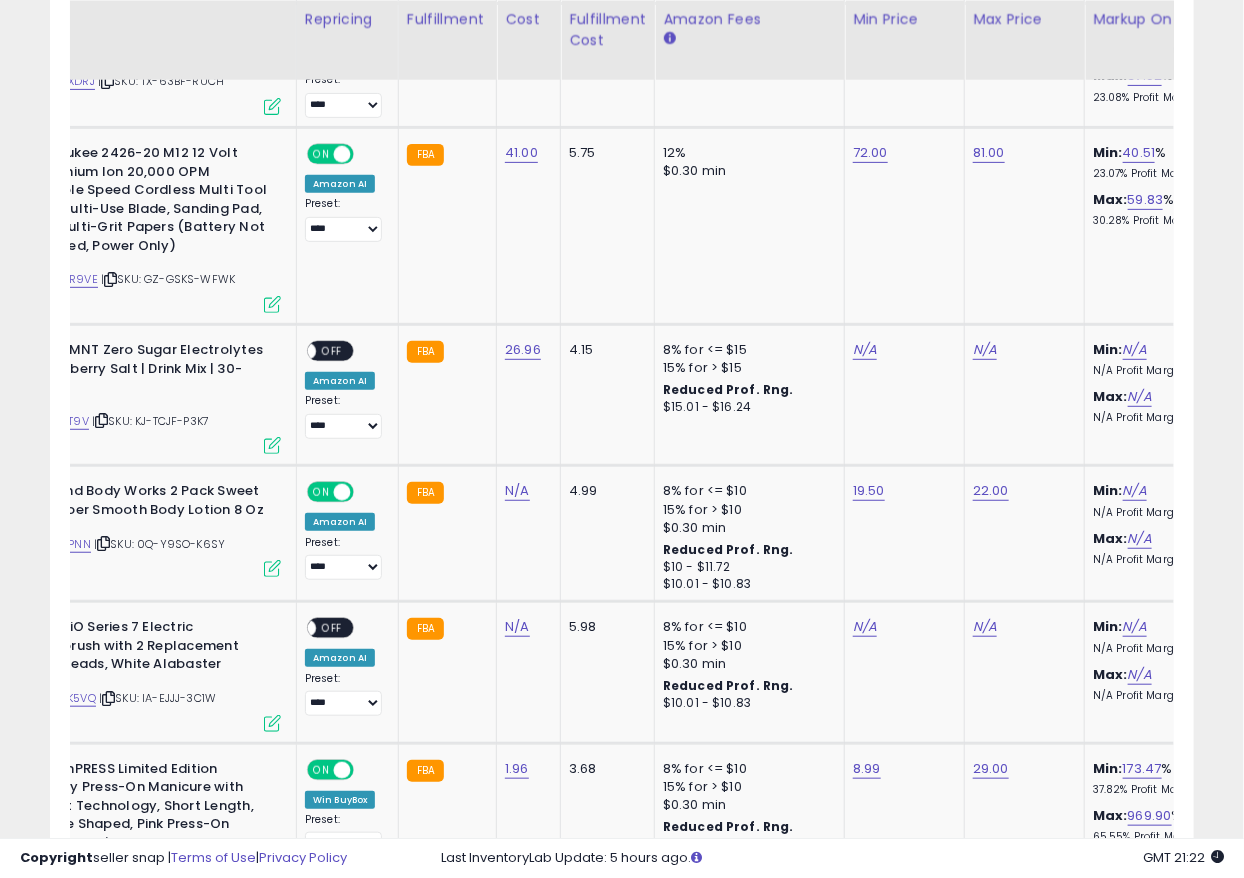 scroll, scrollTop: 0, scrollLeft: 0, axis: both 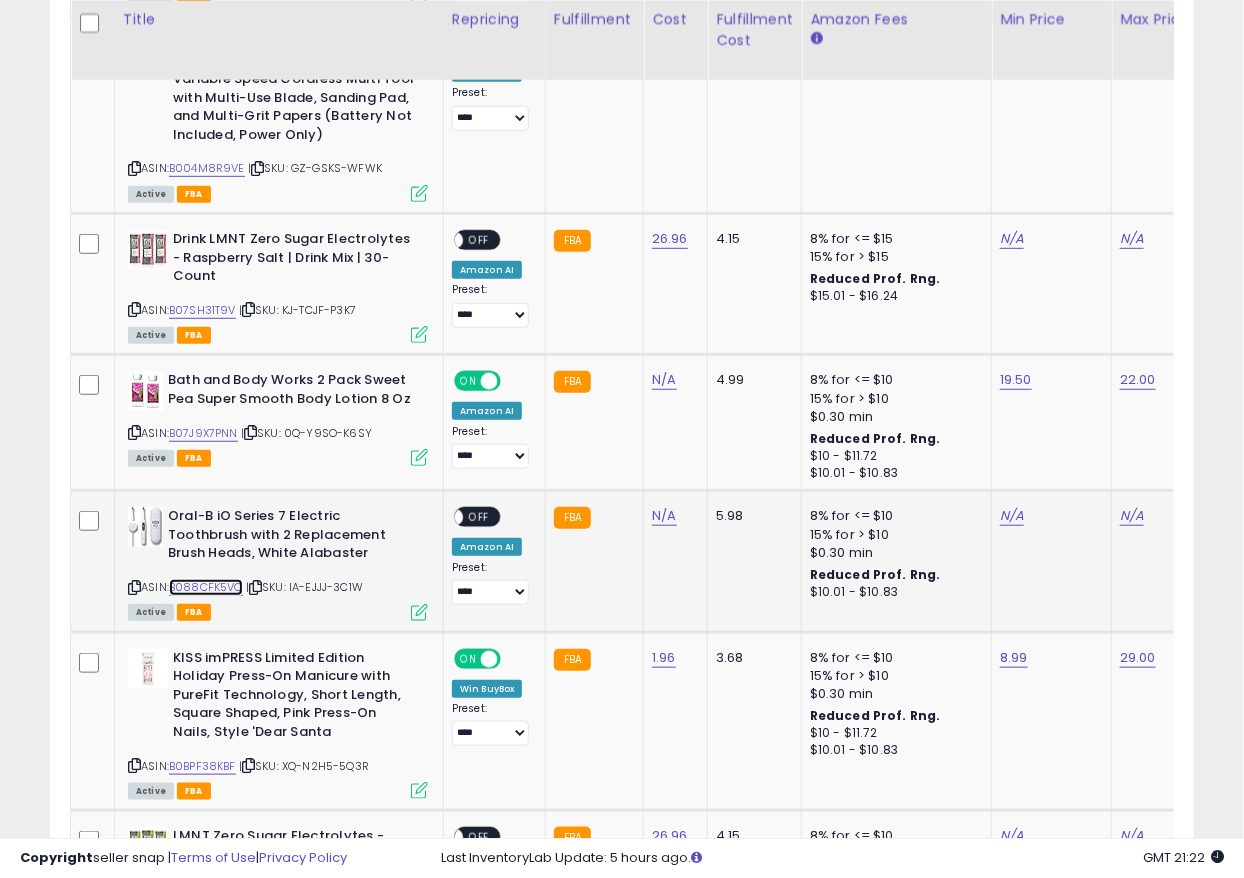 click on "B088CFK5VQ" at bounding box center (206, 587) 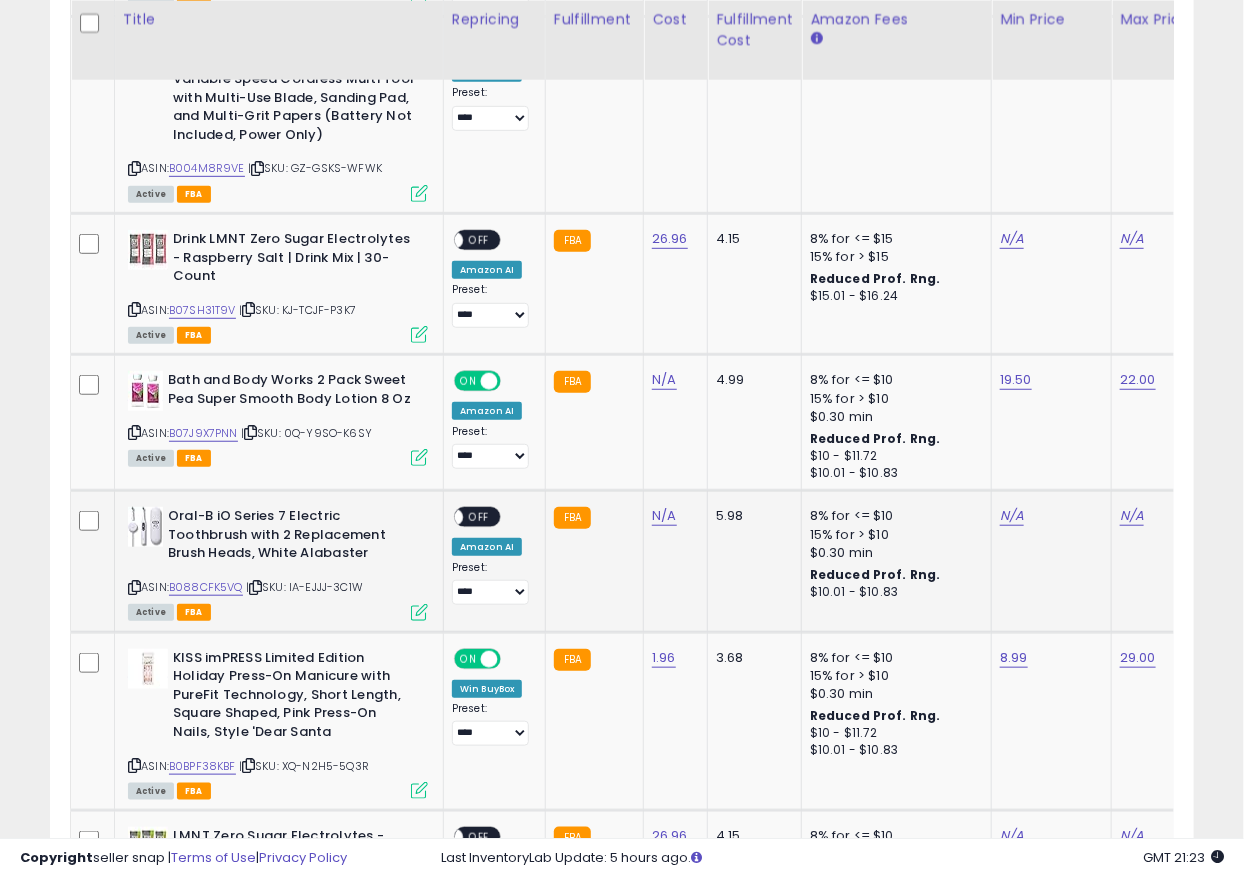 click on "N/A" 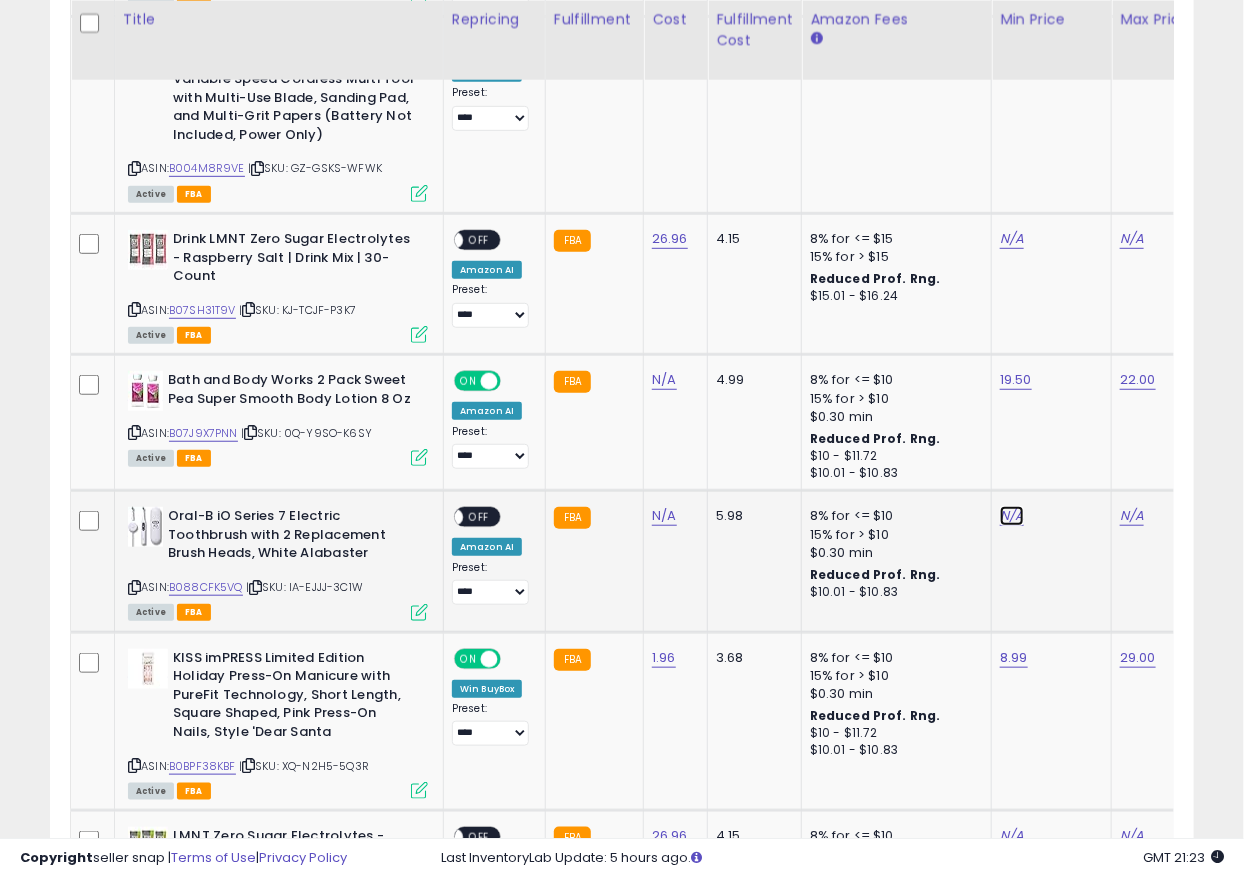 click on "N/A" at bounding box center (1012, -1032) 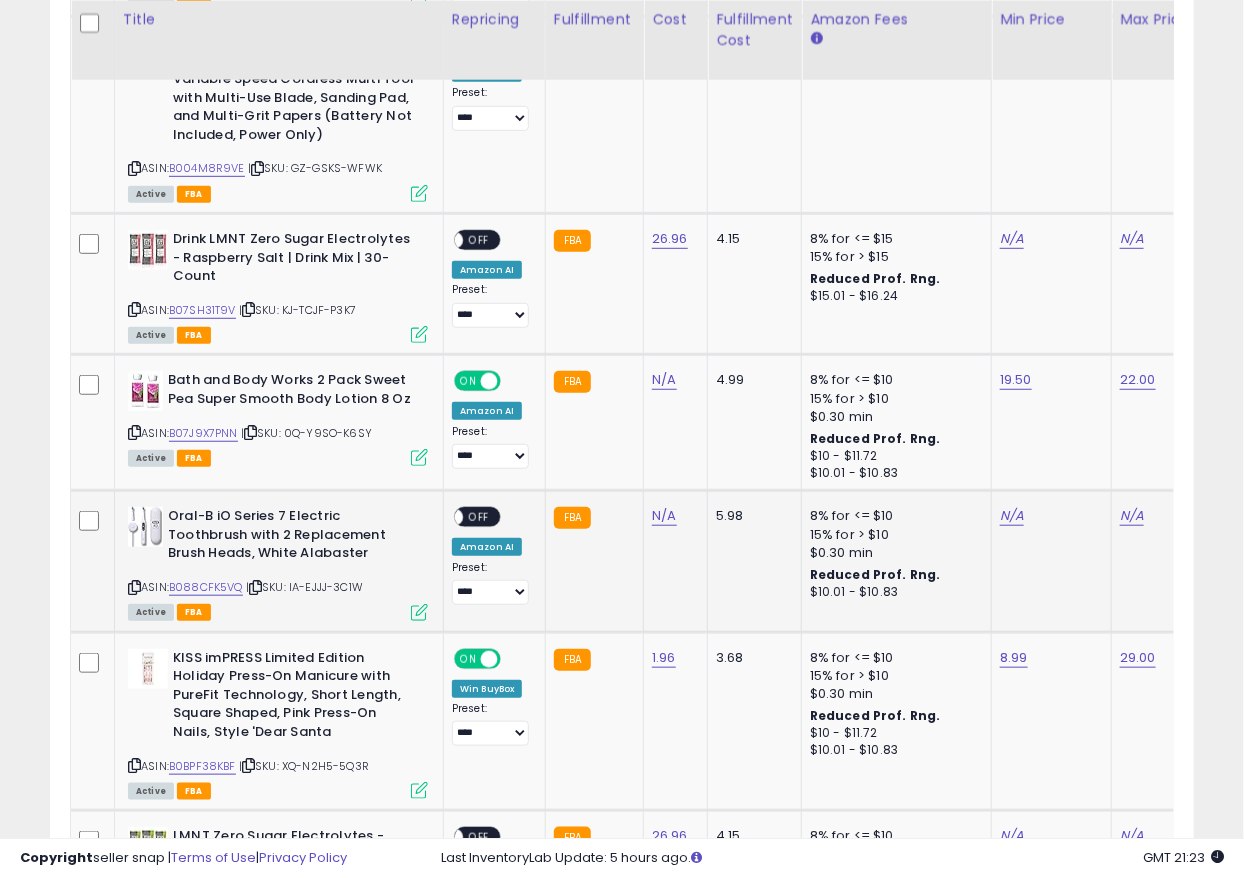 scroll, scrollTop: 0, scrollLeft: 27, axis: horizontal 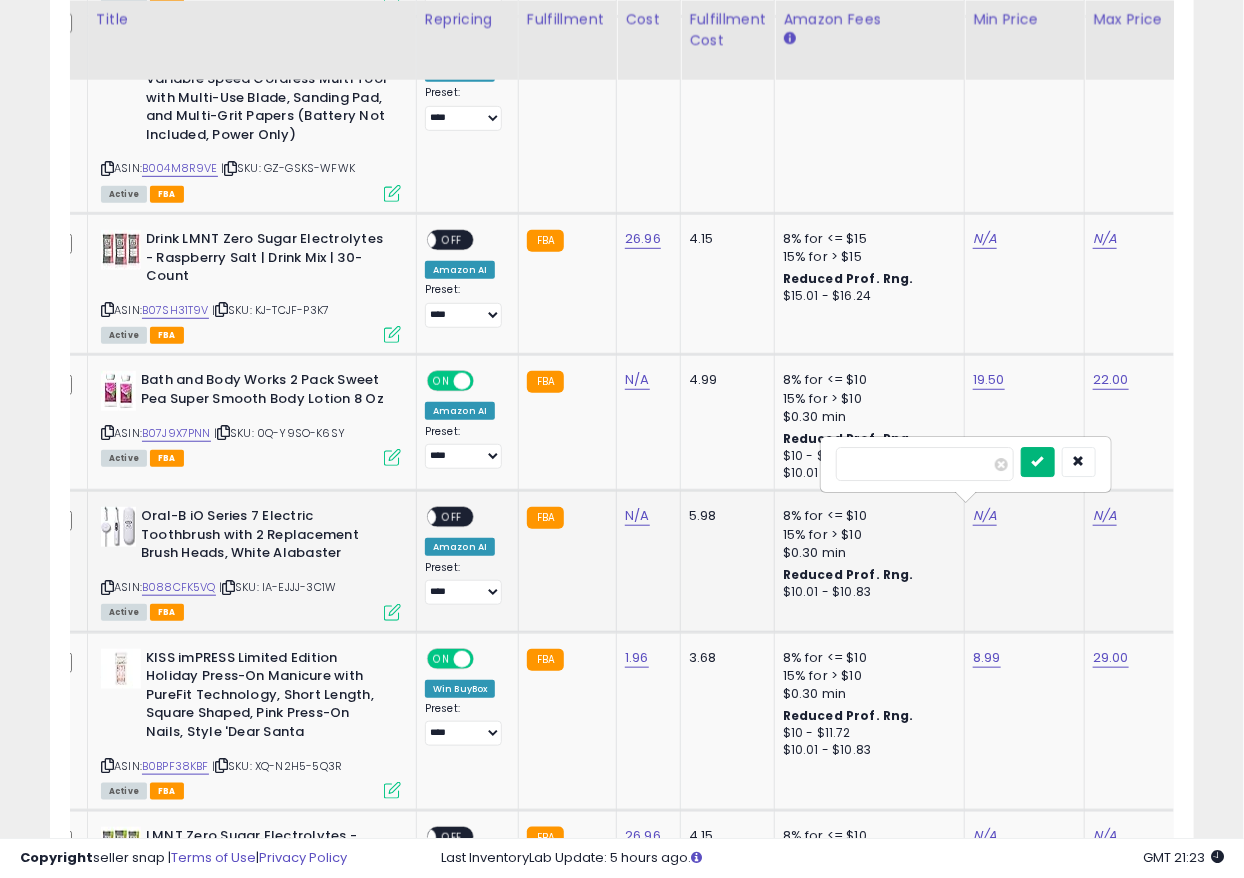type on "***" 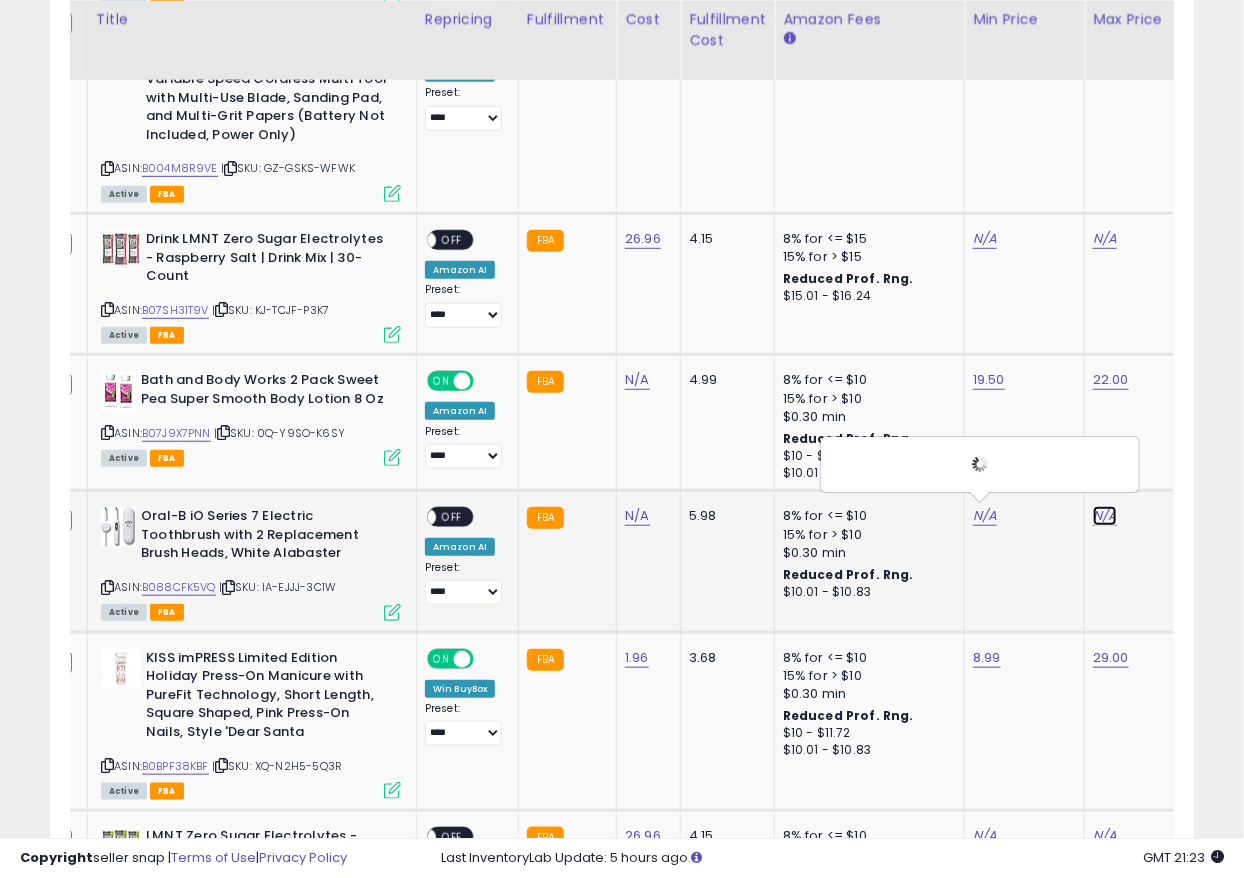 click on "N/A" at bounding box center [1105, -1032] 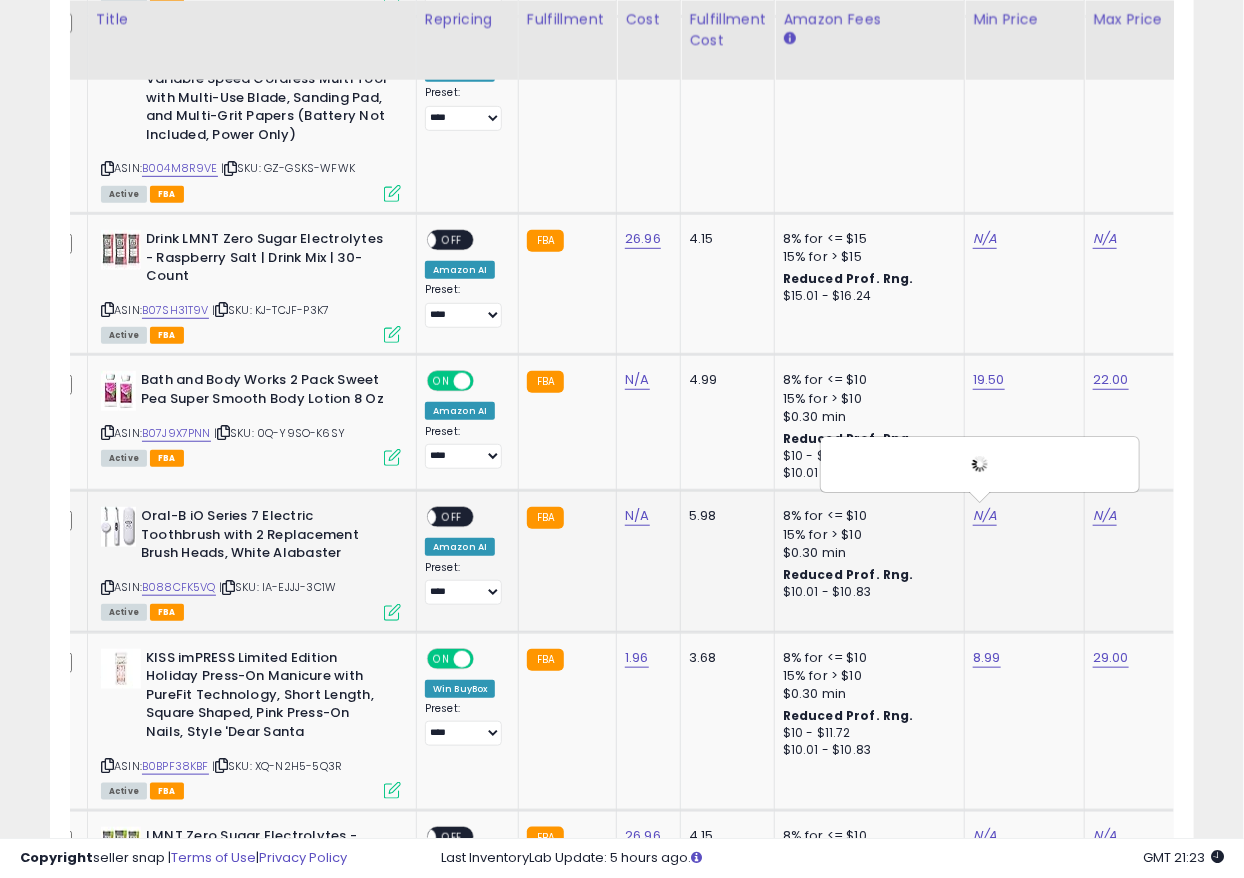 scroll, scrollTop: 0, scrollLeft: 147, axis: horizontal 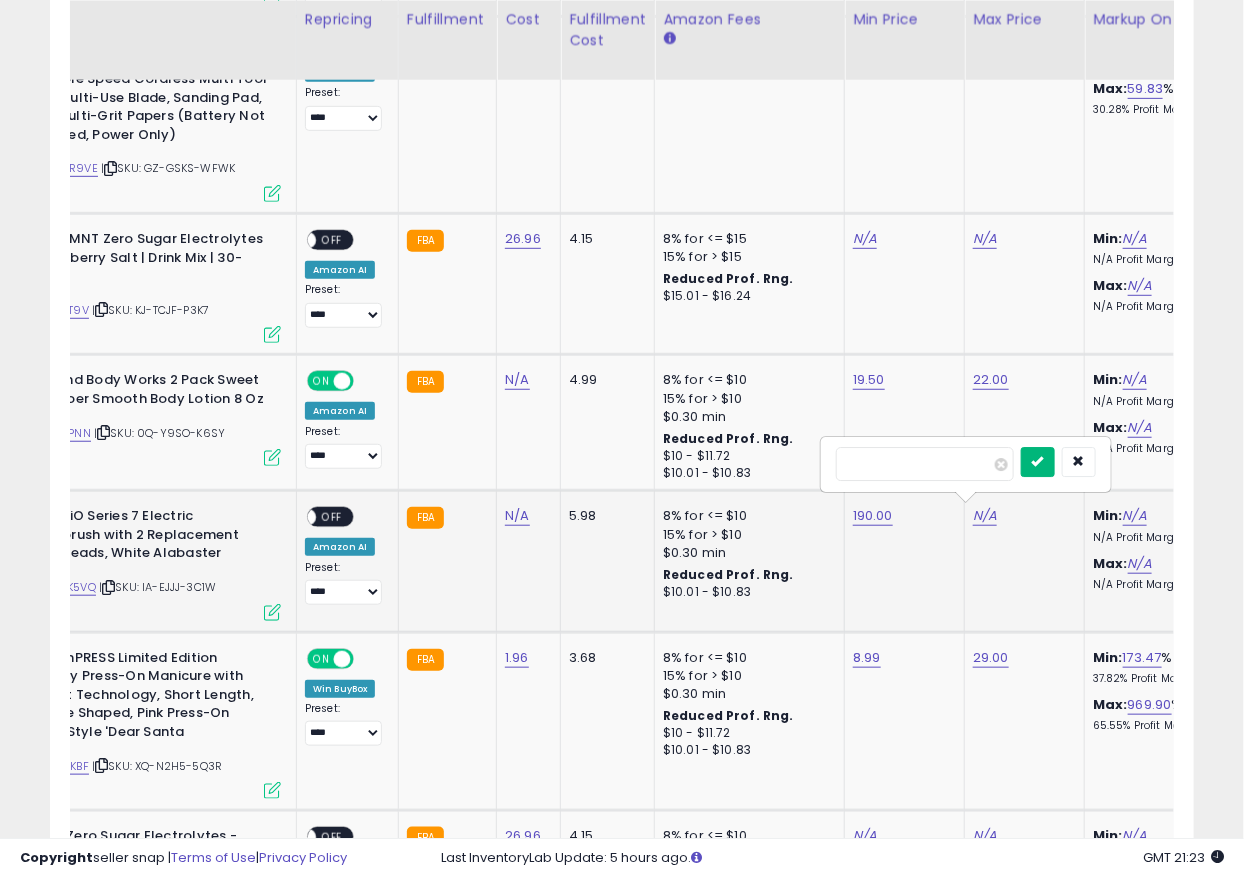 type on "***" 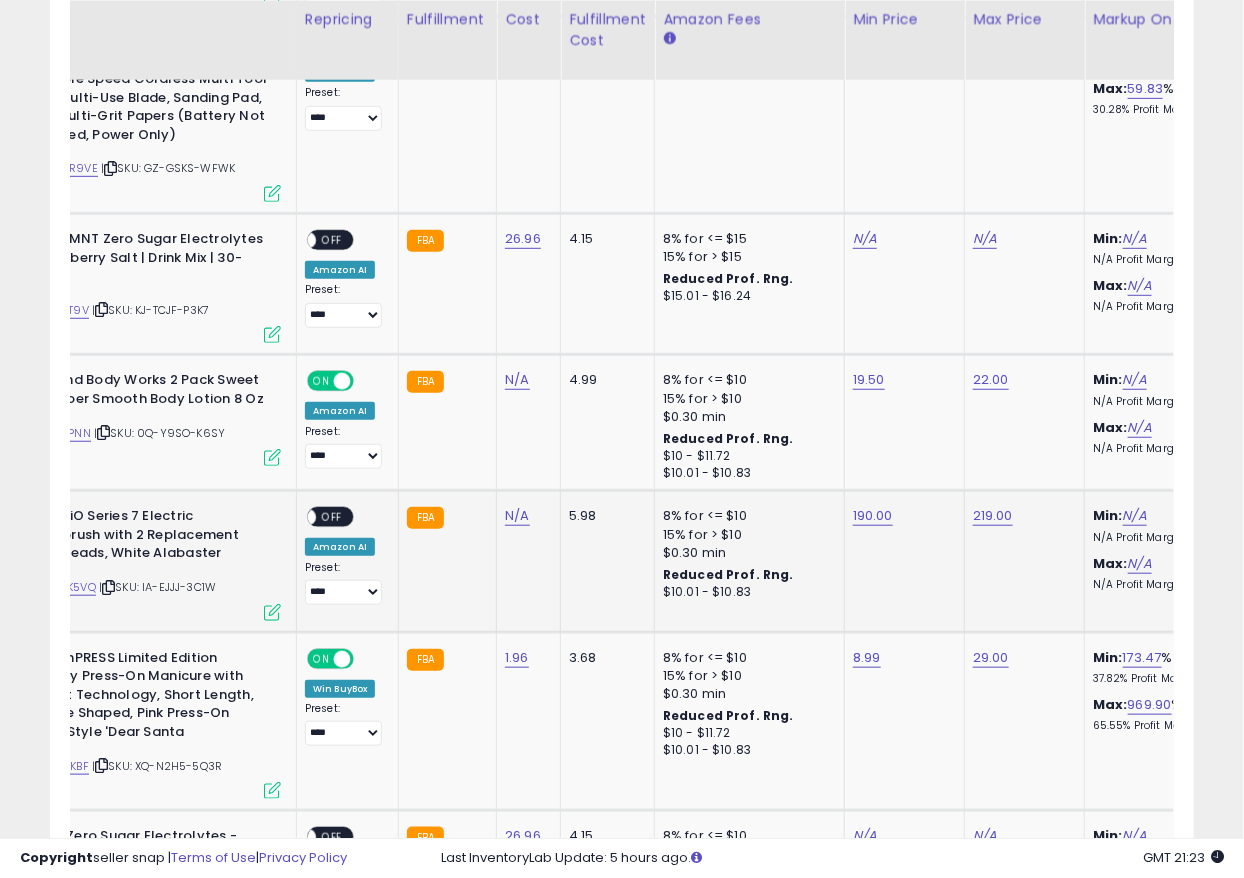 click on "OFF" at bounding box center (332, 517) 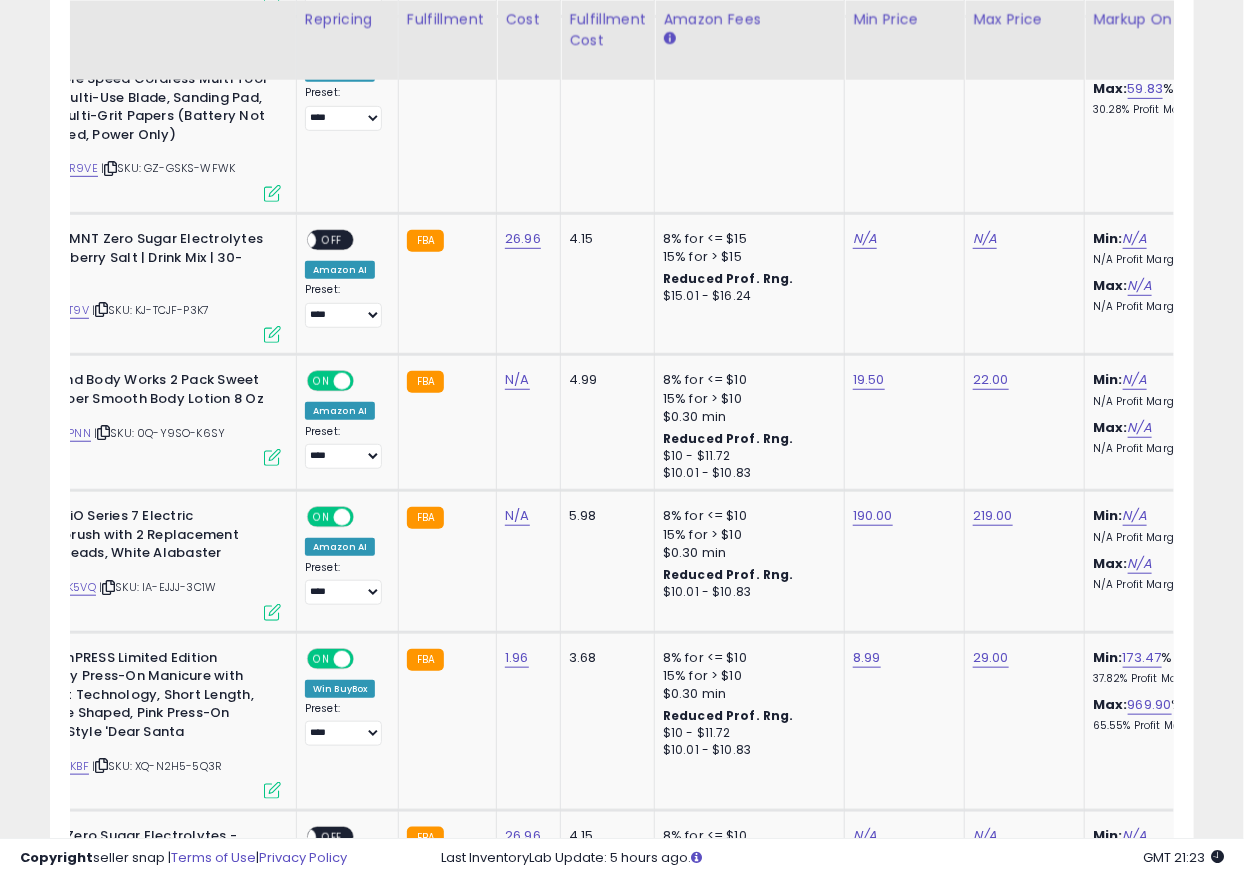 scroll, scrollTop: 0, scrollLeft: 0, axis: both 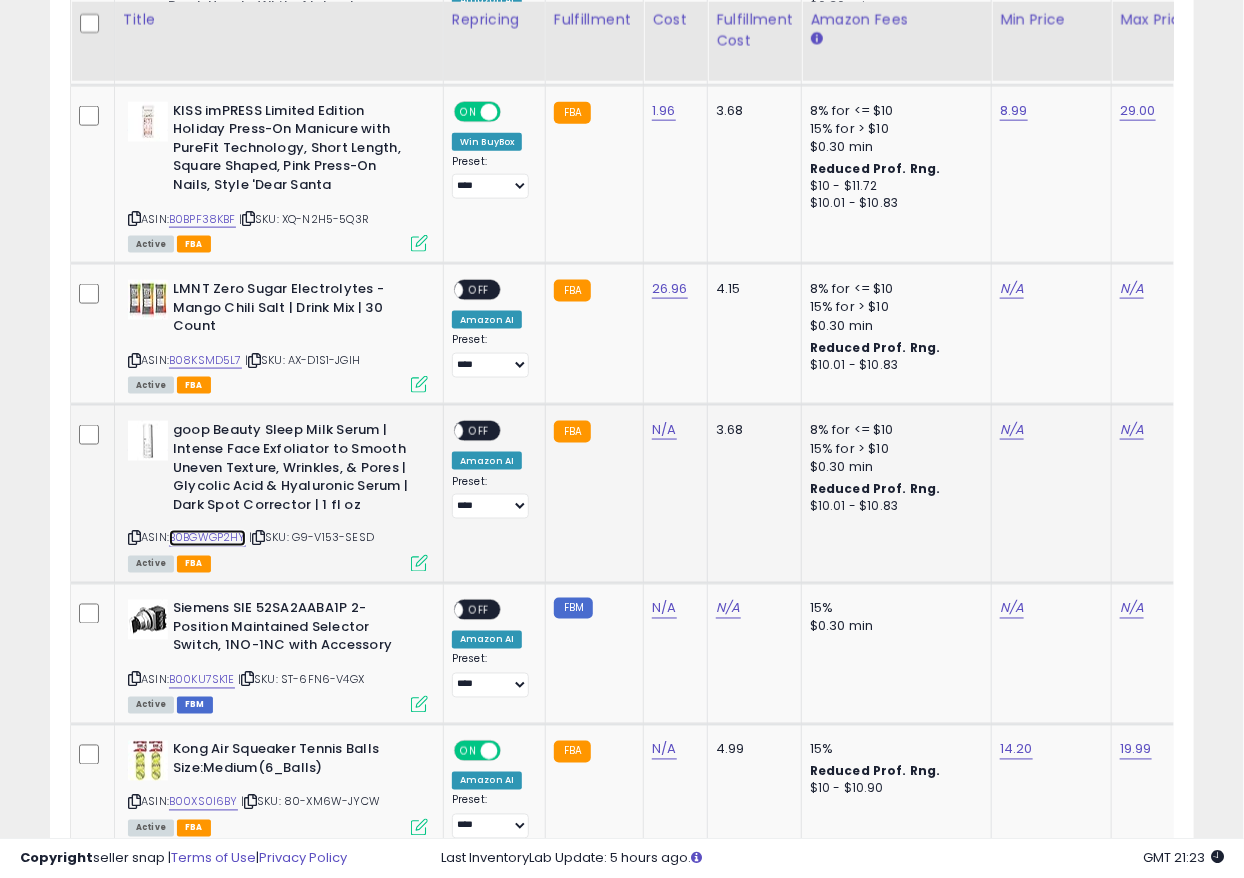 click on "B0BGWGP2HY" at bounding box center (207, 538) 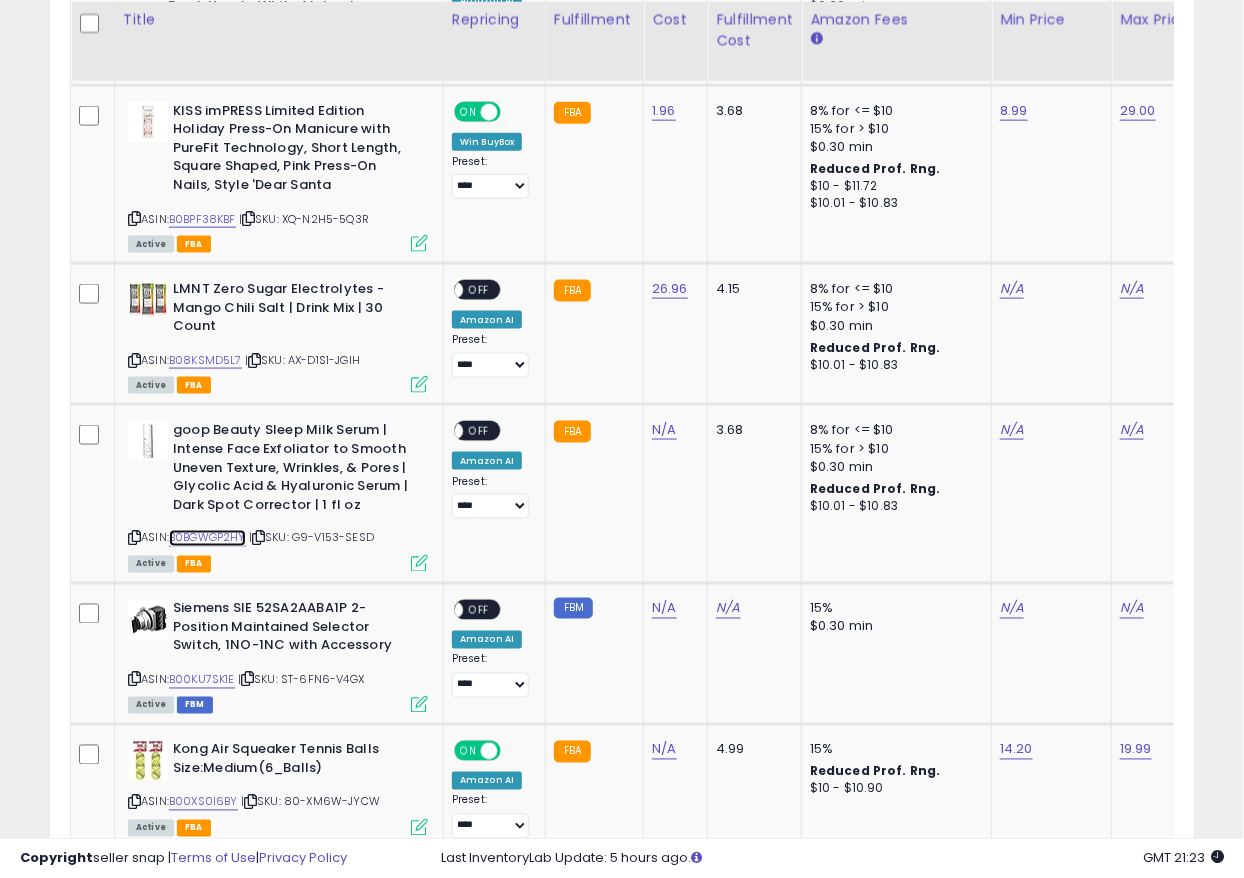 scroll, scrollTop: 0, scrollLeft: 94, axis: horizontal 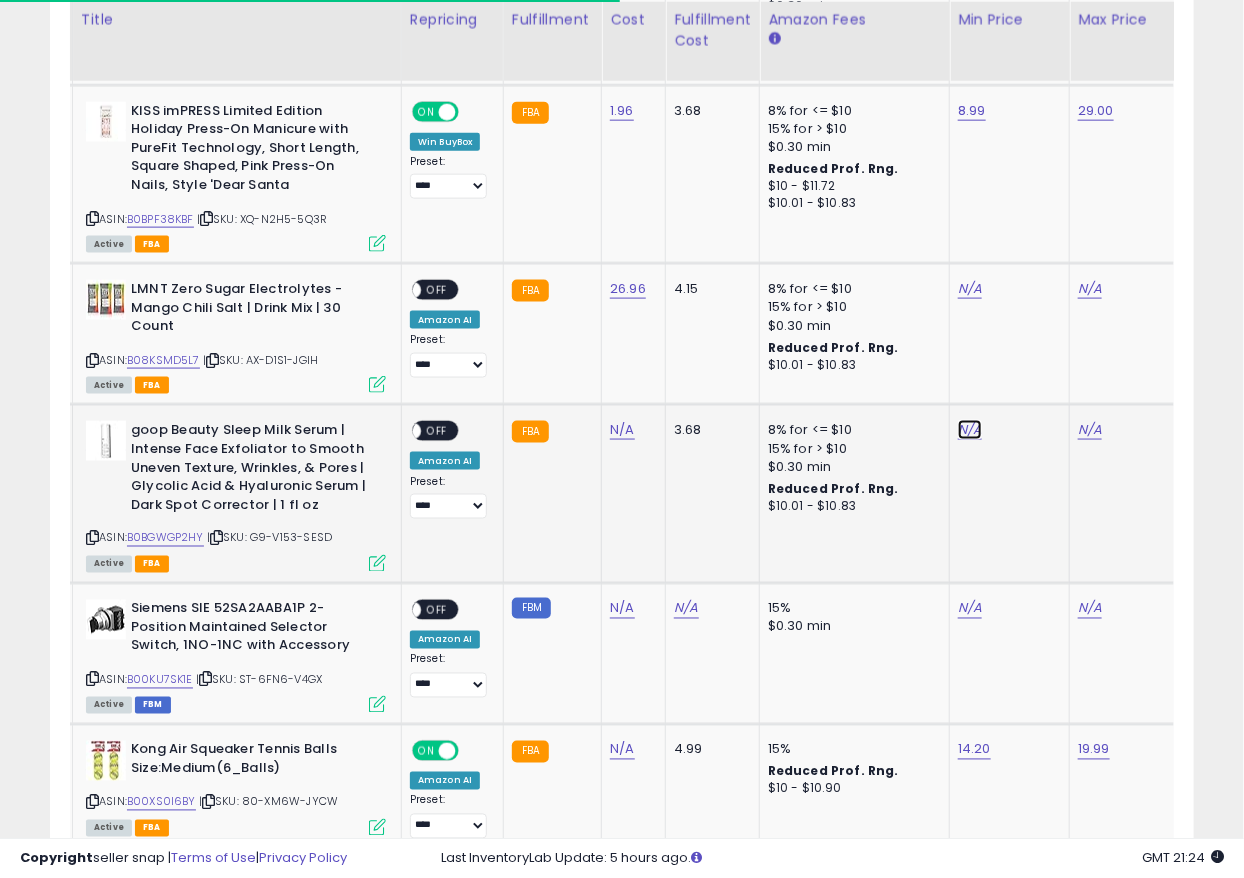 click on "N/A" at bounding box center [970, -1579] 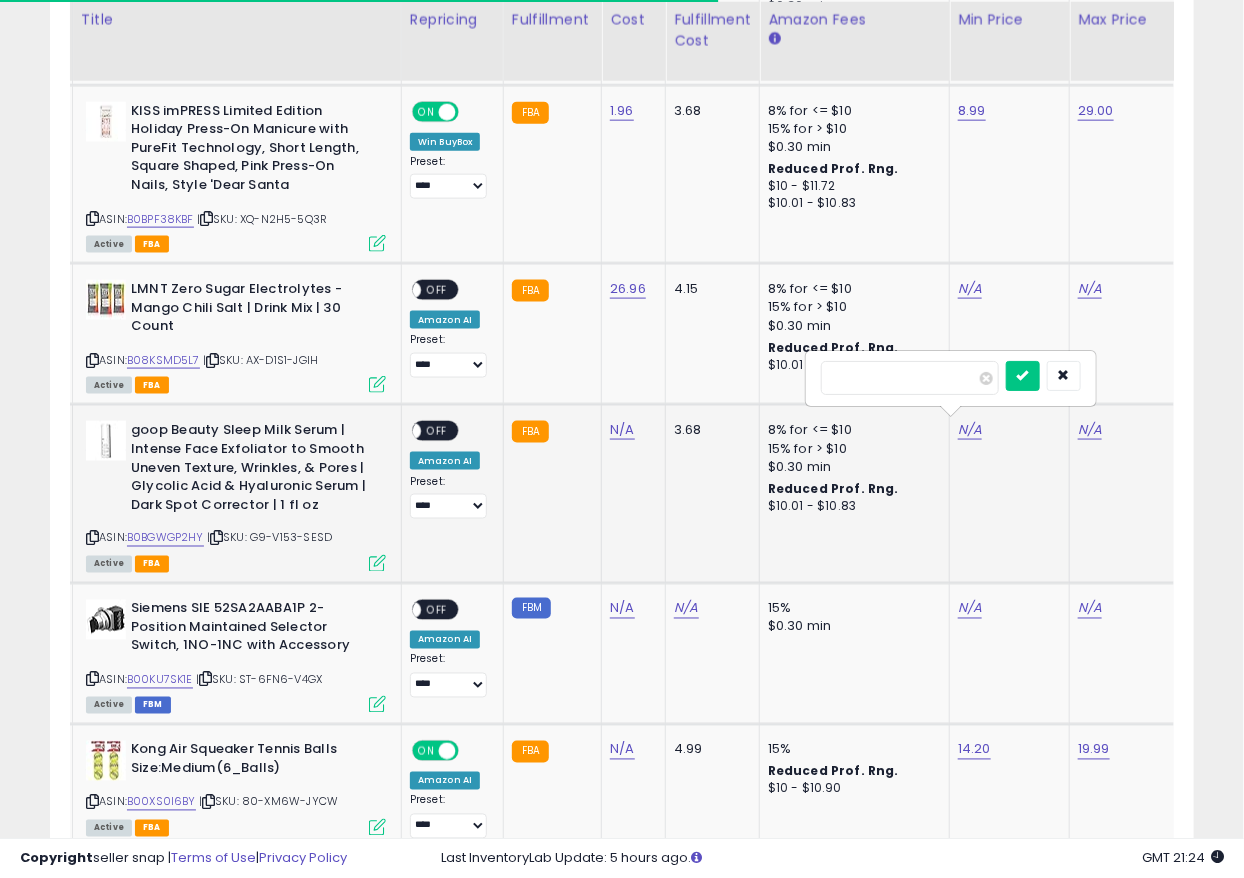 click at bounding box center [910, 378] 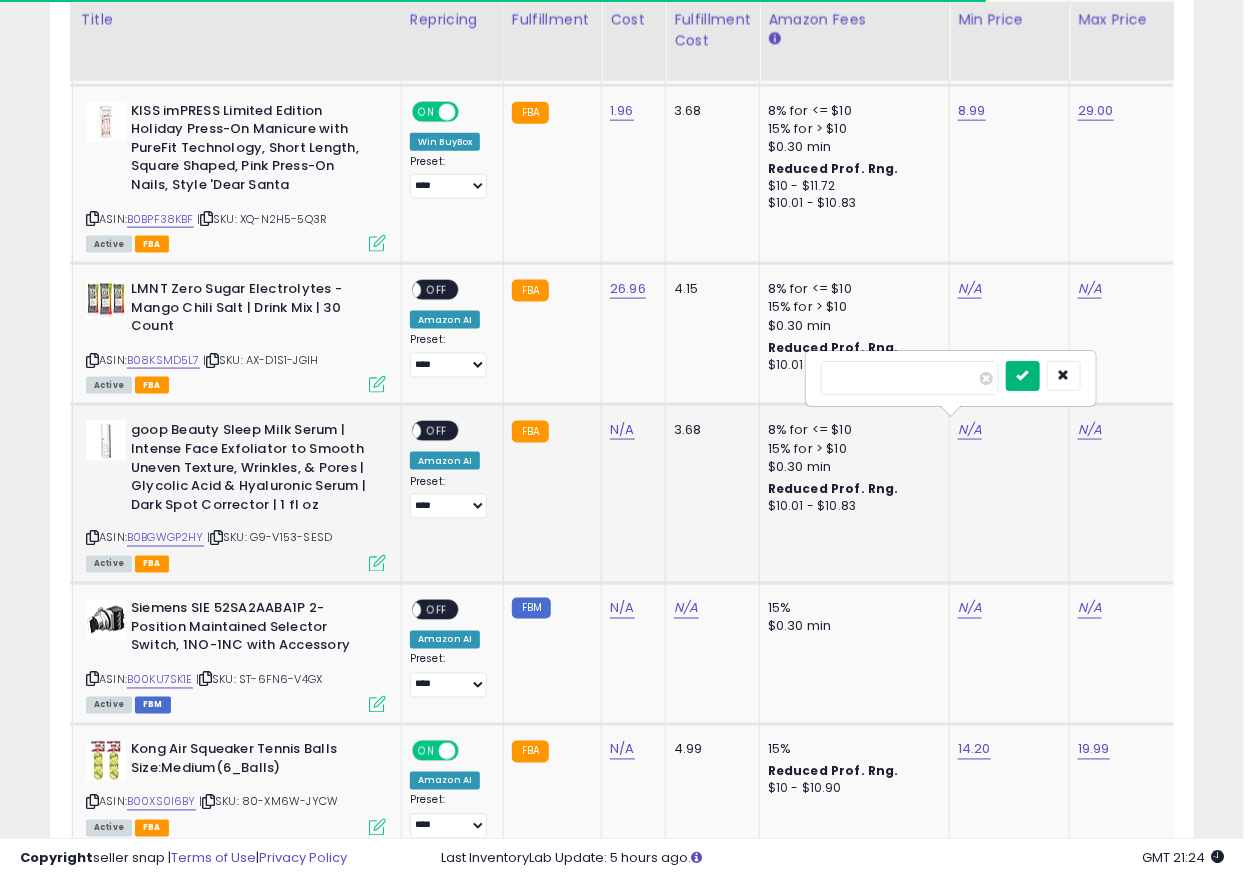 type on "*****" 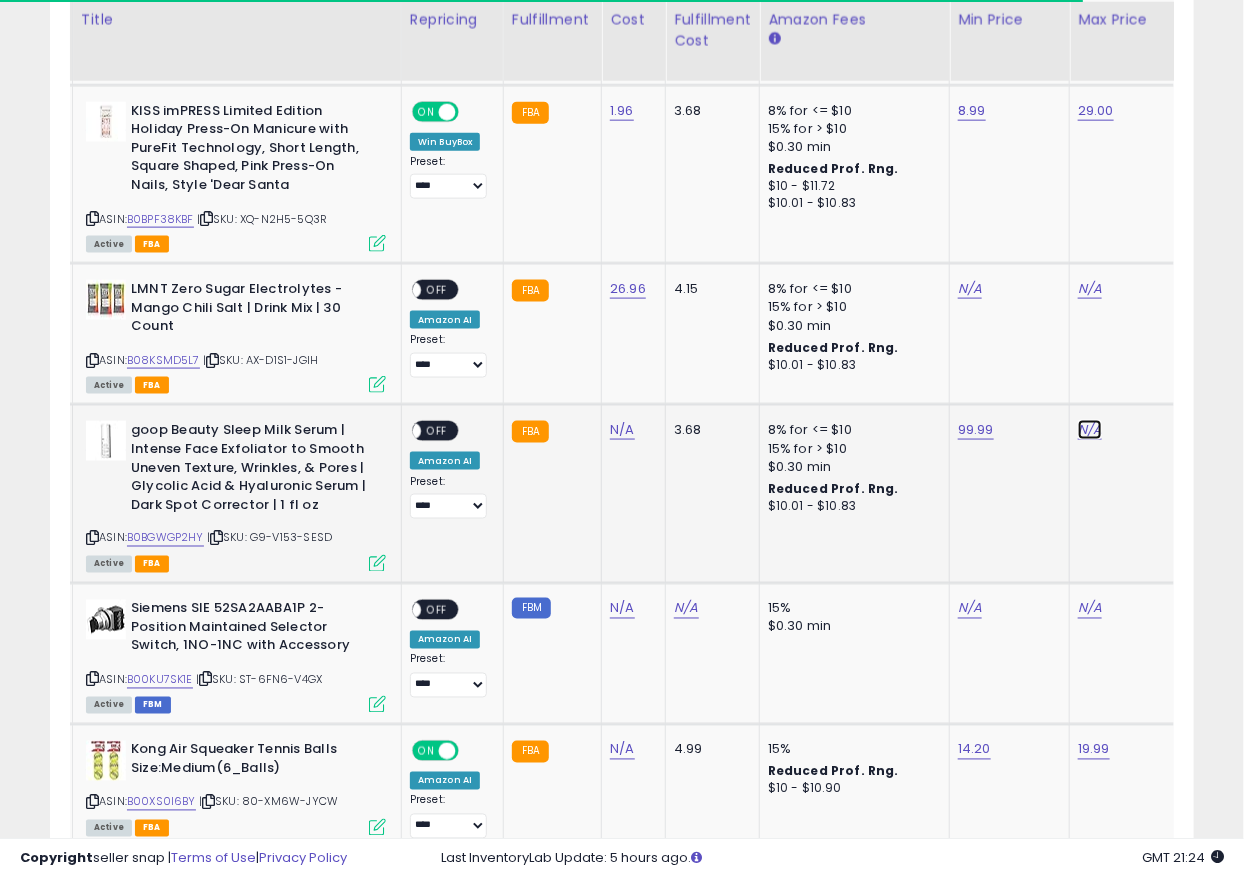 click on "N/A" at bounding box center [1090, -1579] 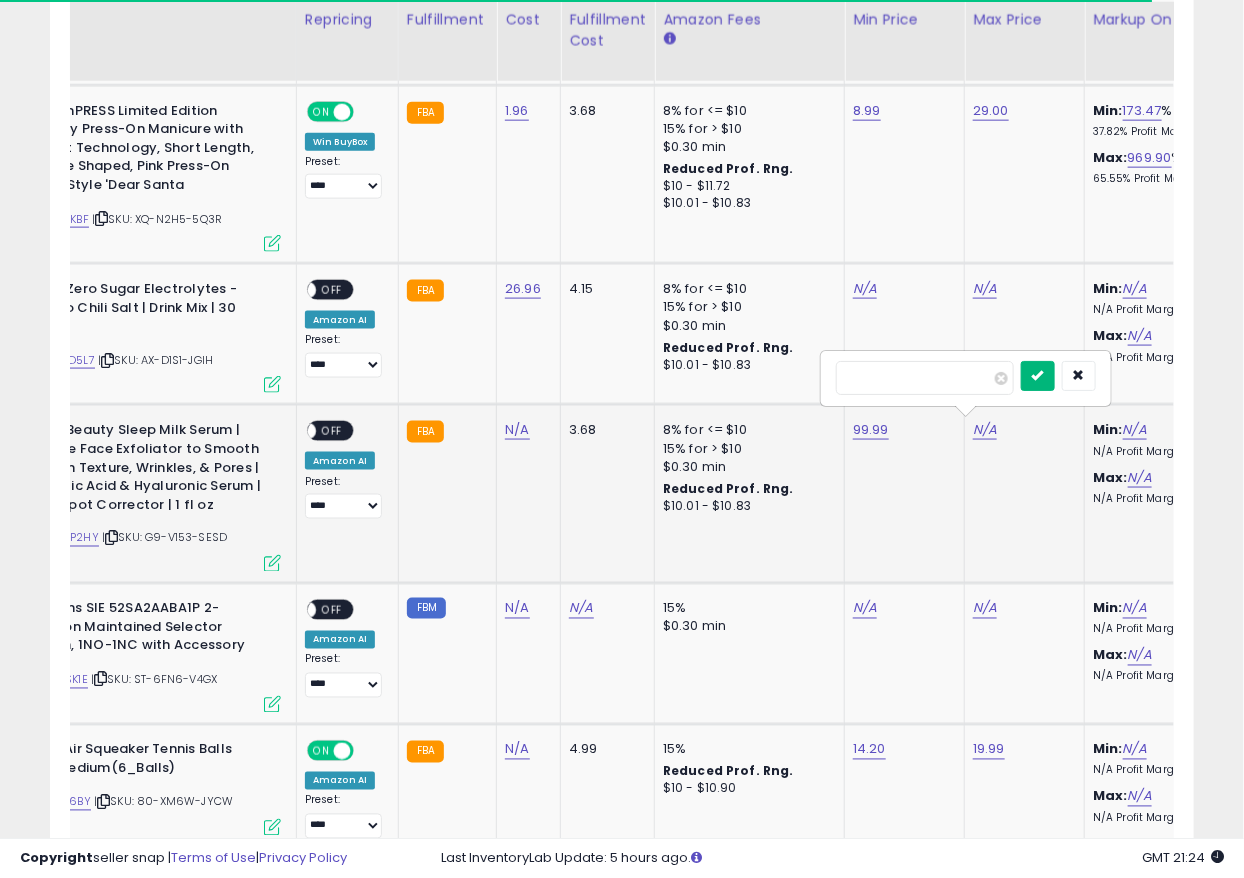 type on "***" 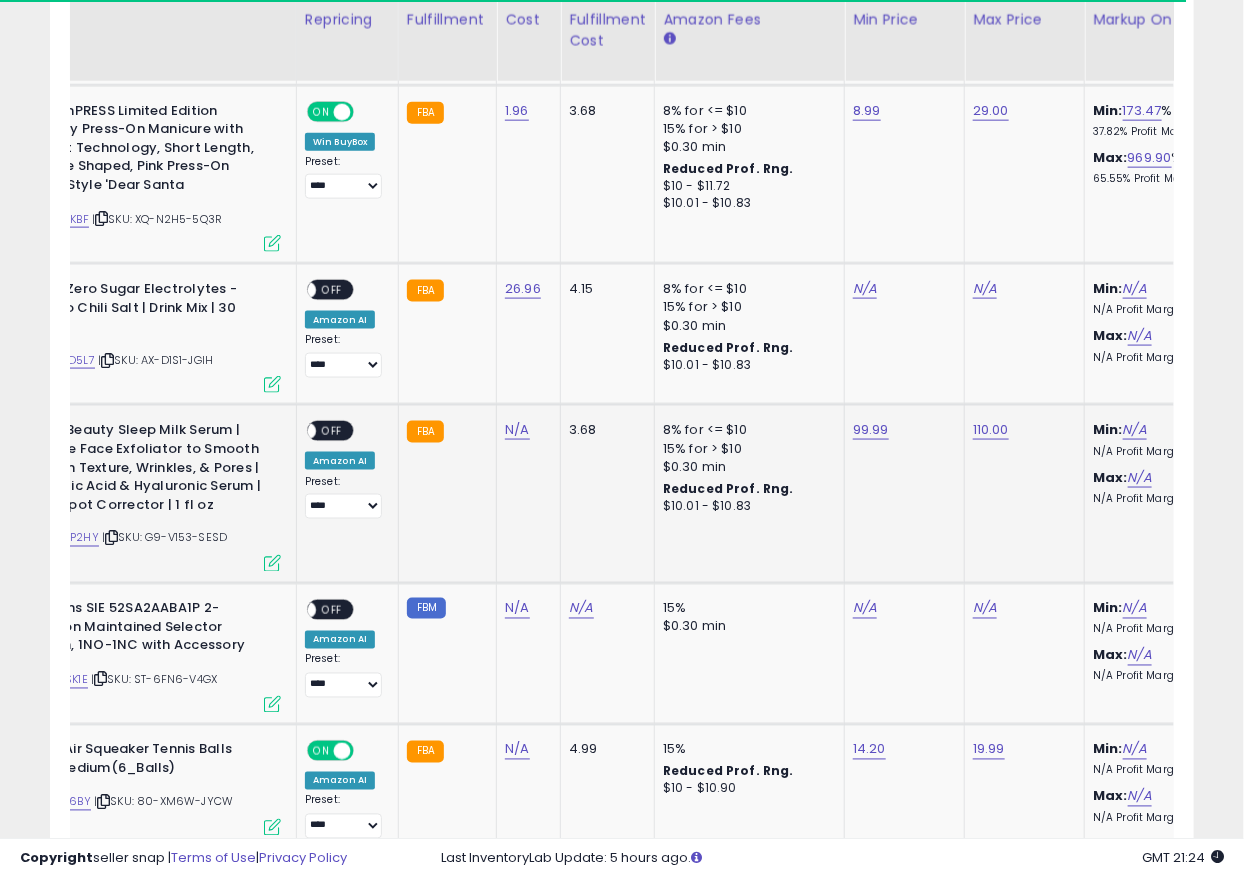 click on "OFF" at bounding box center (332, 431) 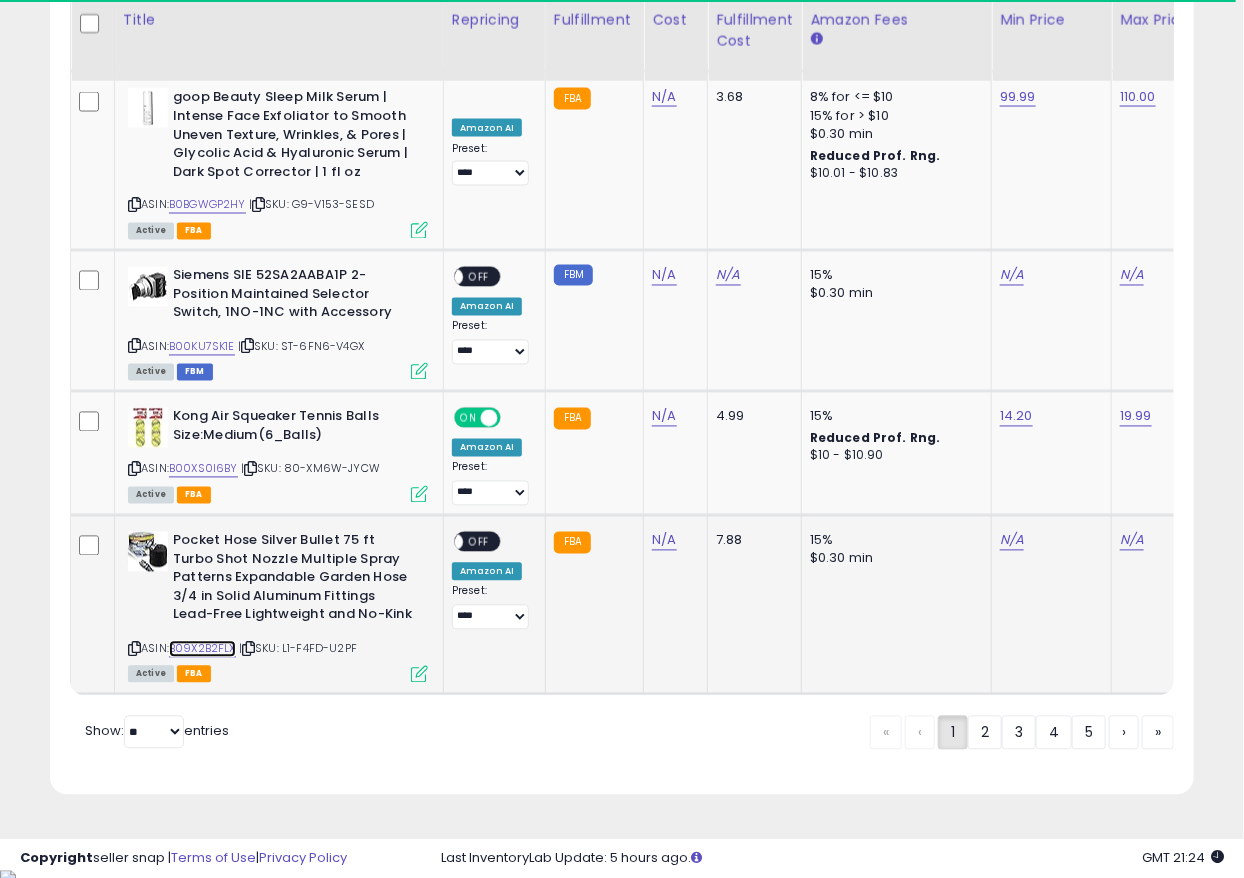 click on "B09X2B2FLX" at bounding box center (202, 649) 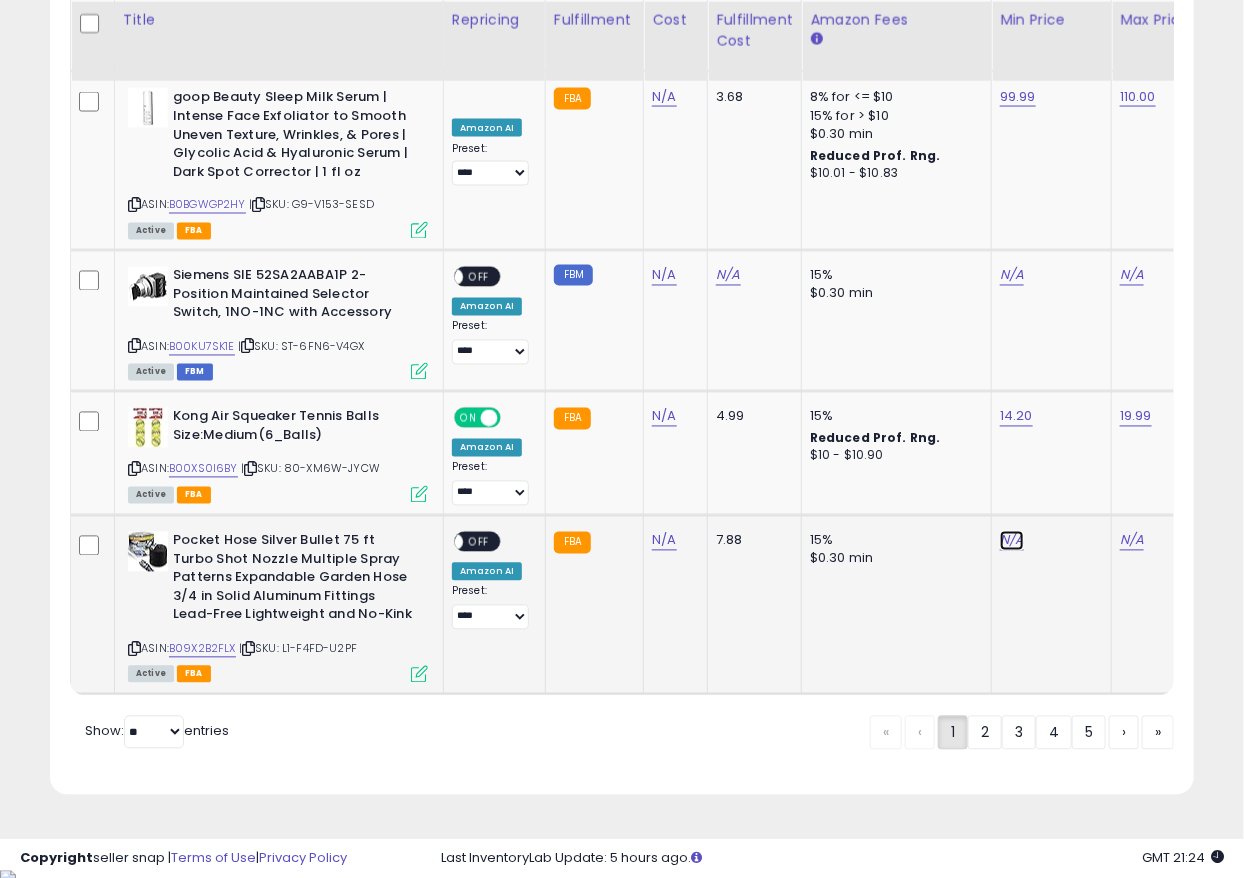 click on "N/A" at bounding box center [1012, -1912] 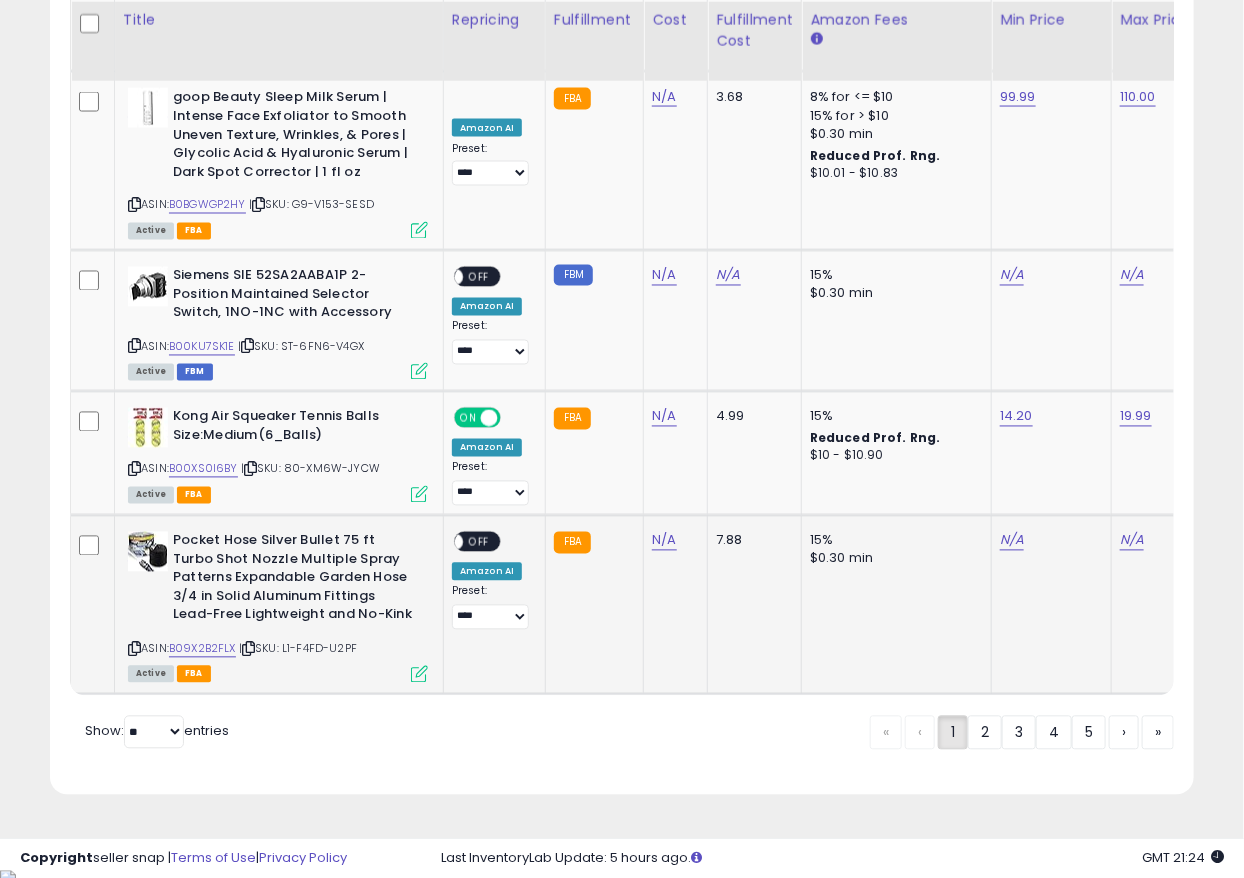 scroll, scrollTop: 0, scrollLeft: 27, axis: horizontal 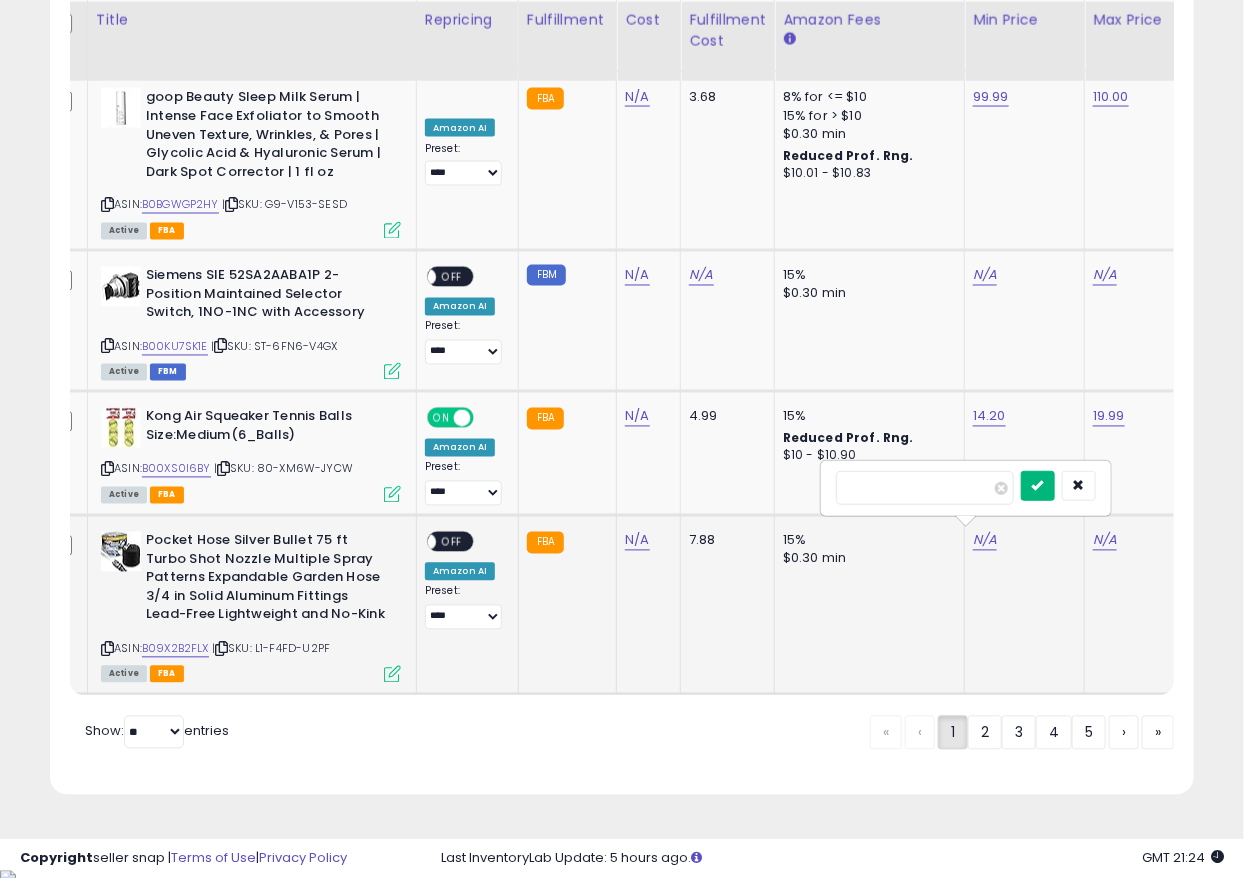 type on "*****" 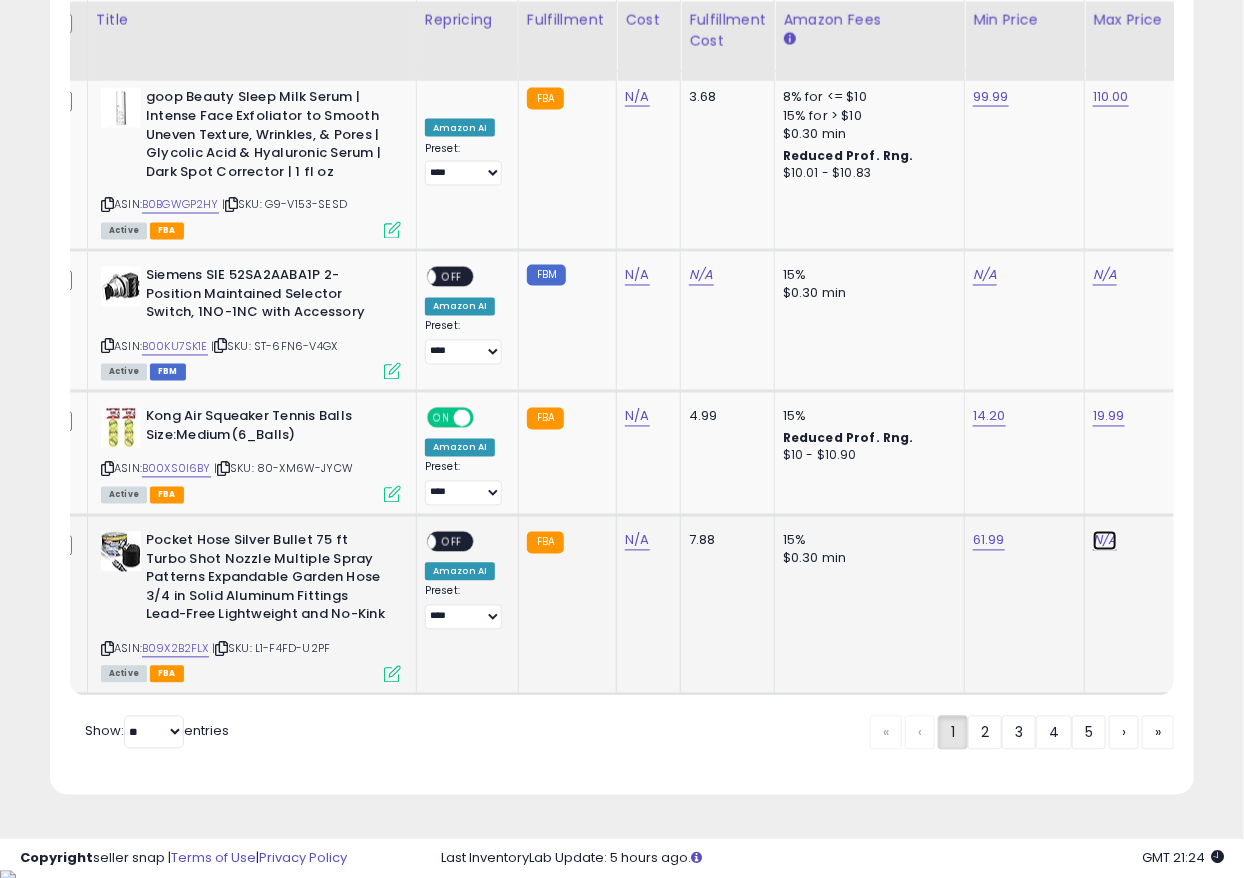 click on "N/A" at bounding box center (1105, -1912) 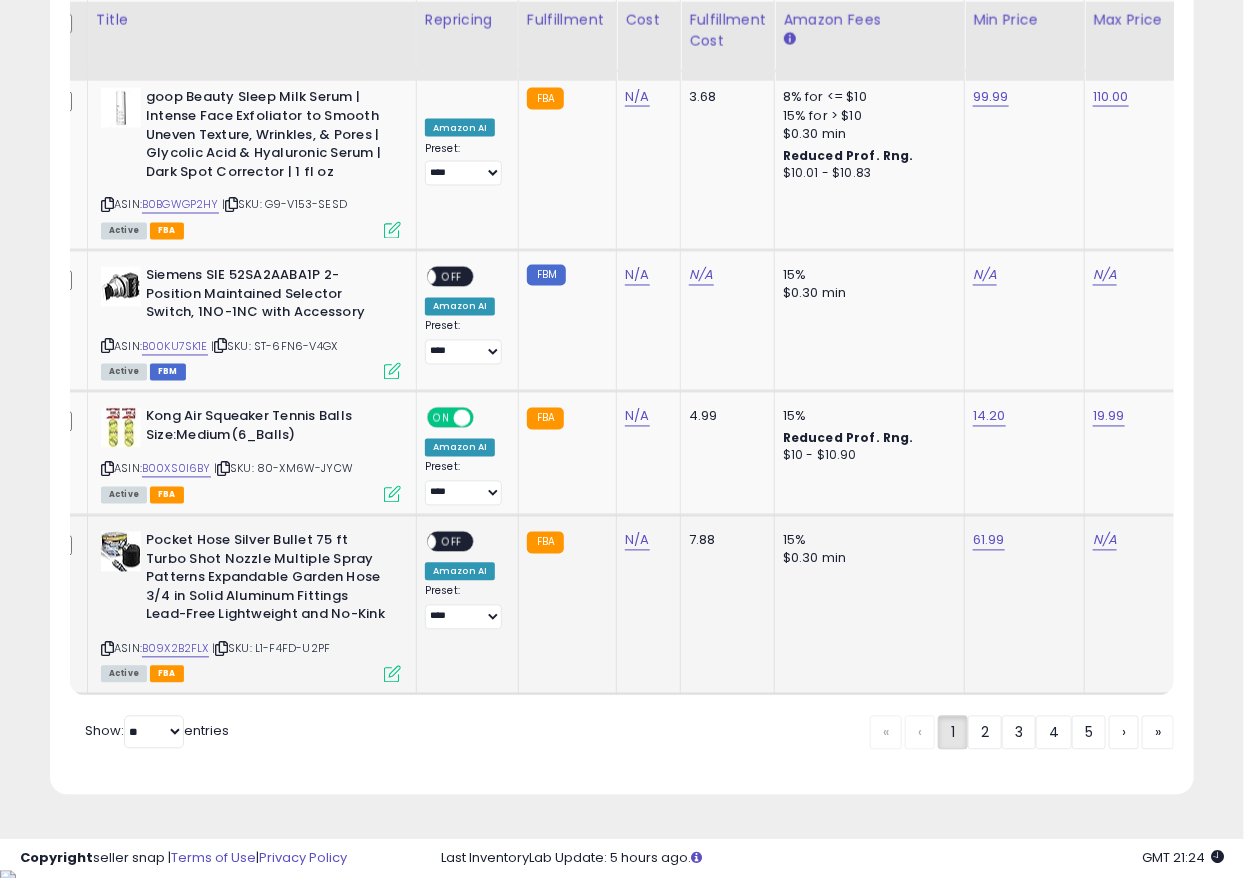 scroll, scrollTop: 0, scrollLeft: 147, axis: horizontal 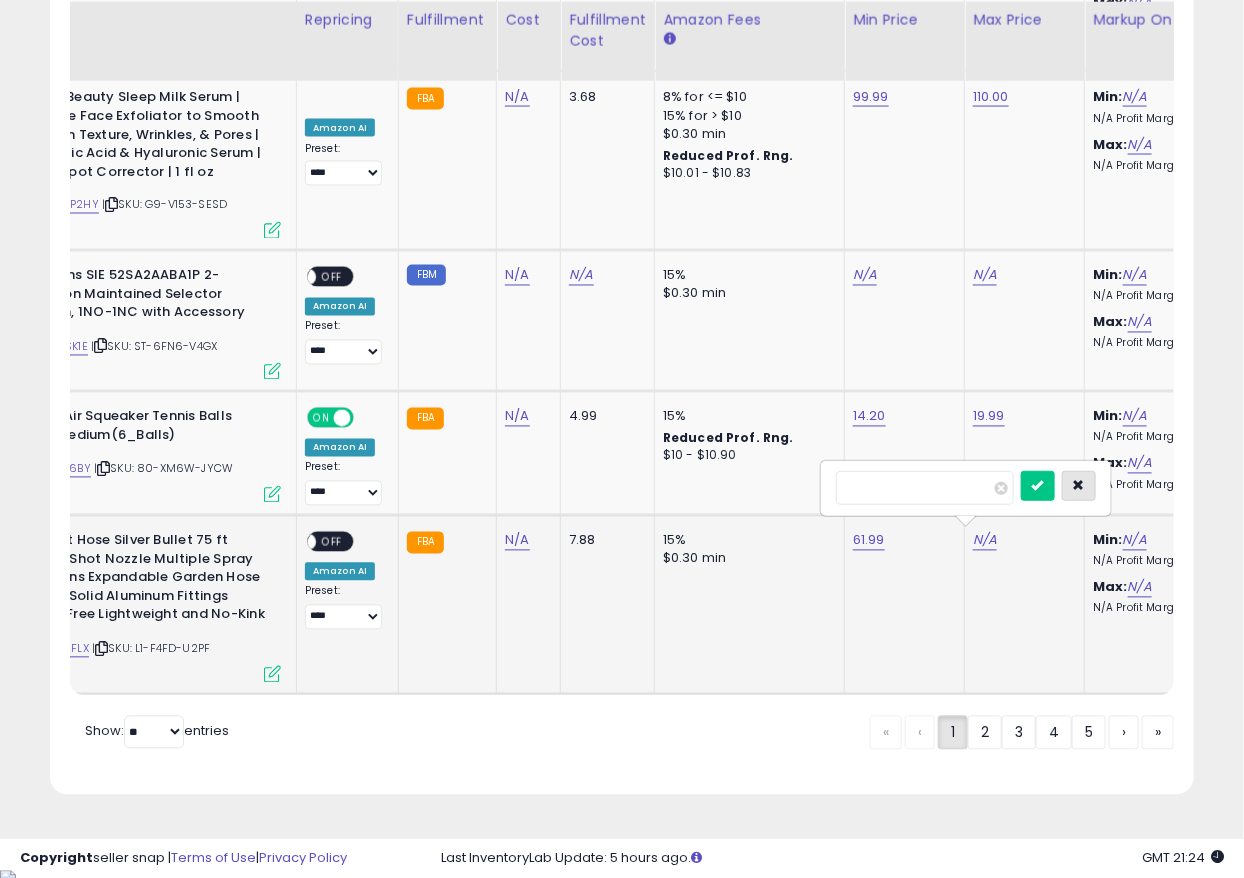 click at bounding box center [1079, 486] 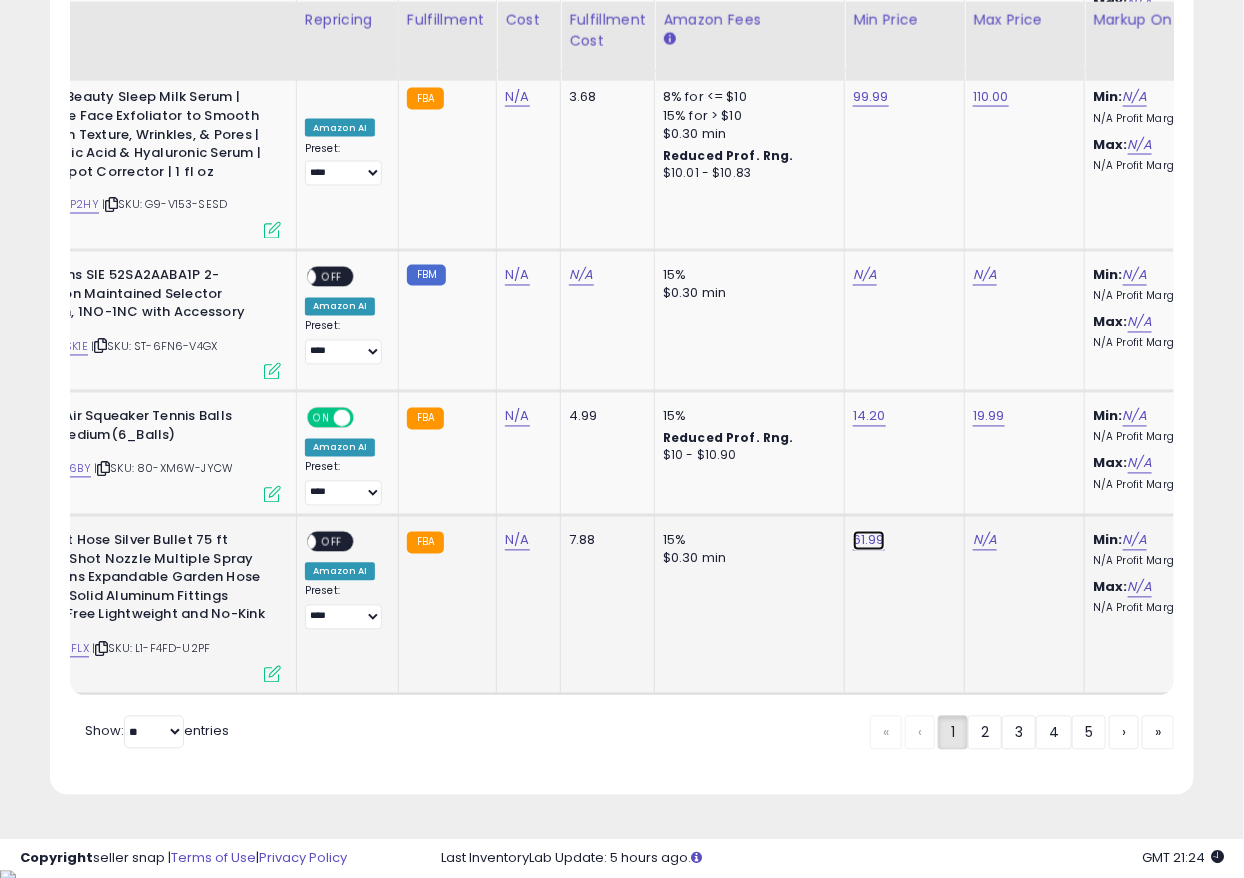 click on "61.99" at bounding box center [869, -2917] 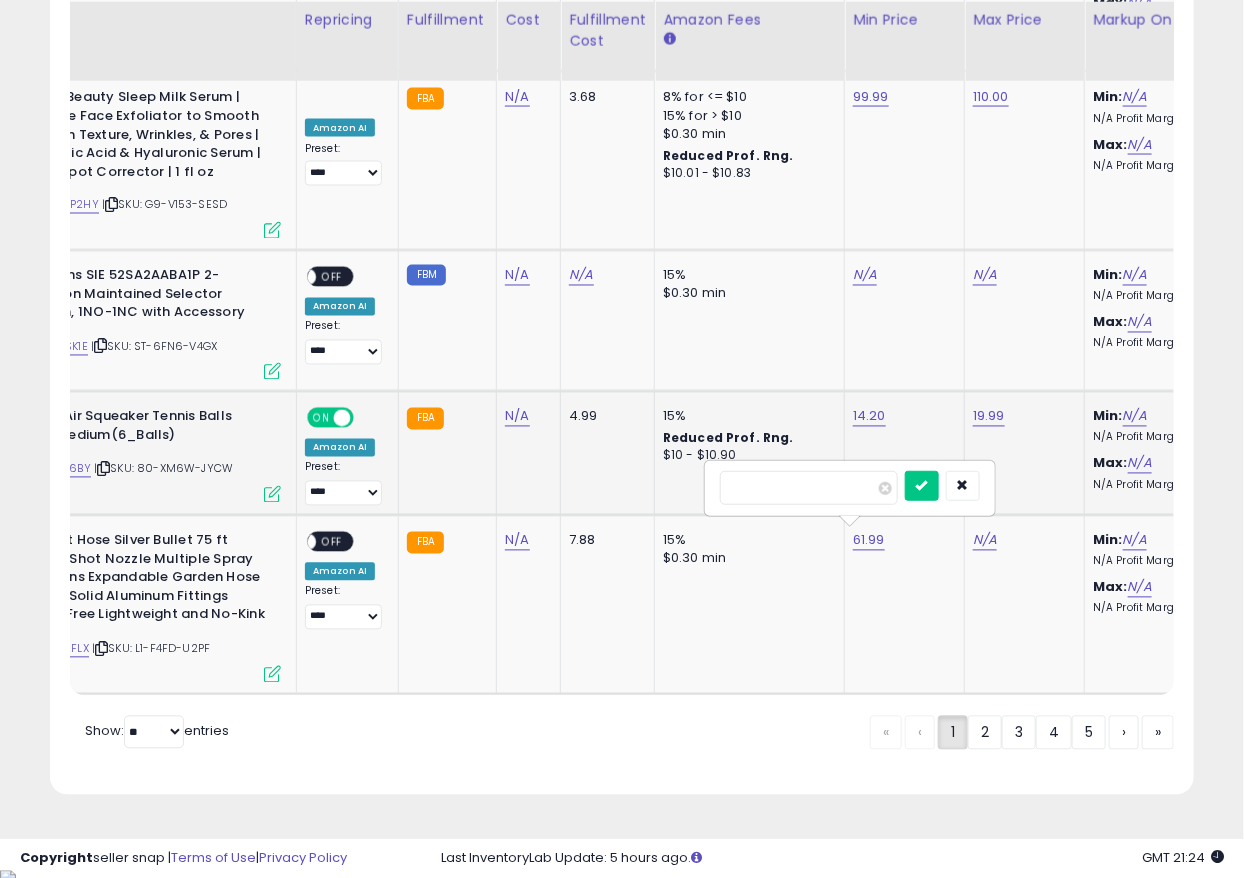 drag, startPoint x: 826, startPoint y: 491, endPoint x: 628, endPoint y: 490, distance: 198.00252 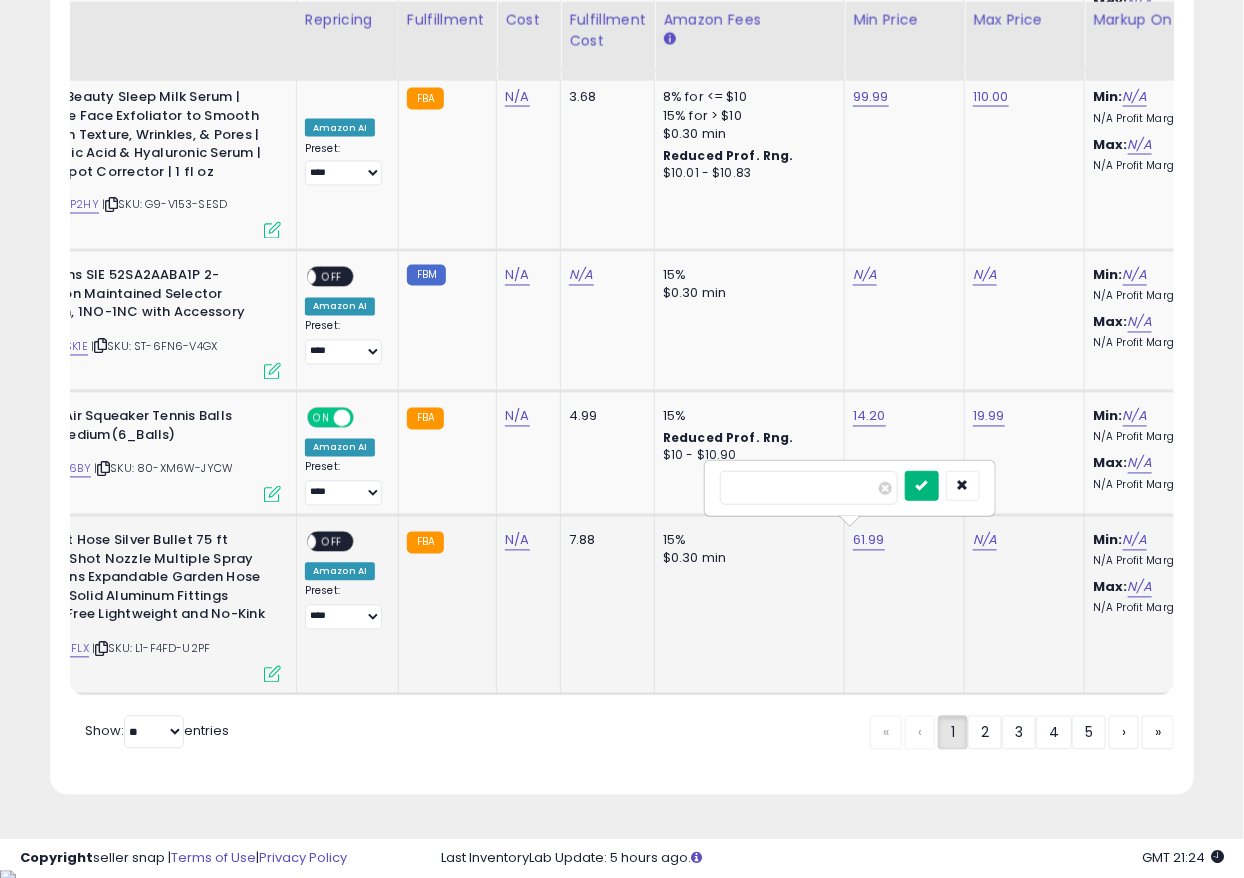 type on "*****" 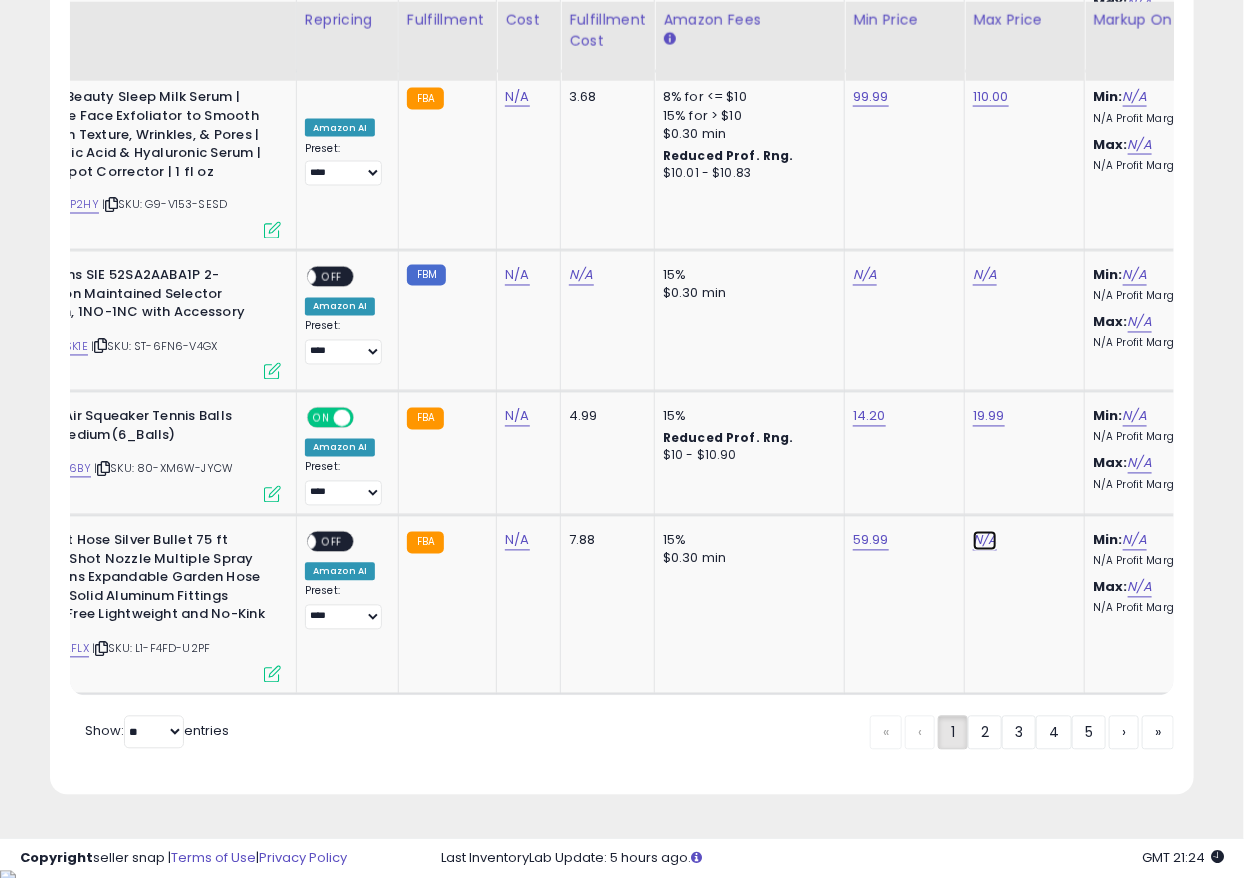 click on "N/A" at bounding box center [985, -1912] 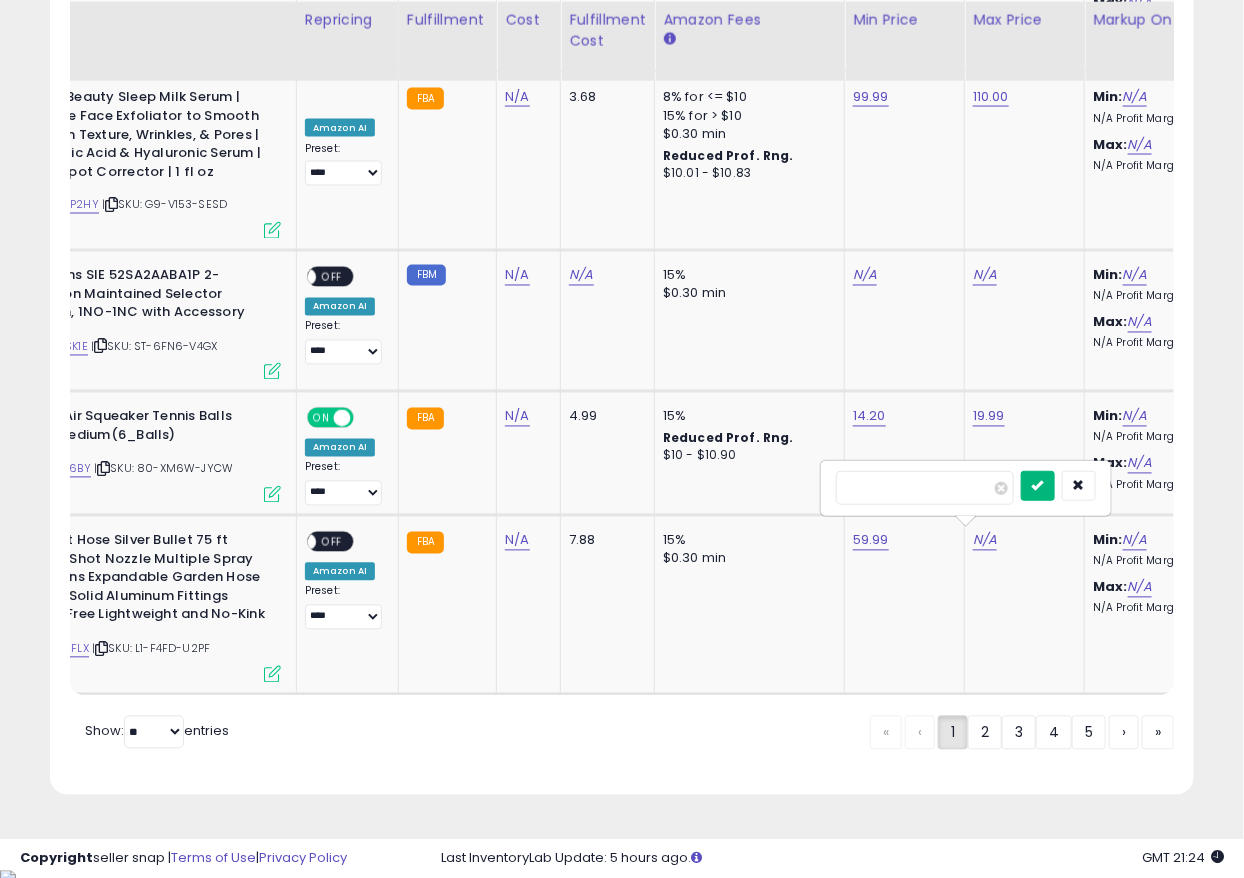 type on "*****" 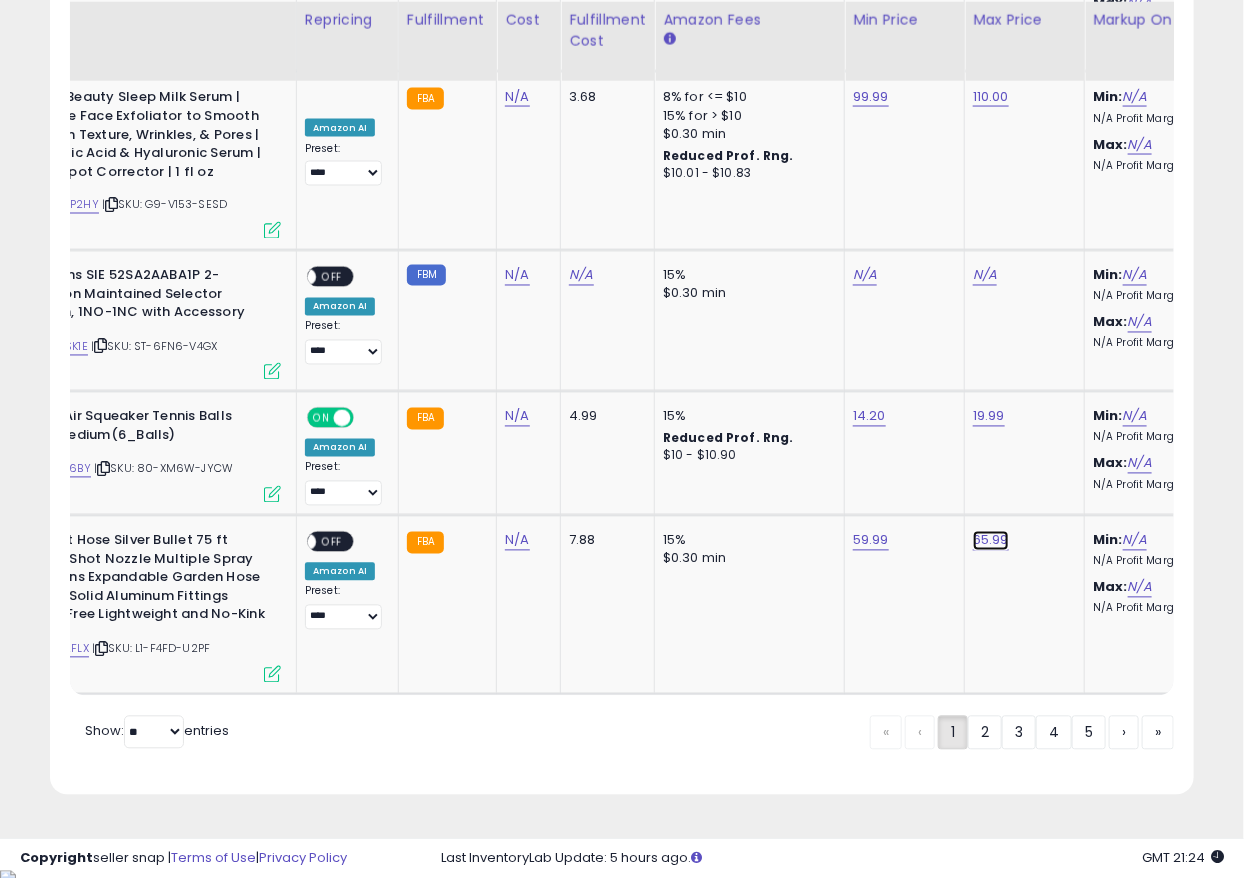 click on "65.99" at bounding box center (989, -2917) 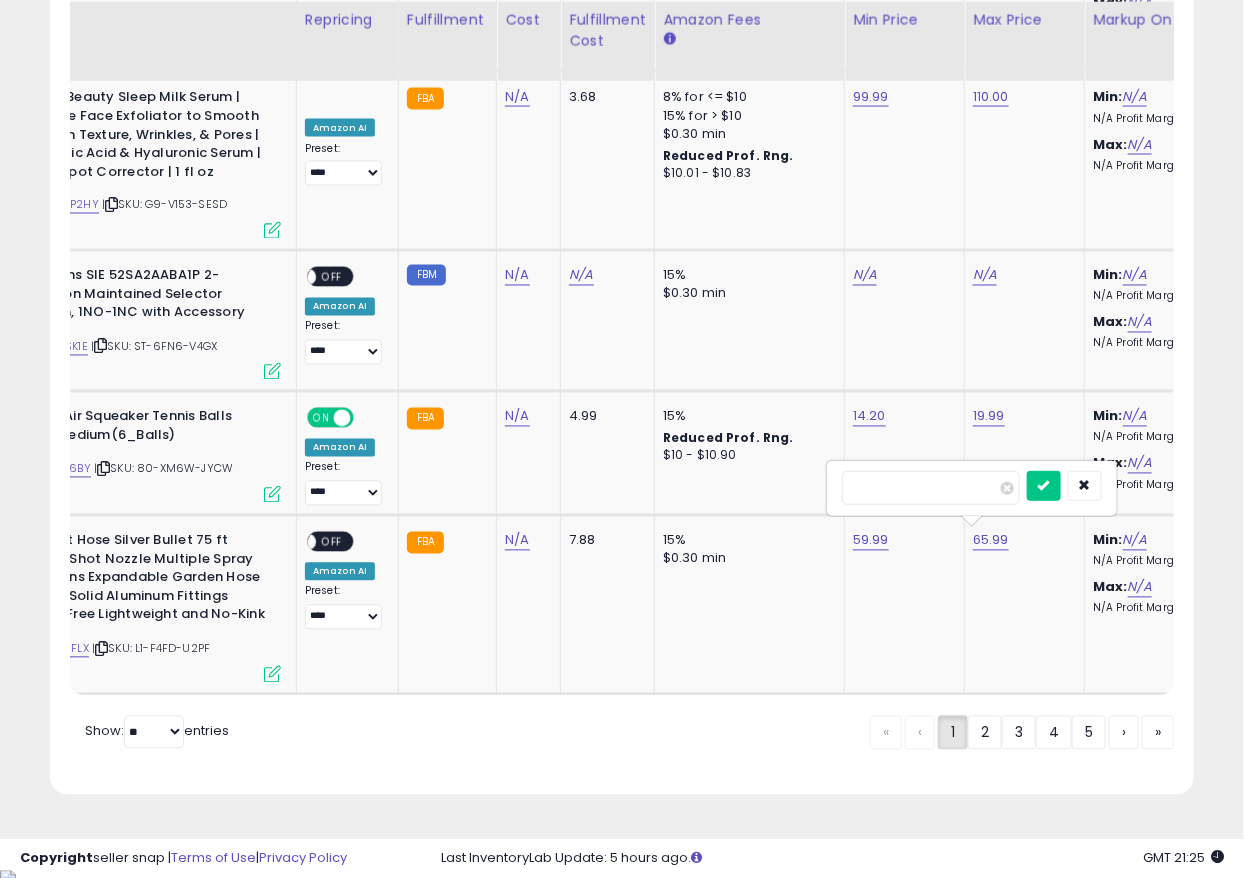 scroll, scrollTop: 0, scrollLeft: 153, axis: horizontal 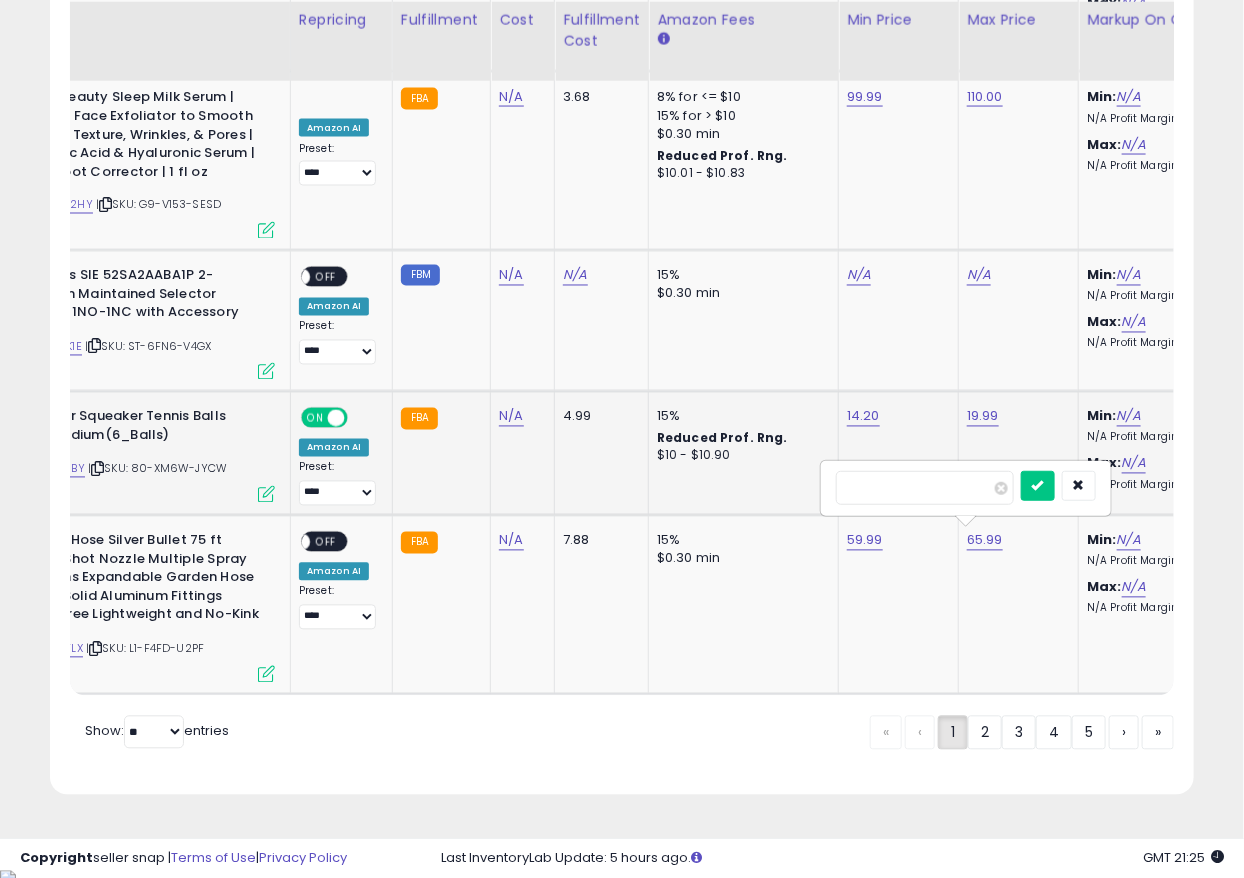 drag, startPoint x: 918, startPoint y: 479, endPoint x: 734, endPoint y: 484, distance: 184.06792 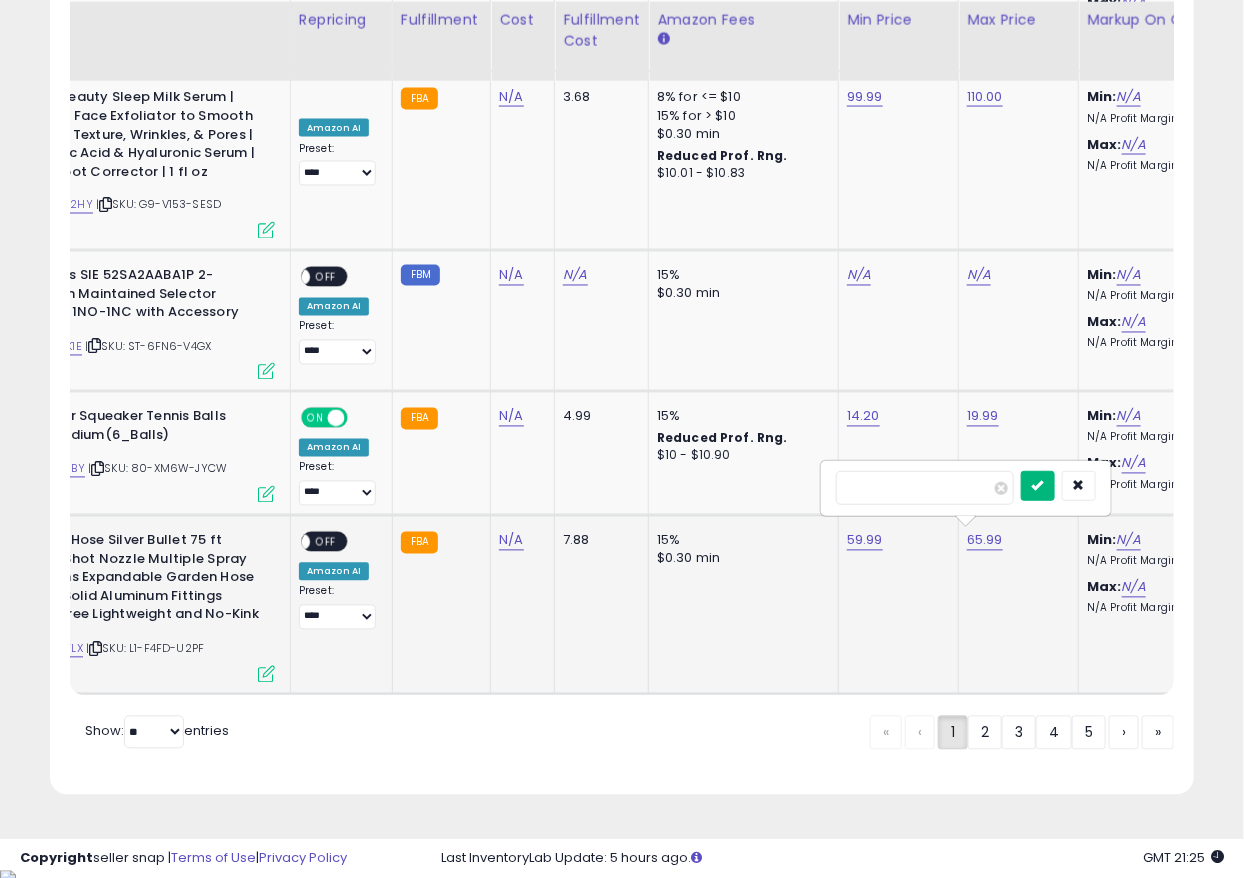type on "****" 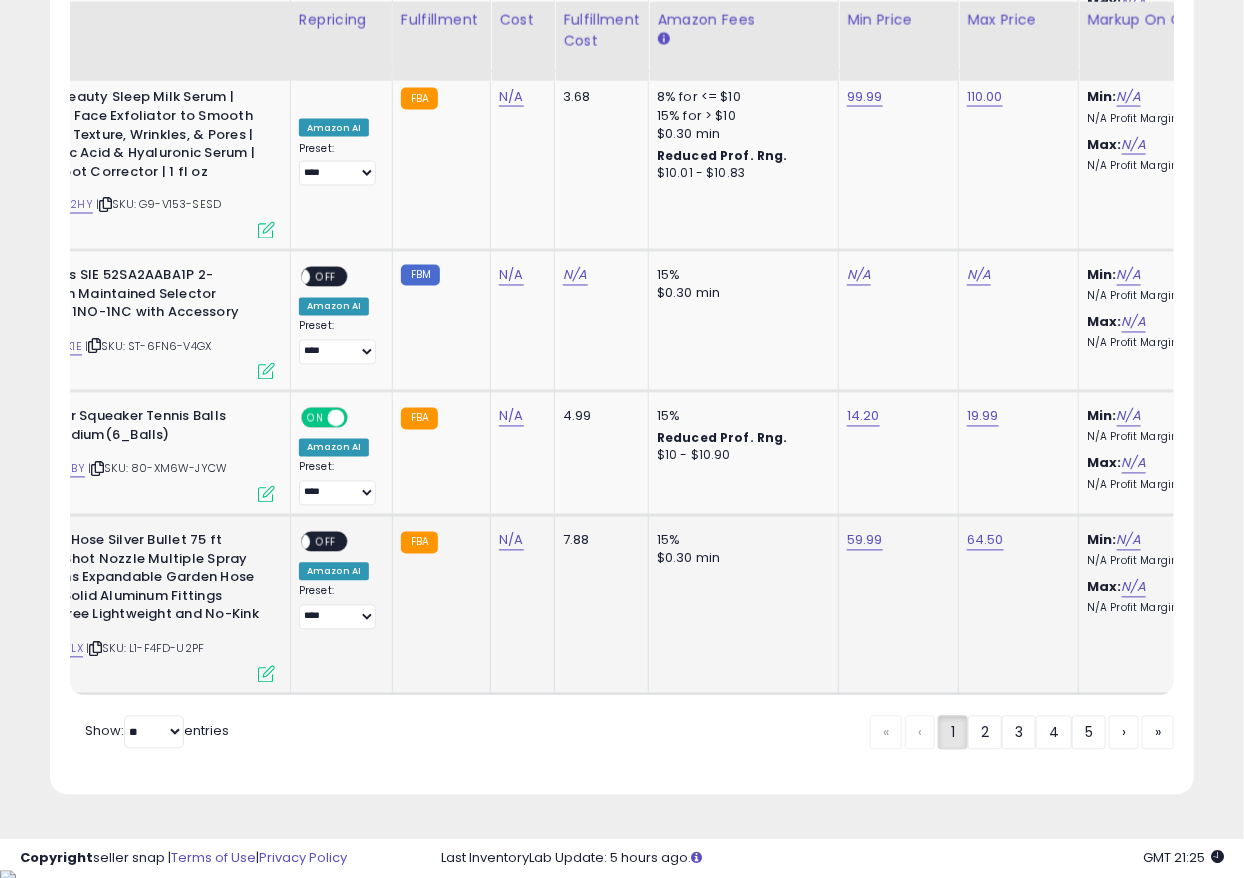 click on "OFF" at bounding box center [326, 542] 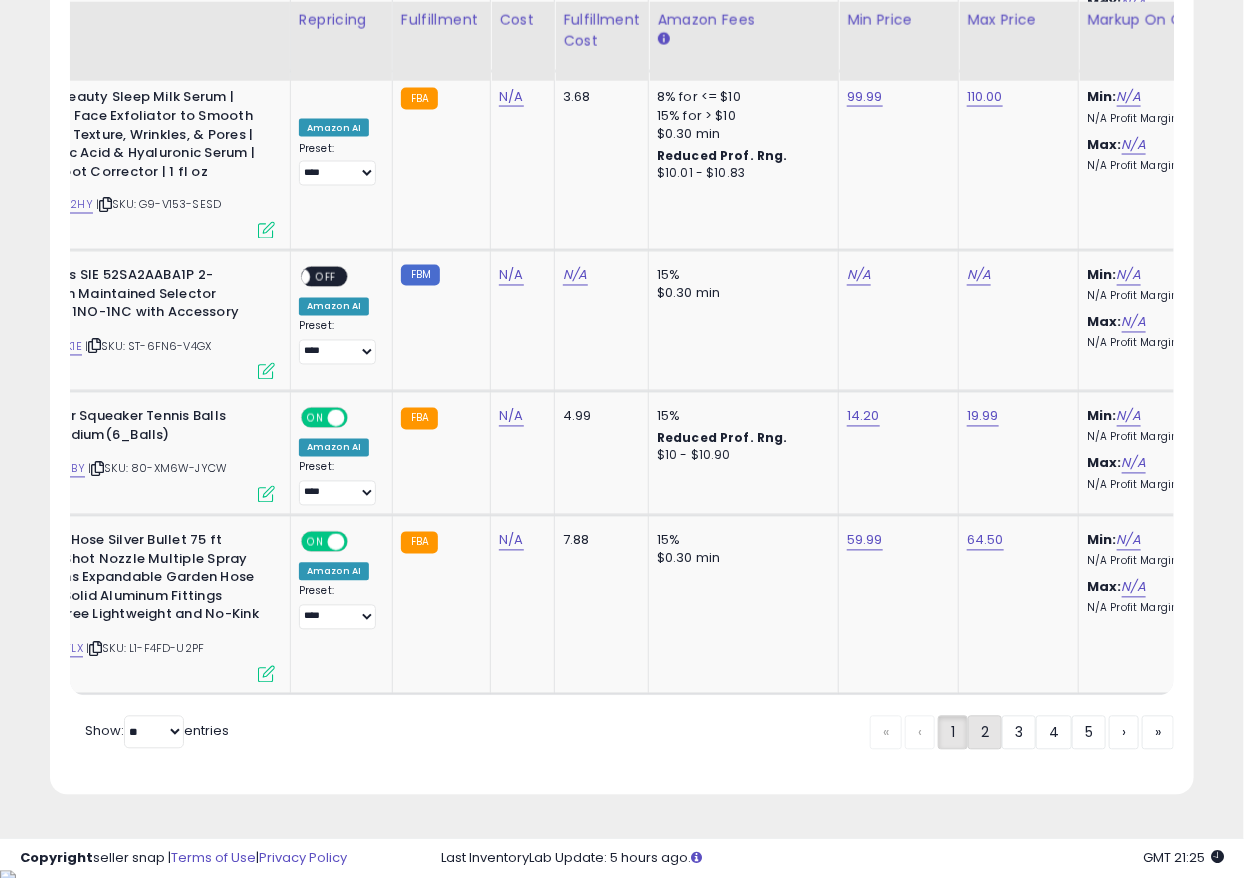 click on "2" 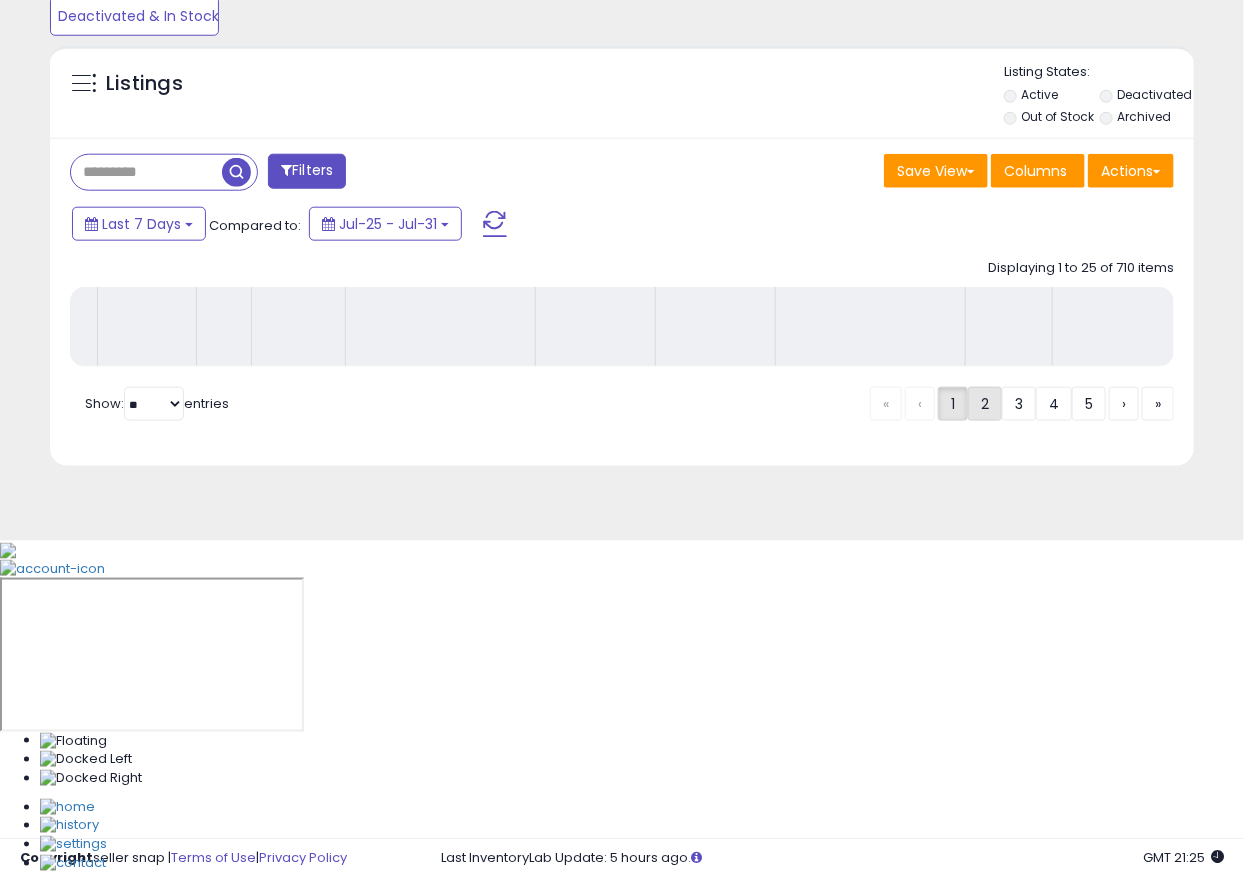 scroll, scrollTop: 362, scrollLeft: 0, axis: vertical 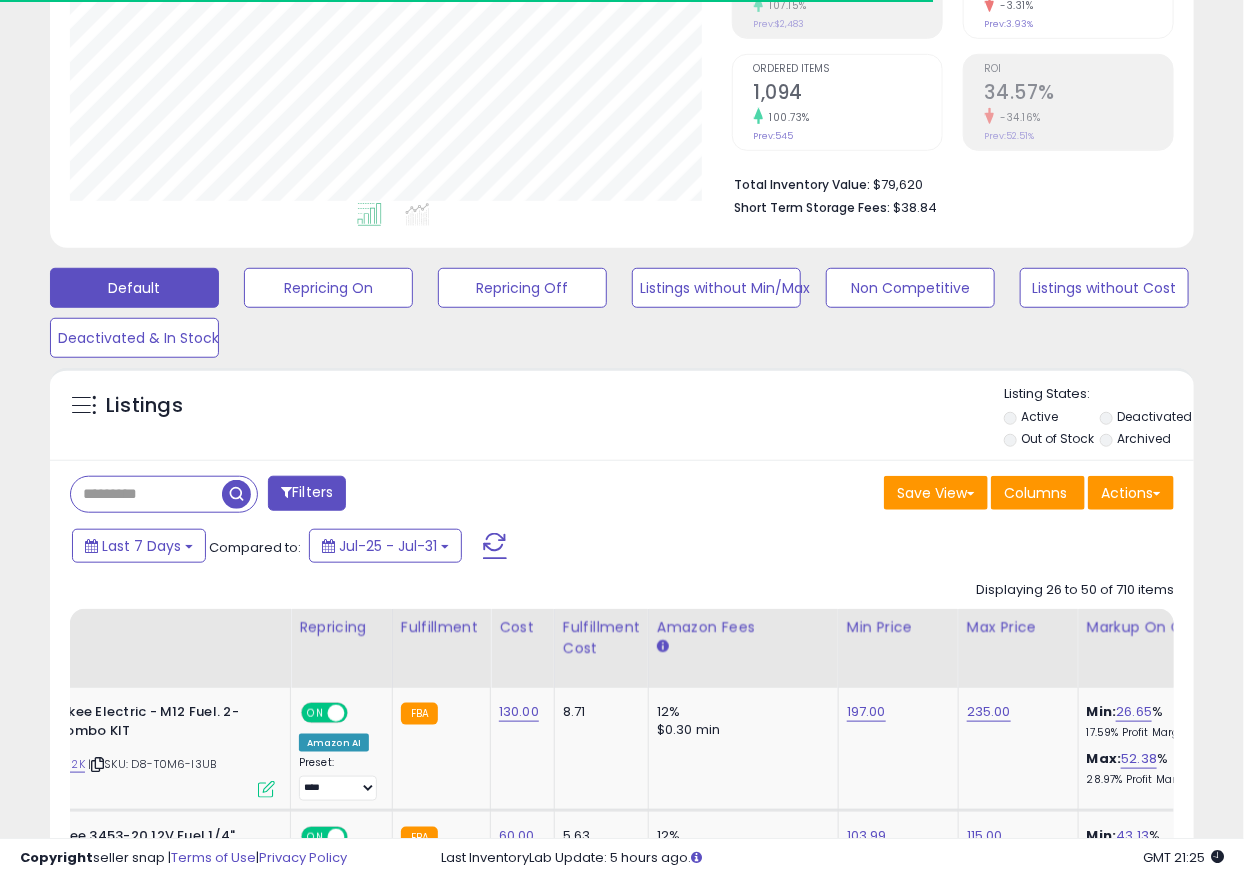 click on "Milwaukee Electric - M12 Fuel. 2-Tool Combo KIT  ASIN:  B0BQ3WJ12K    |   SKU: D8-T0M6-I3UB Active FBA
ON   OFF Amazon AI Preset:
**** ********* **** Success
Error
%" 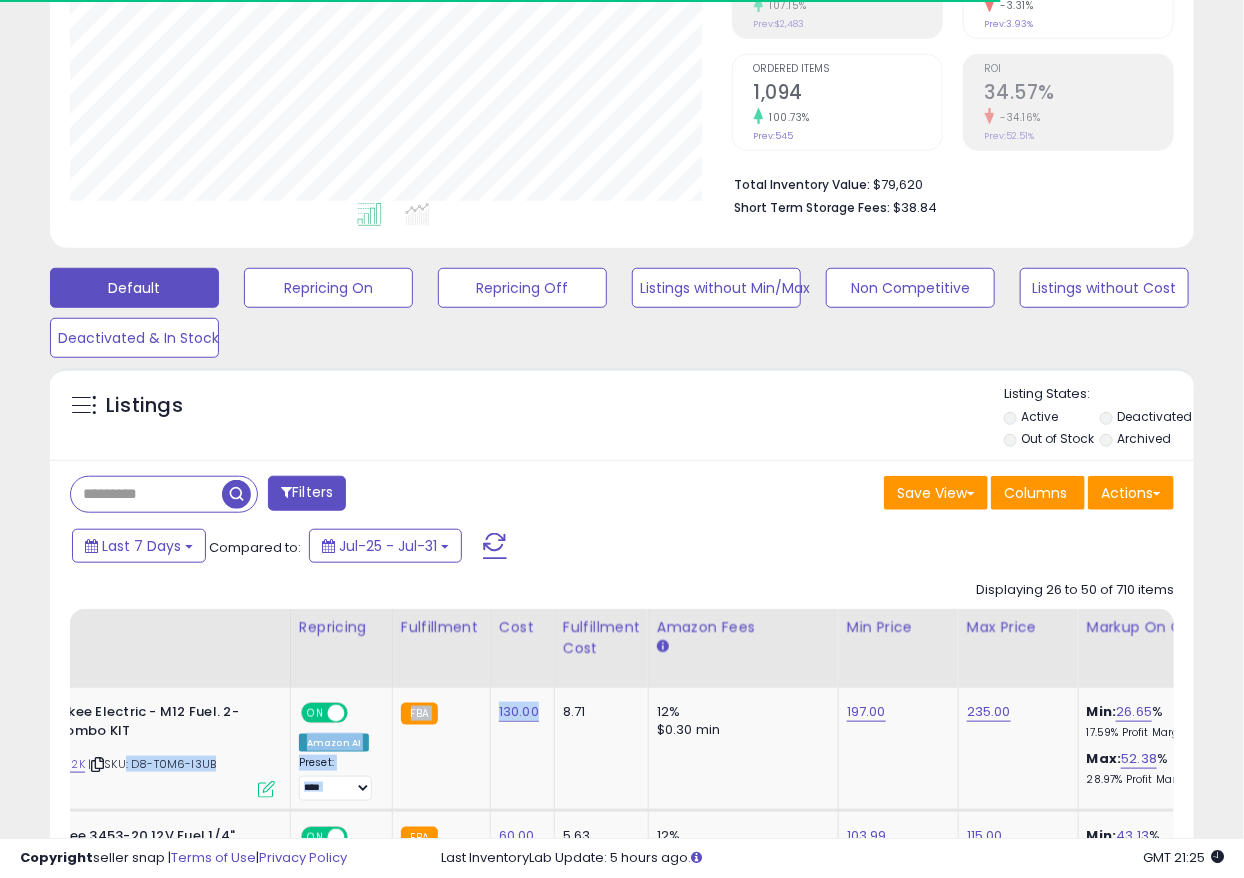 scroll, scrollTop: 0, scrollLeft: 0, axis: both 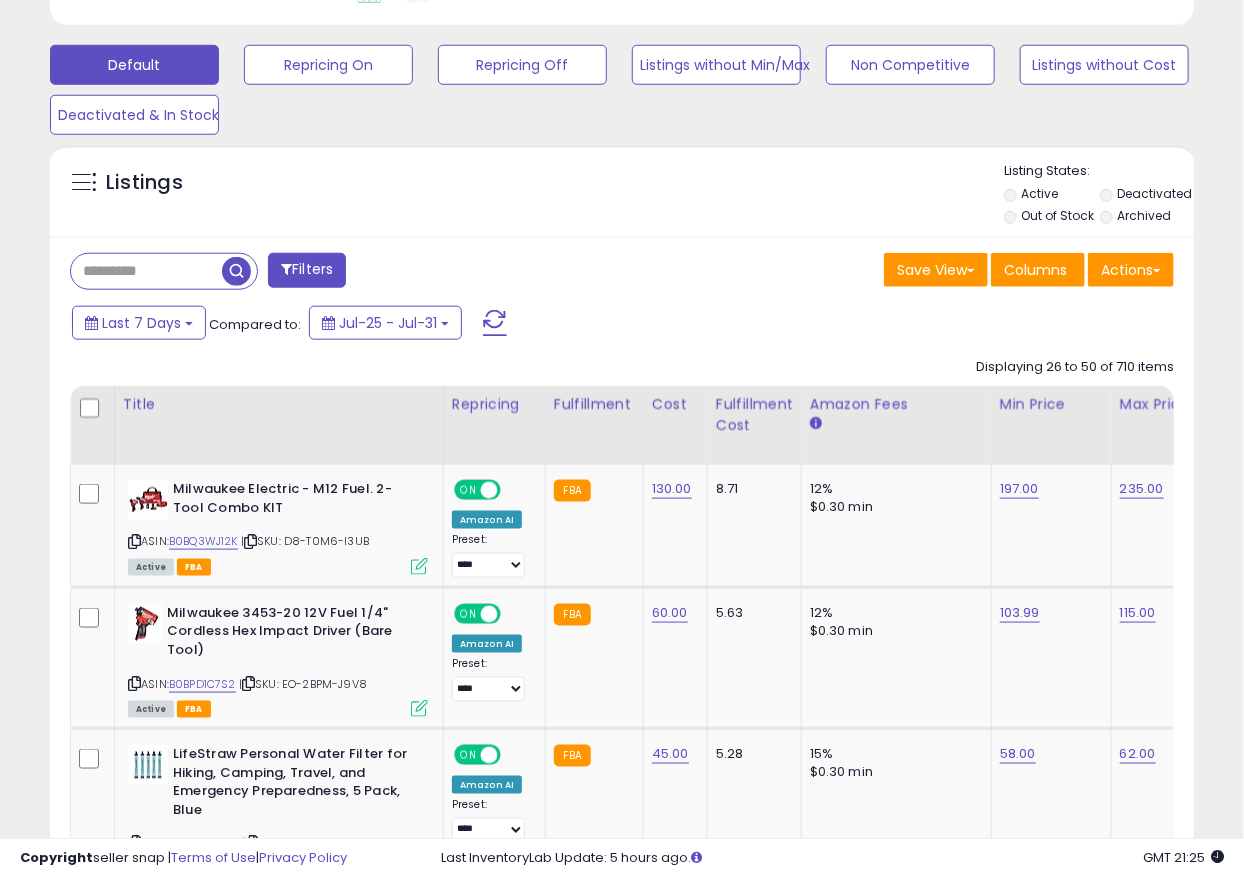 click on "Filters" at bounding box center (338, 273) 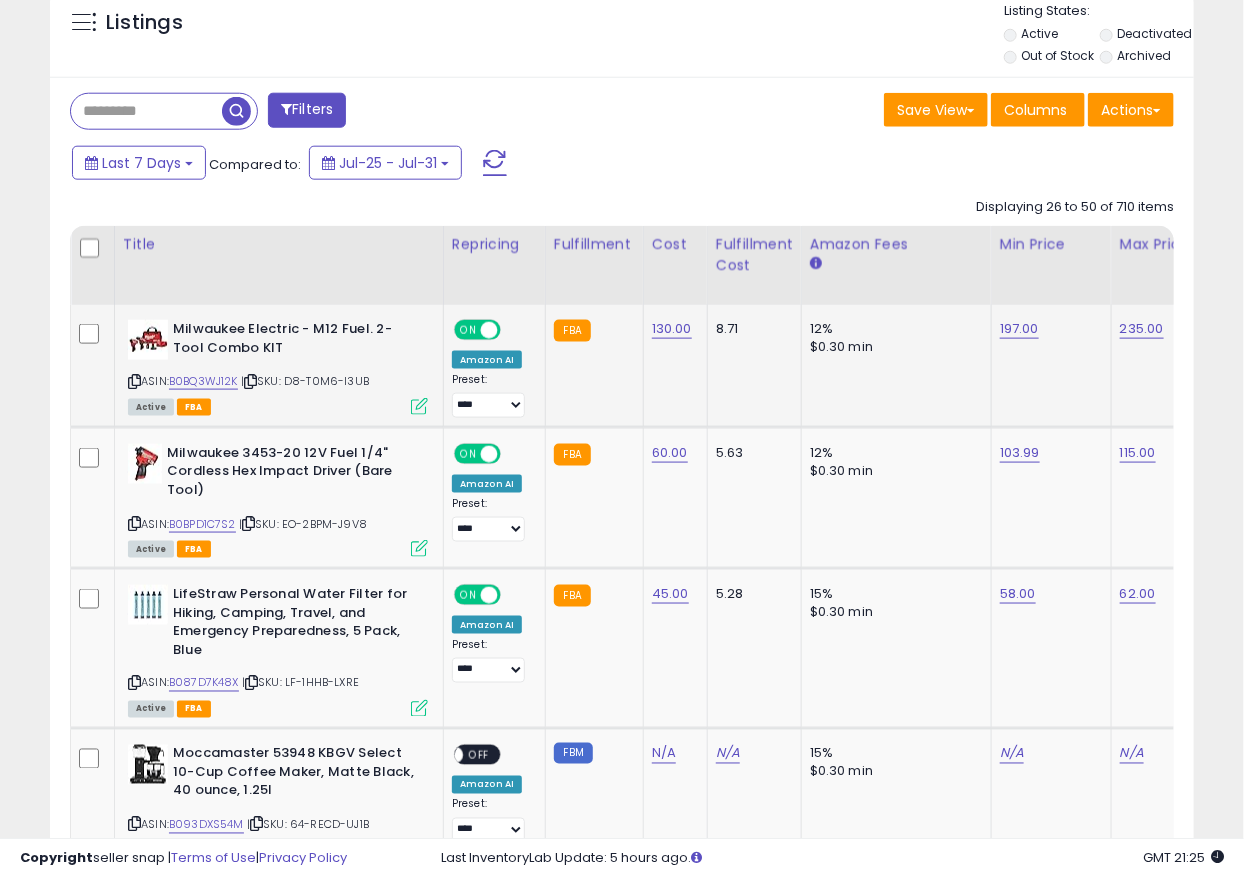 scroll, scrollTop: 1029, scrollLeft: 0, axis: vertical 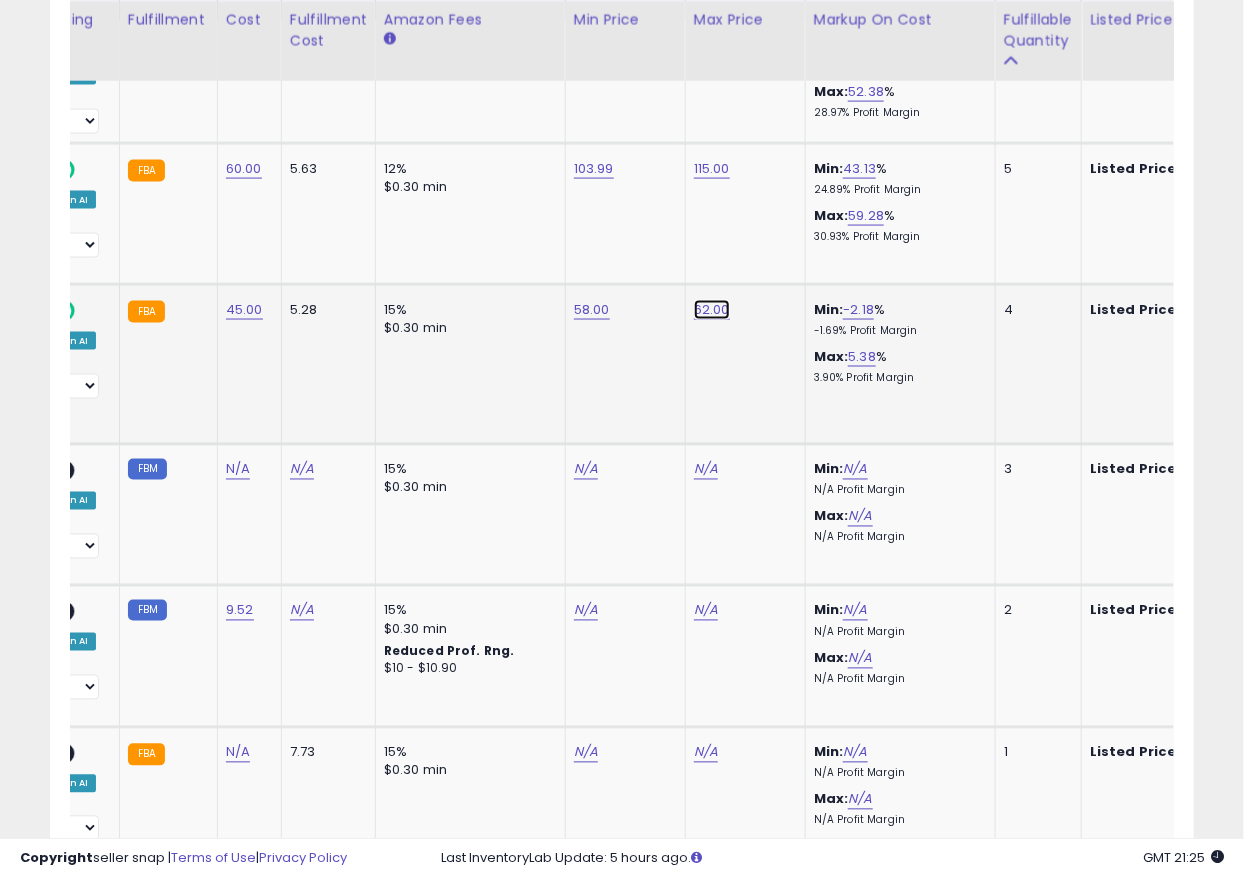 click on "62.00" at bounding box center [716, 45] 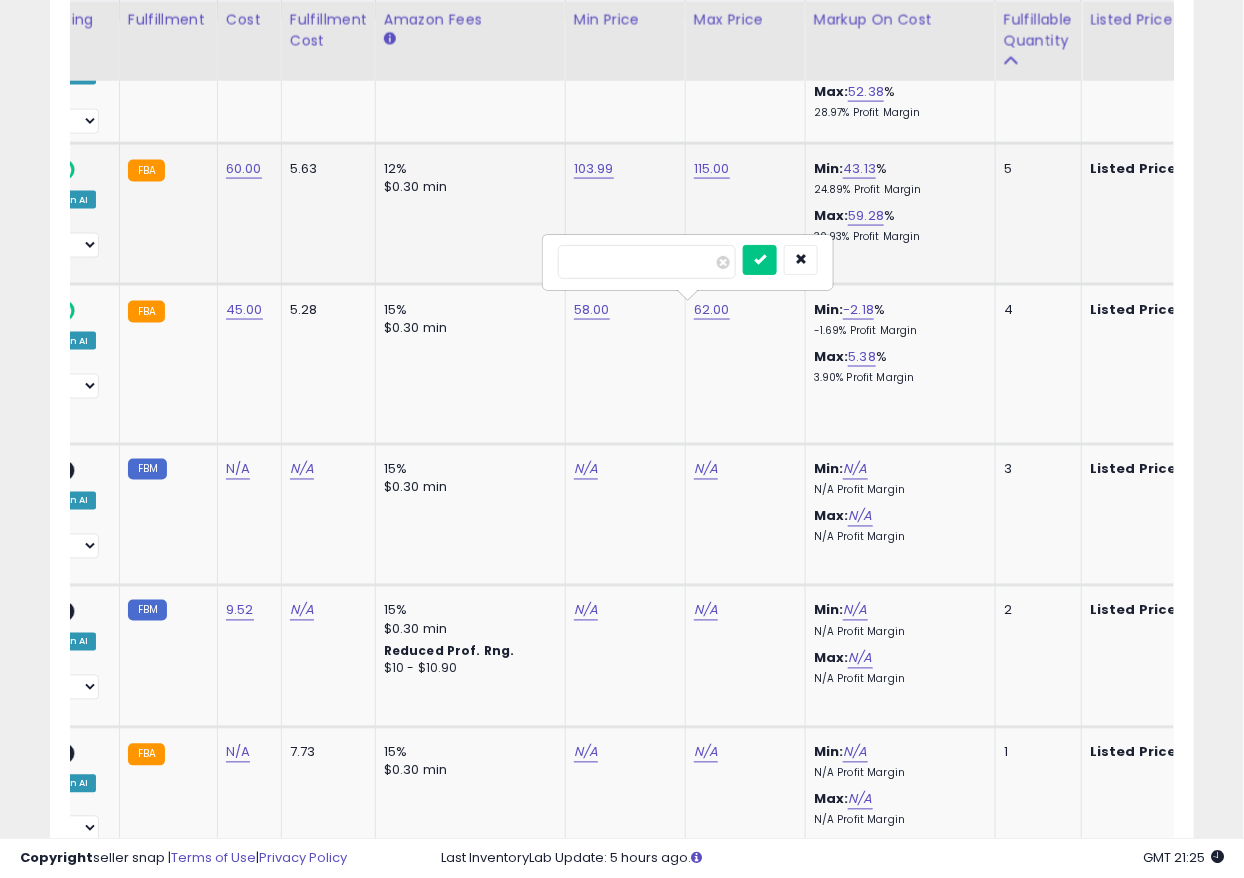 drag, startPoint x: 630, startPoint y: 259, endPoint x: 434, endPoint y: 254, distance: 196.06377 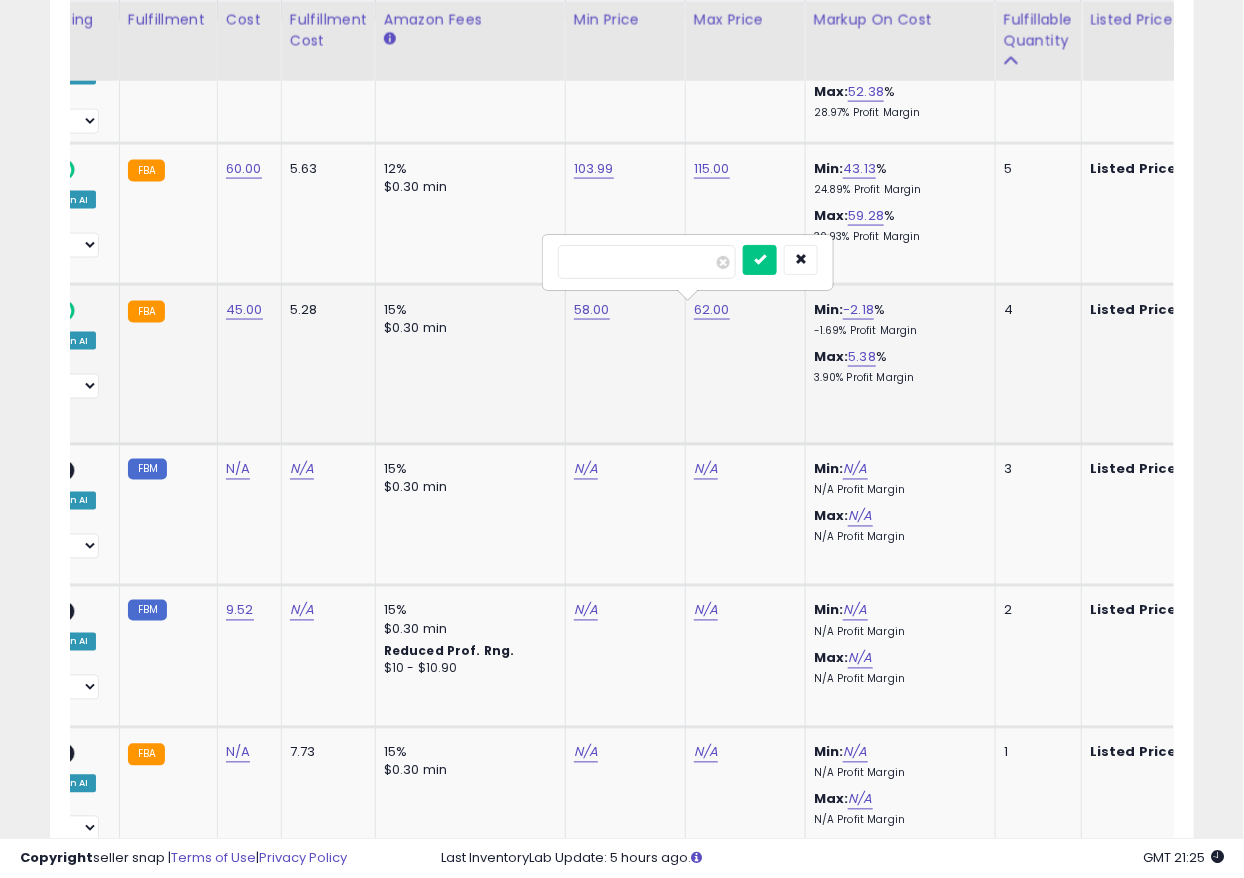 type on "**" 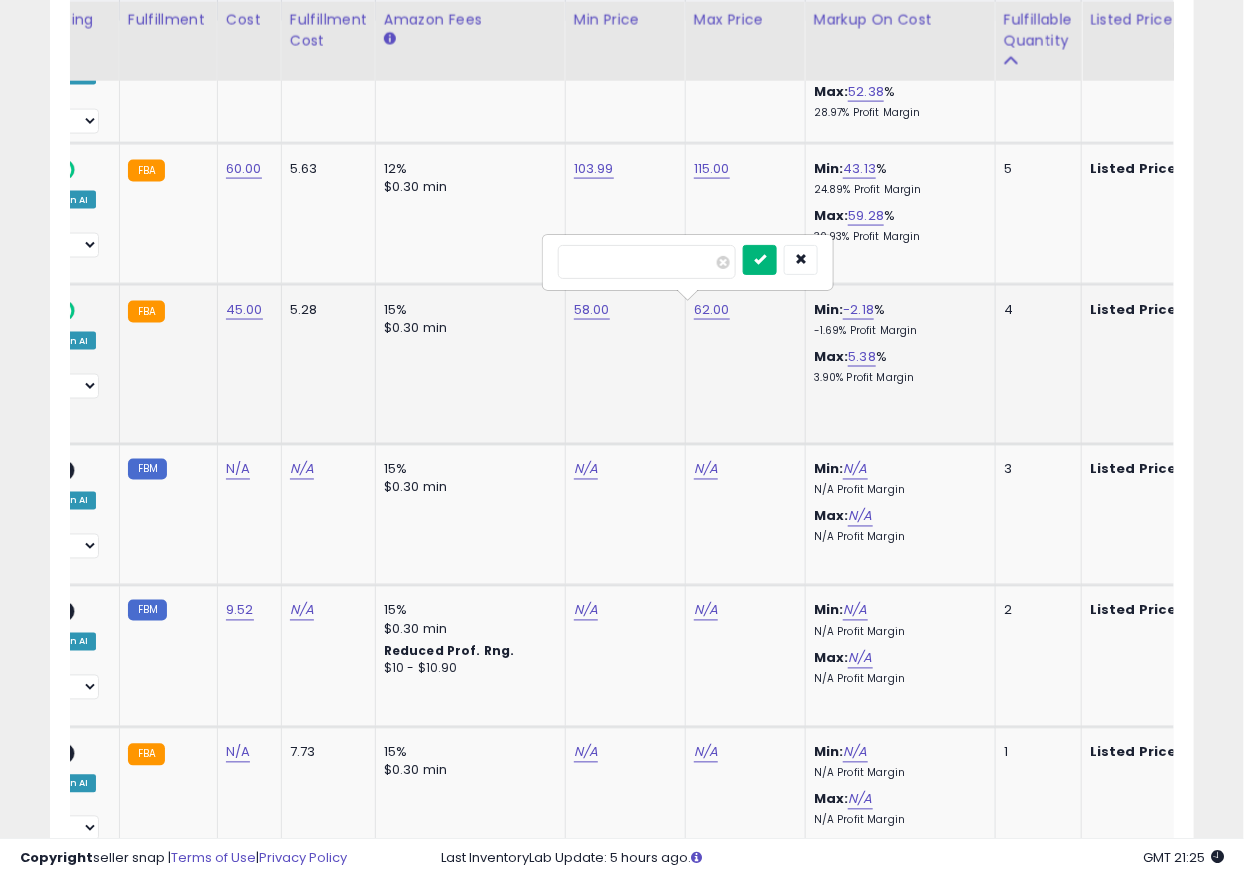 click at bounding box center [760, 259] 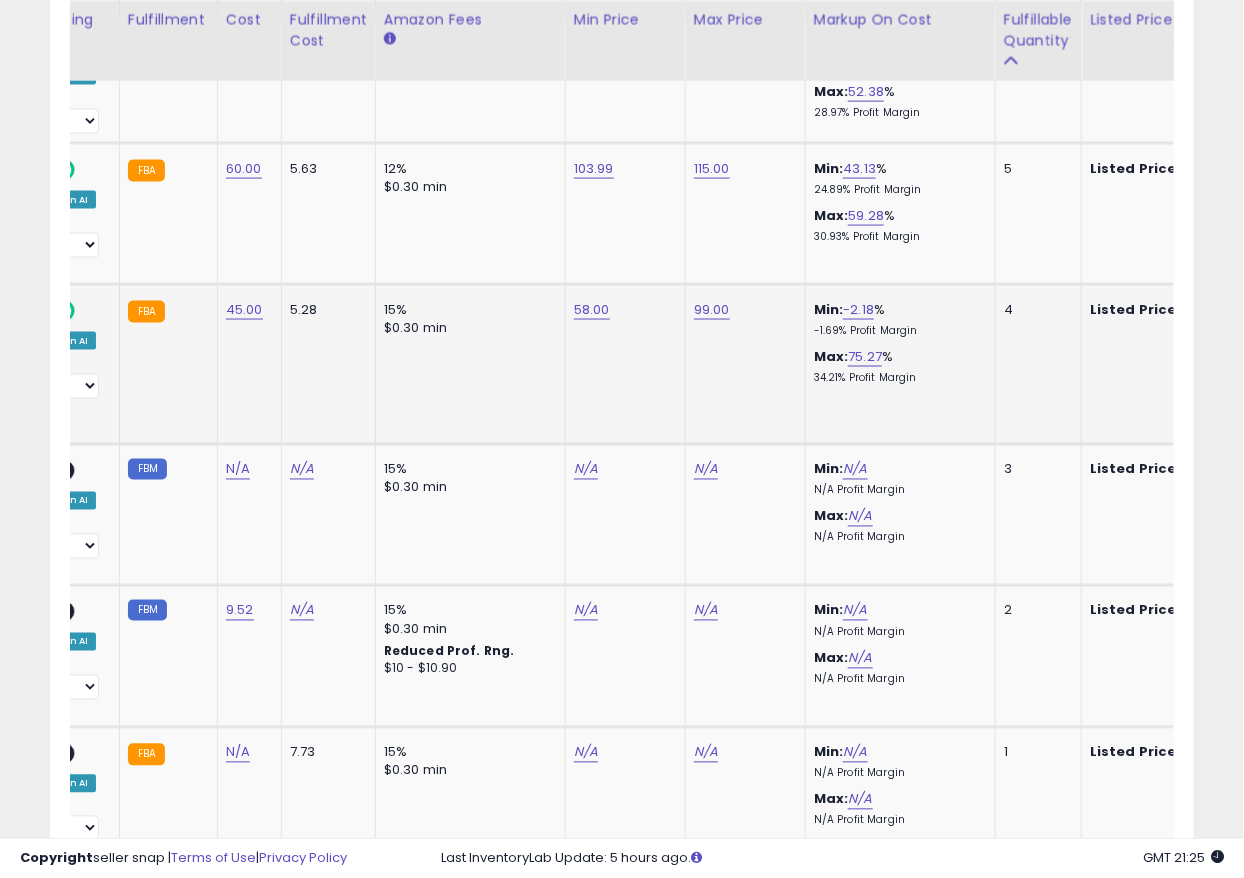 scroll, scrollTop: 0, scrollLeft: 0, axis: both 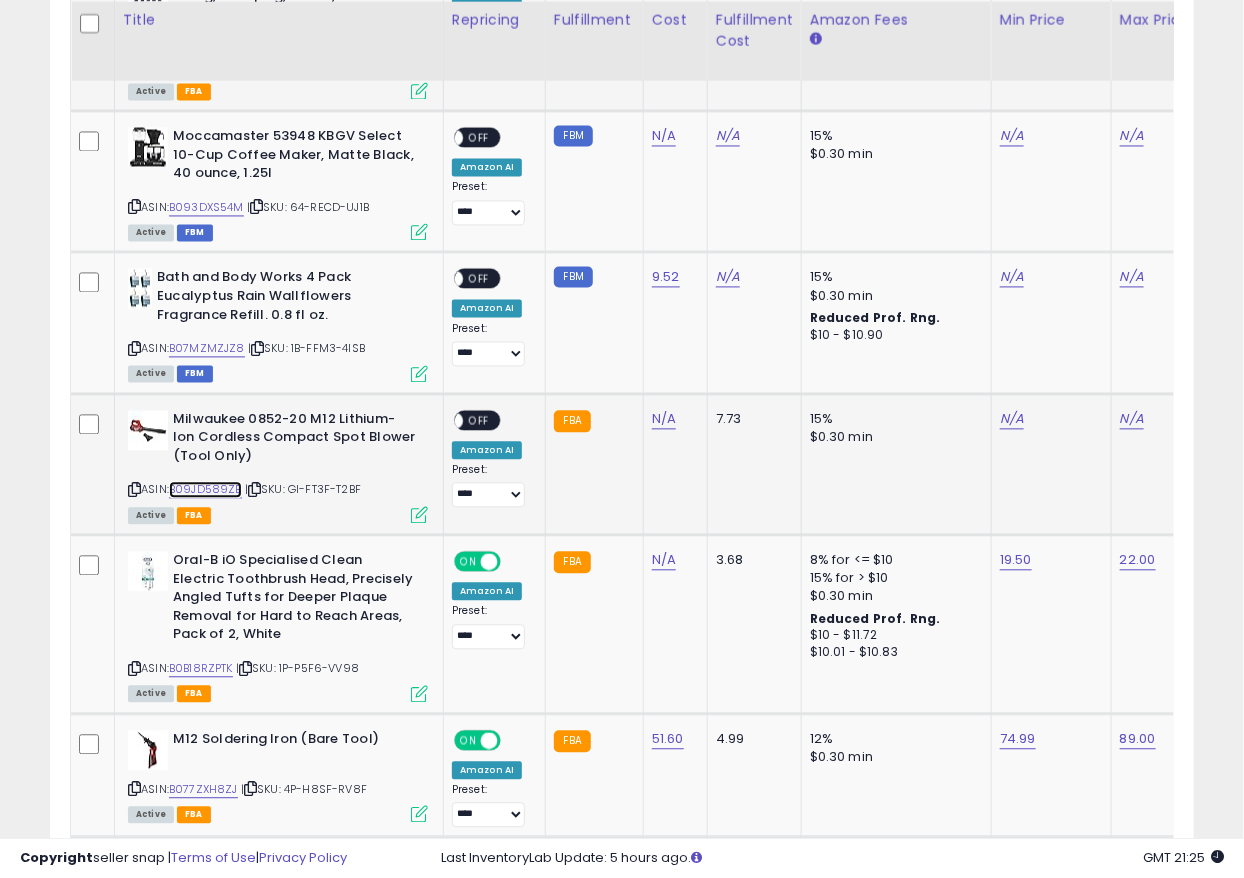 click on "B09JD589ZB" at bounding box center (205, 490) 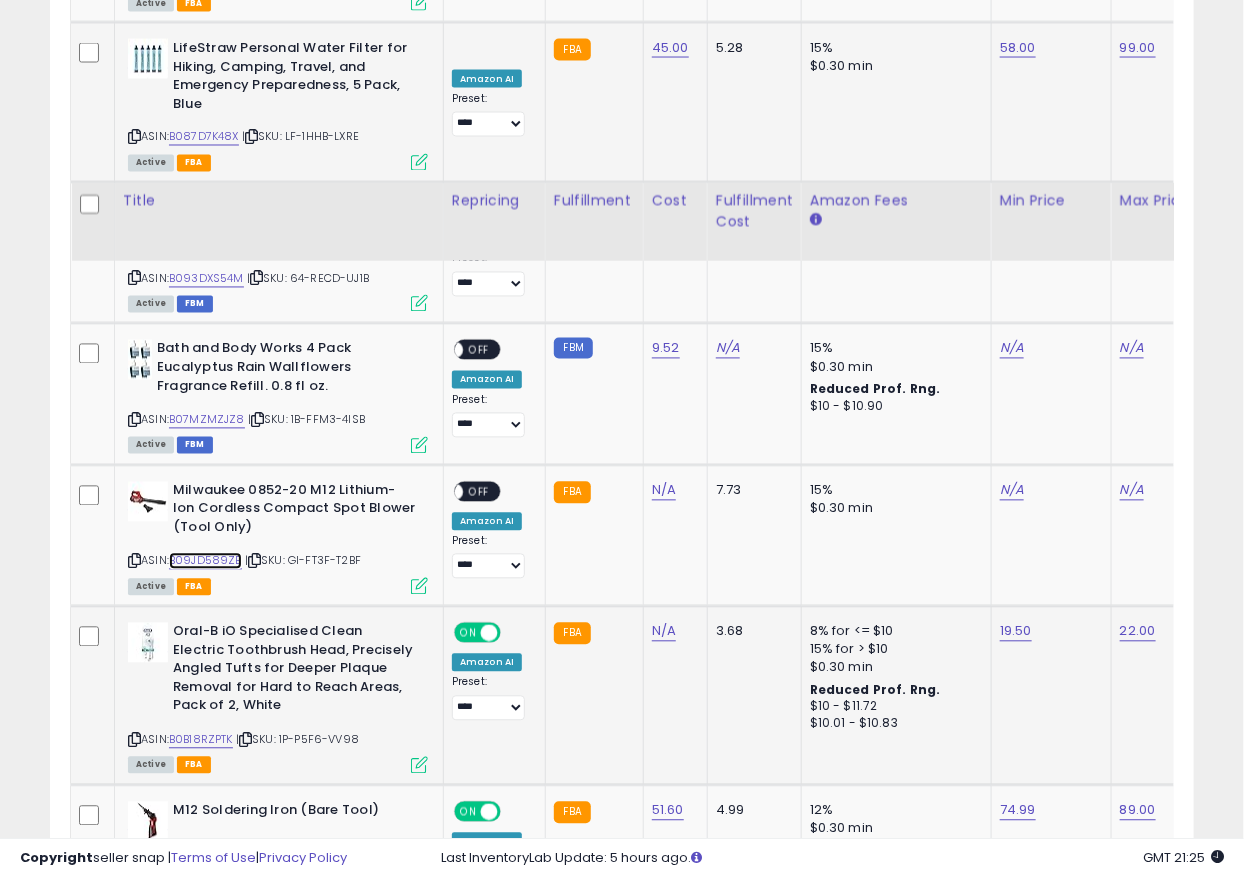 scroll, scrollTop: 1251, scrollLeft: 0, axis: vertical 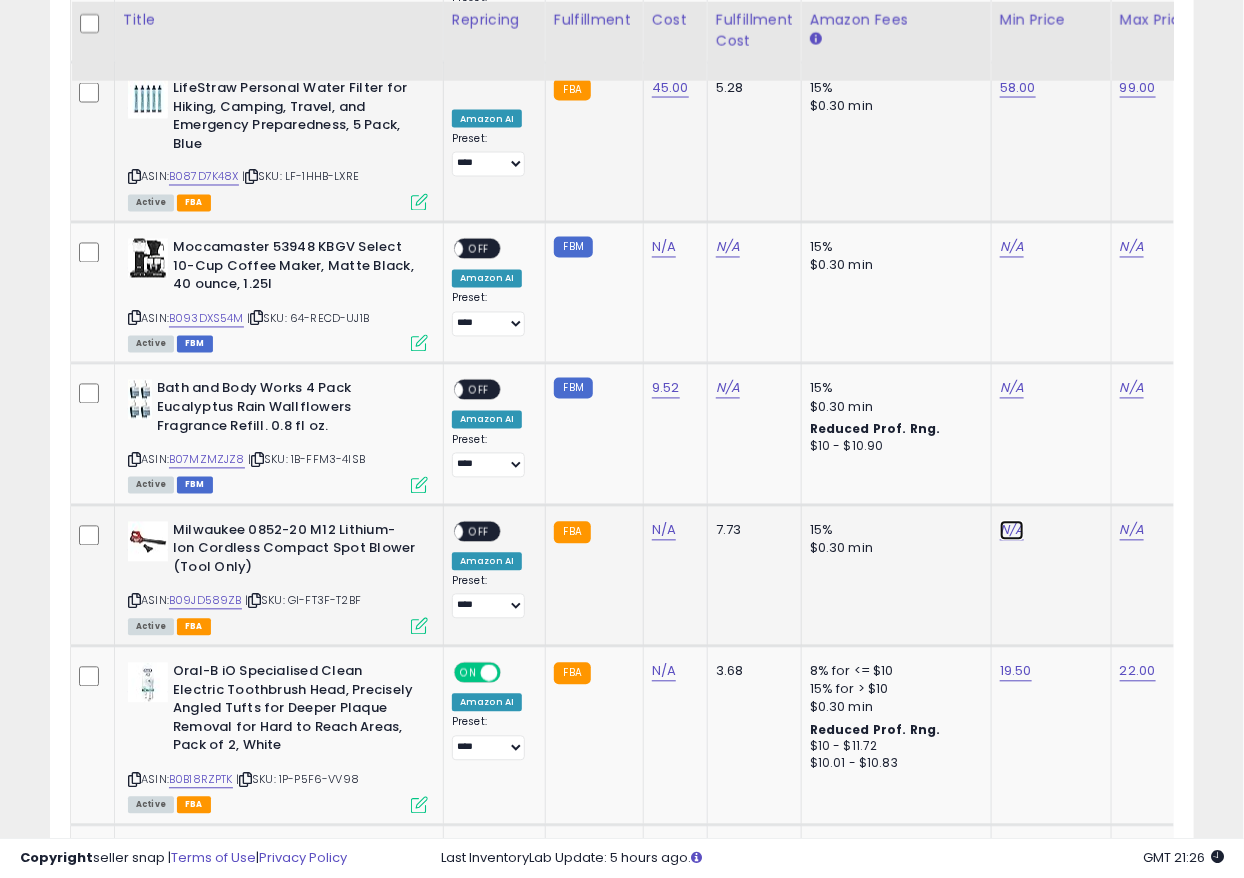 click on "N/A" at bounding box center [1012, 248] 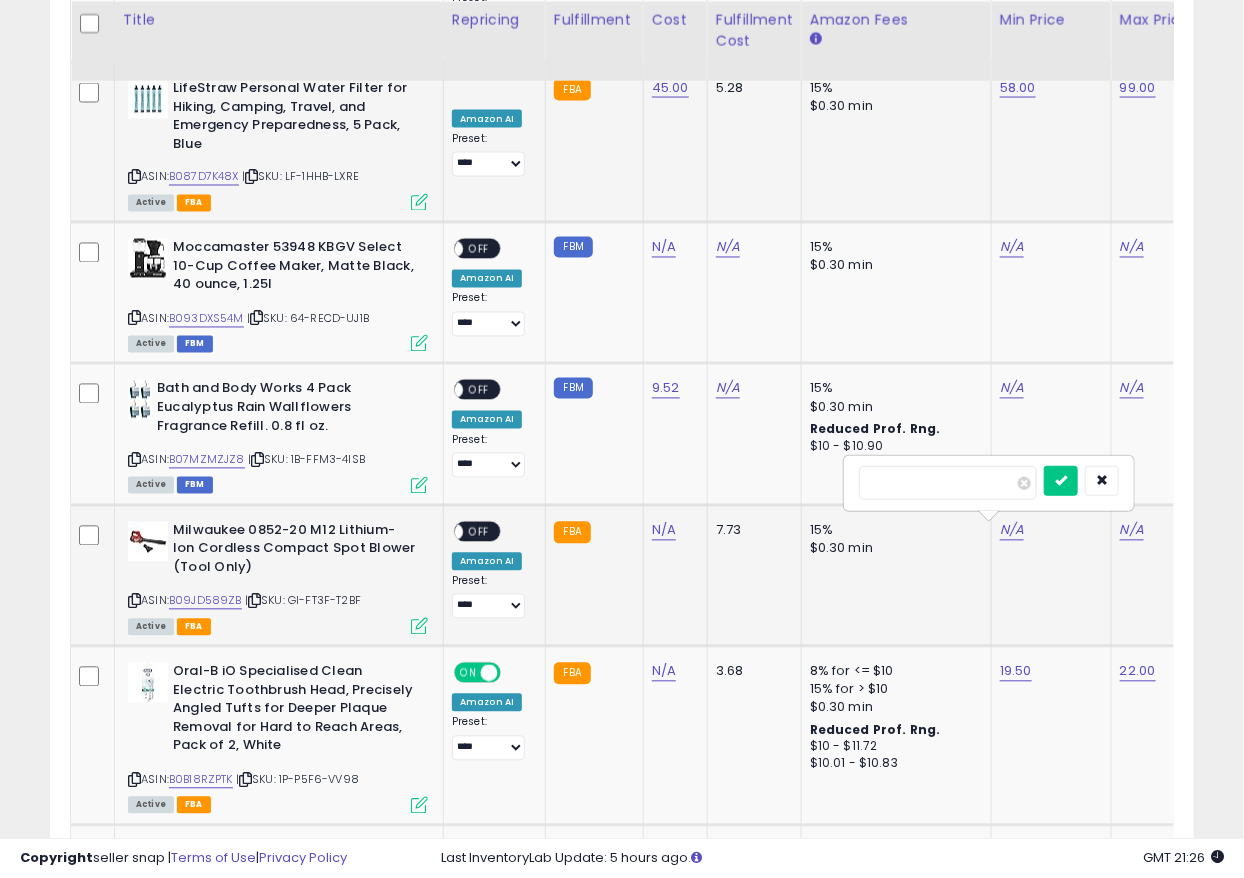 scroll, scrollTop: 0, scrollLeft: 23, axis: horizontal 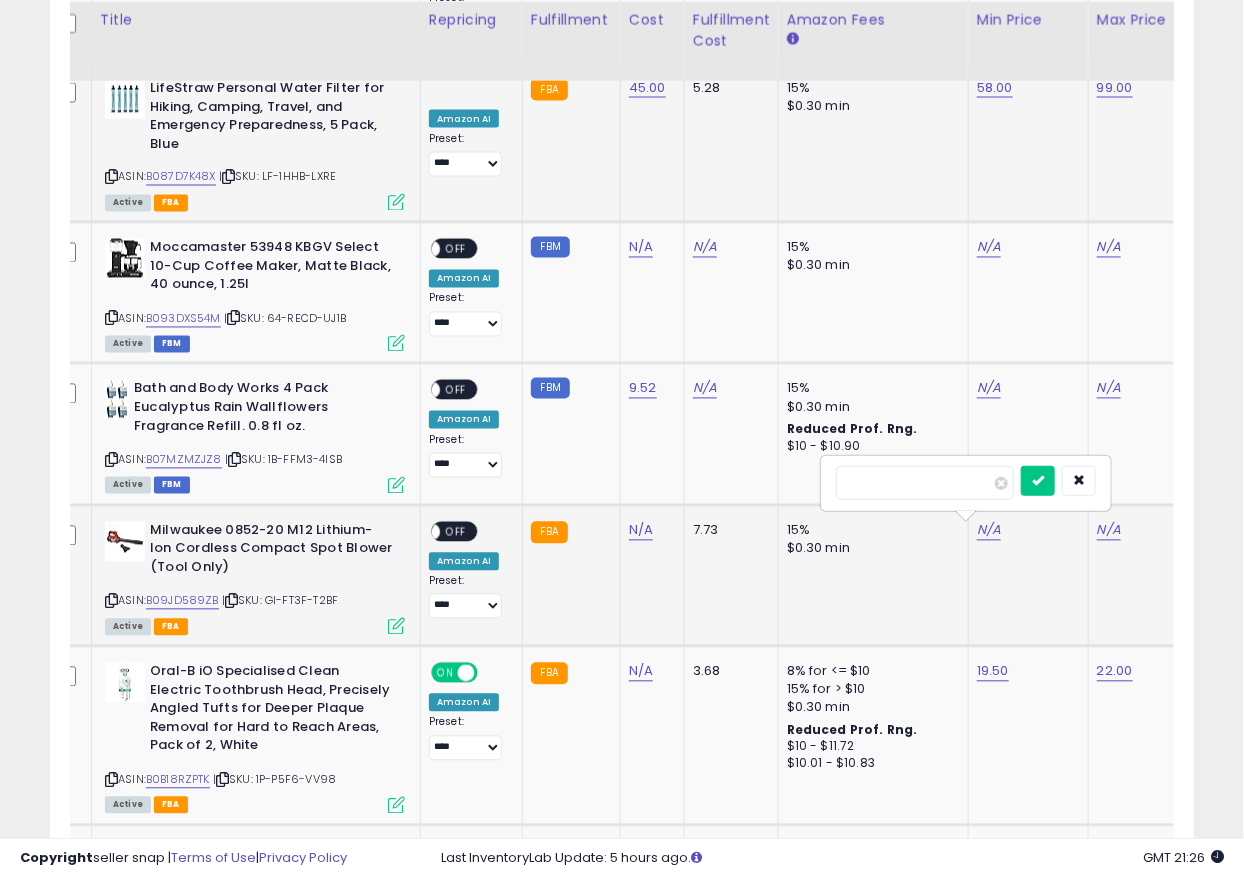 click at bounding box center (925, 483) 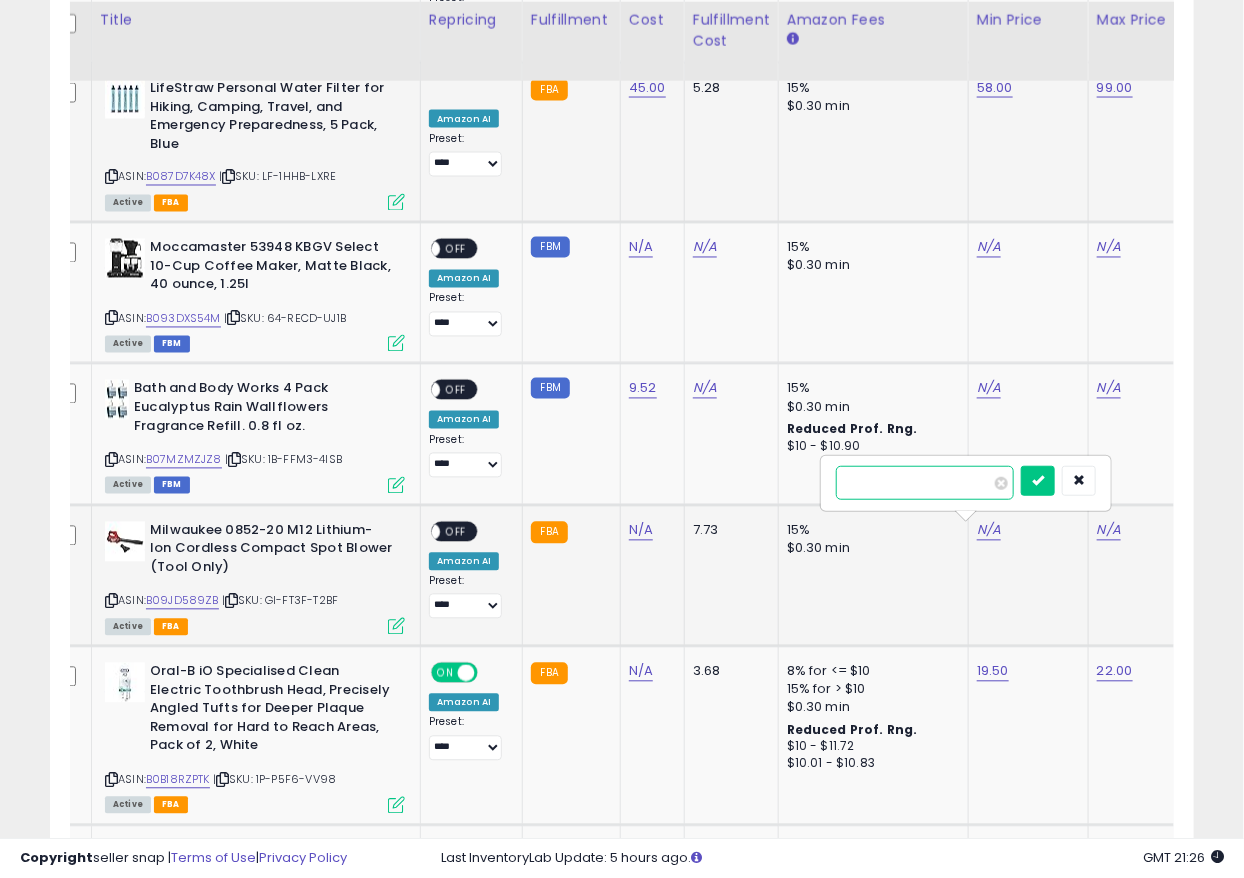 click at bounding box center [925, 483] 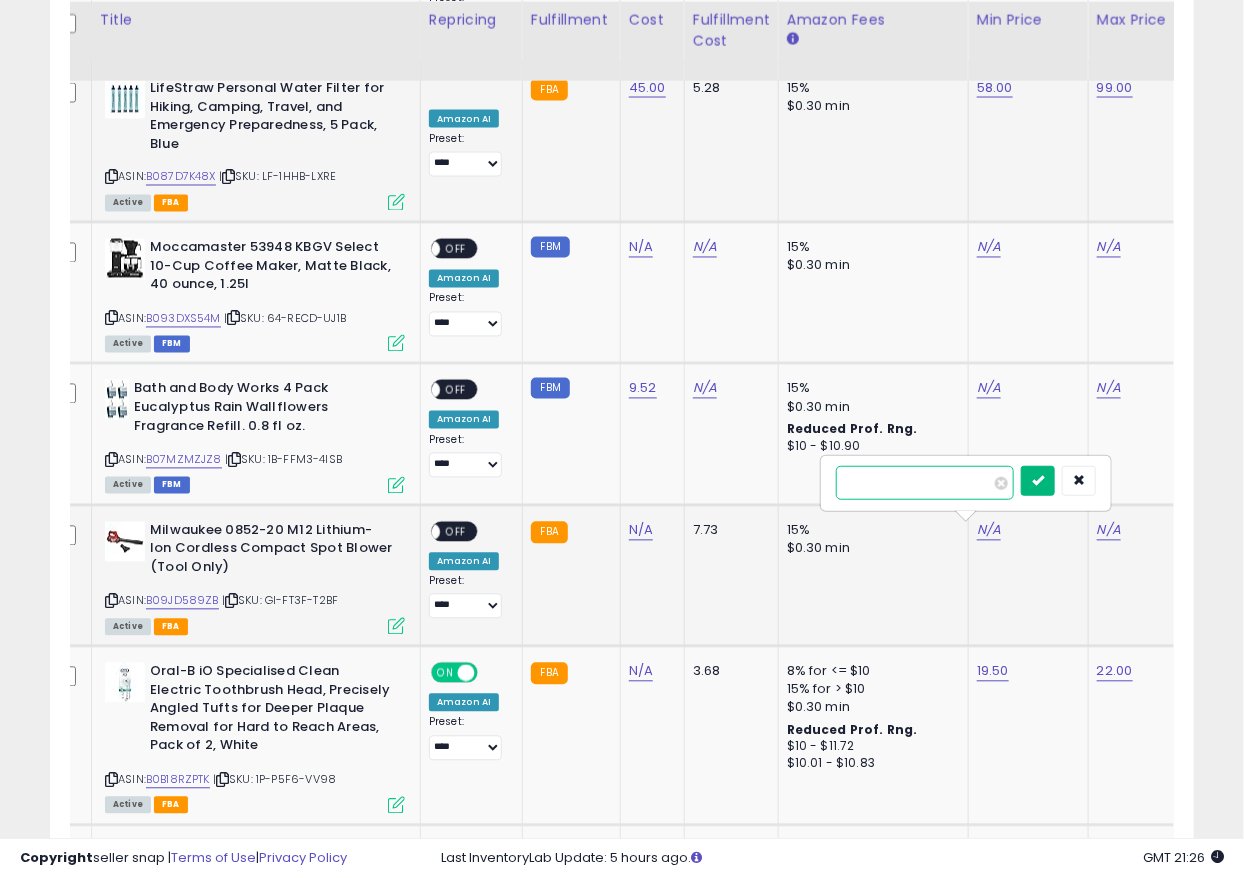 type on "**" 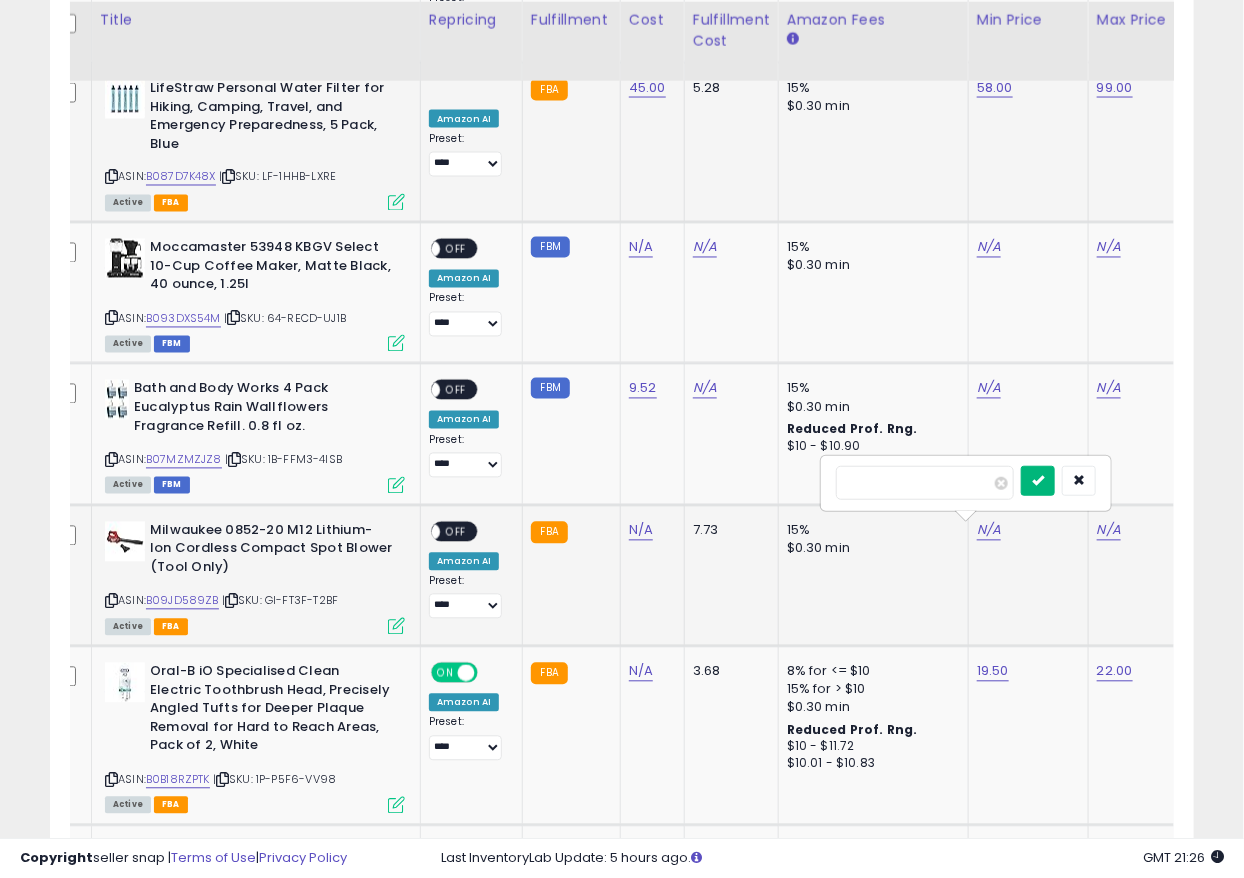 click at bounding box center [1038, 480] 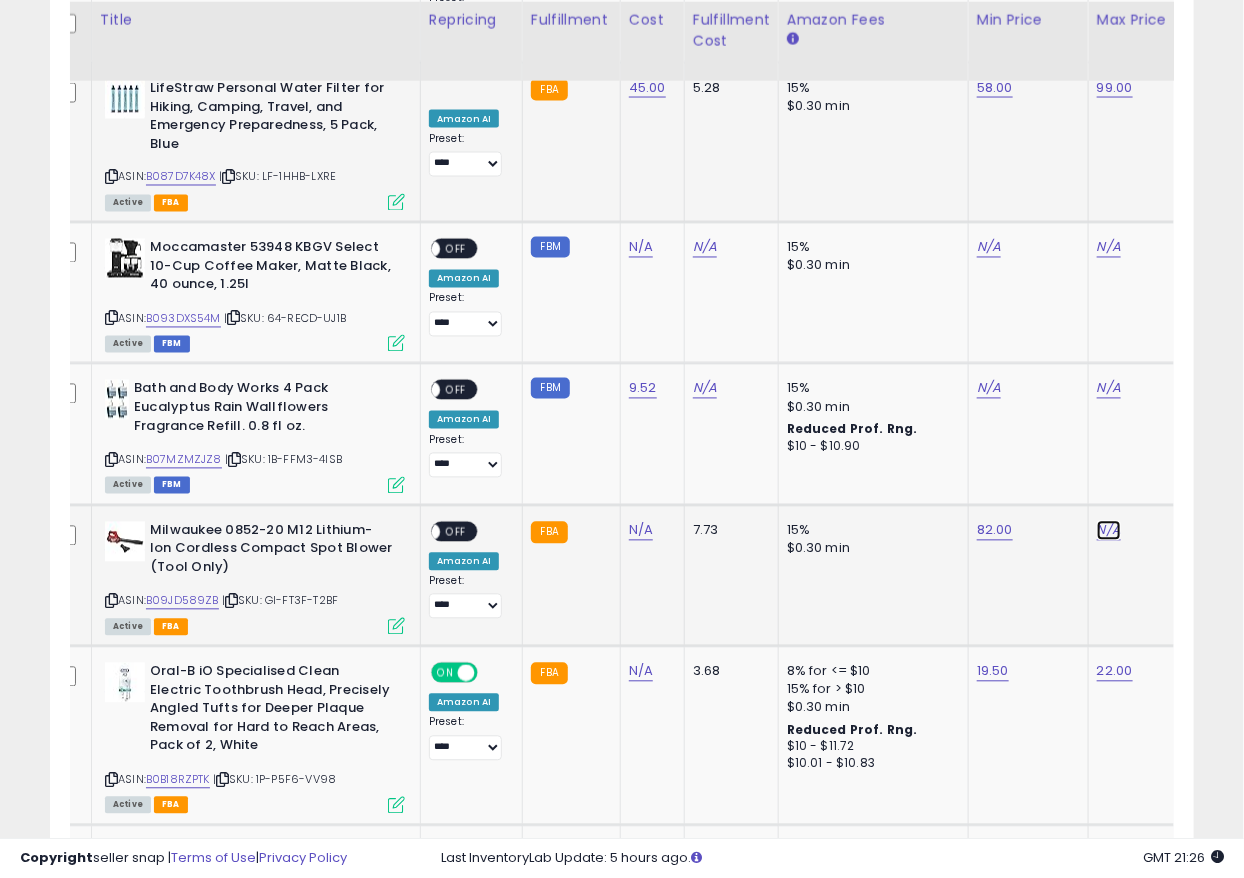 click on "N/A" at bounding box center [1109, 248] 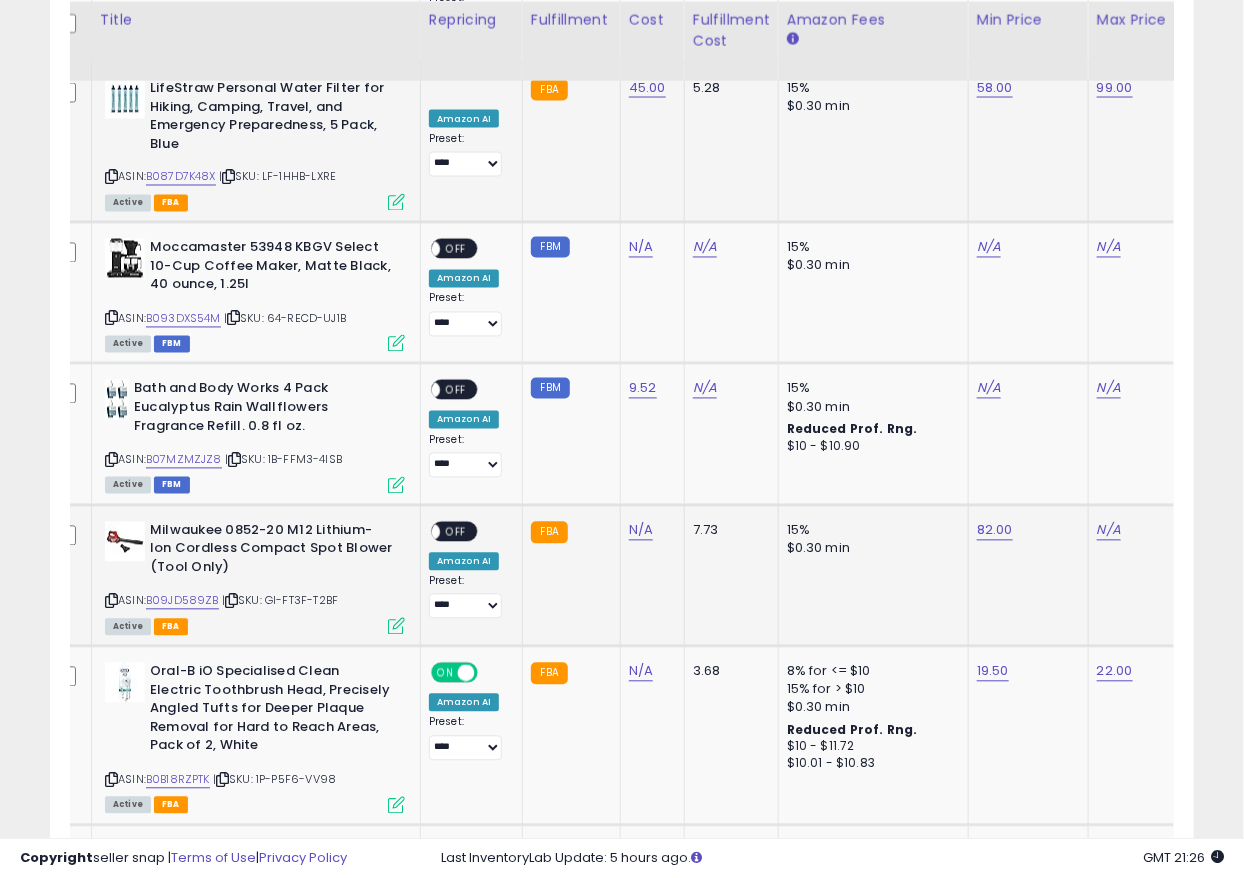 scroll, scrollTop: 0, scrollLeft: 143, axis: horizontal 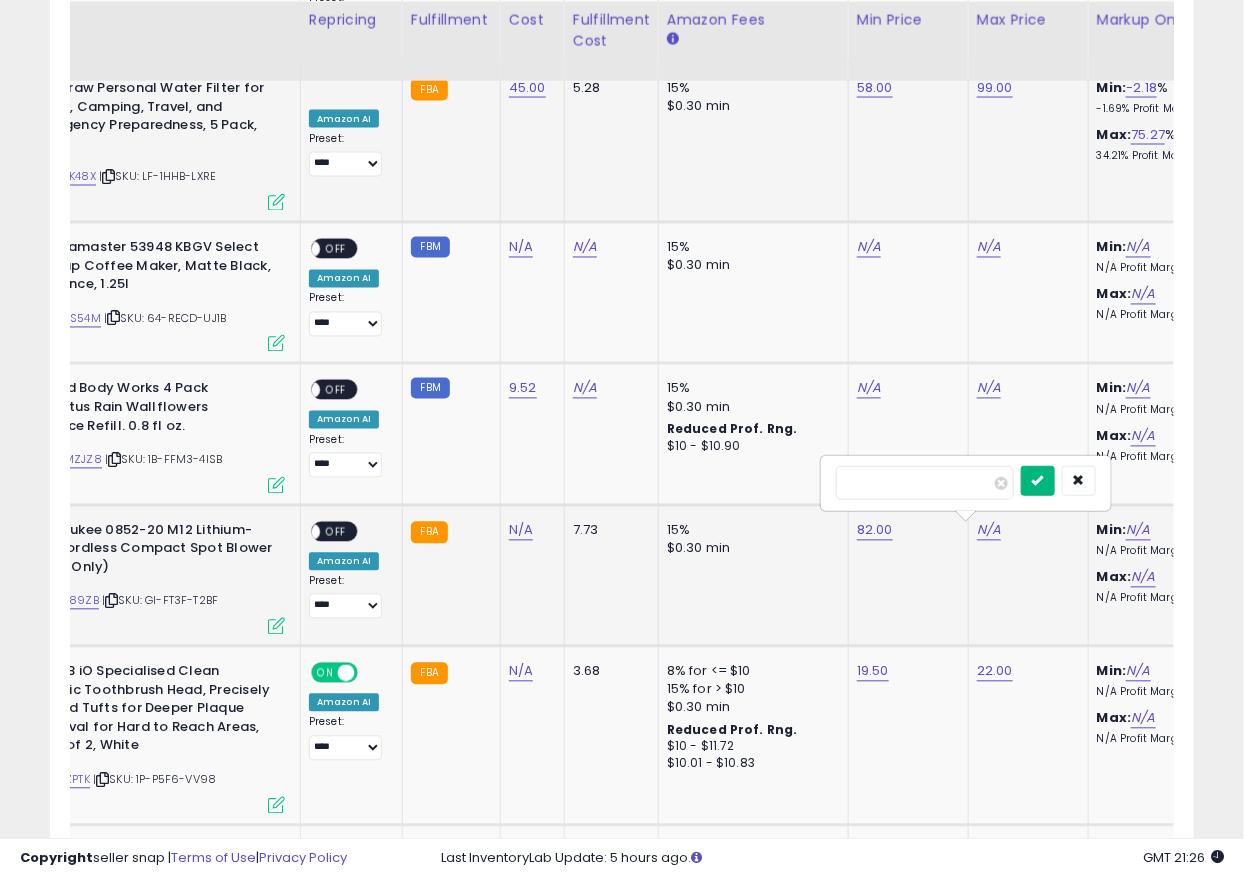 type on "***" 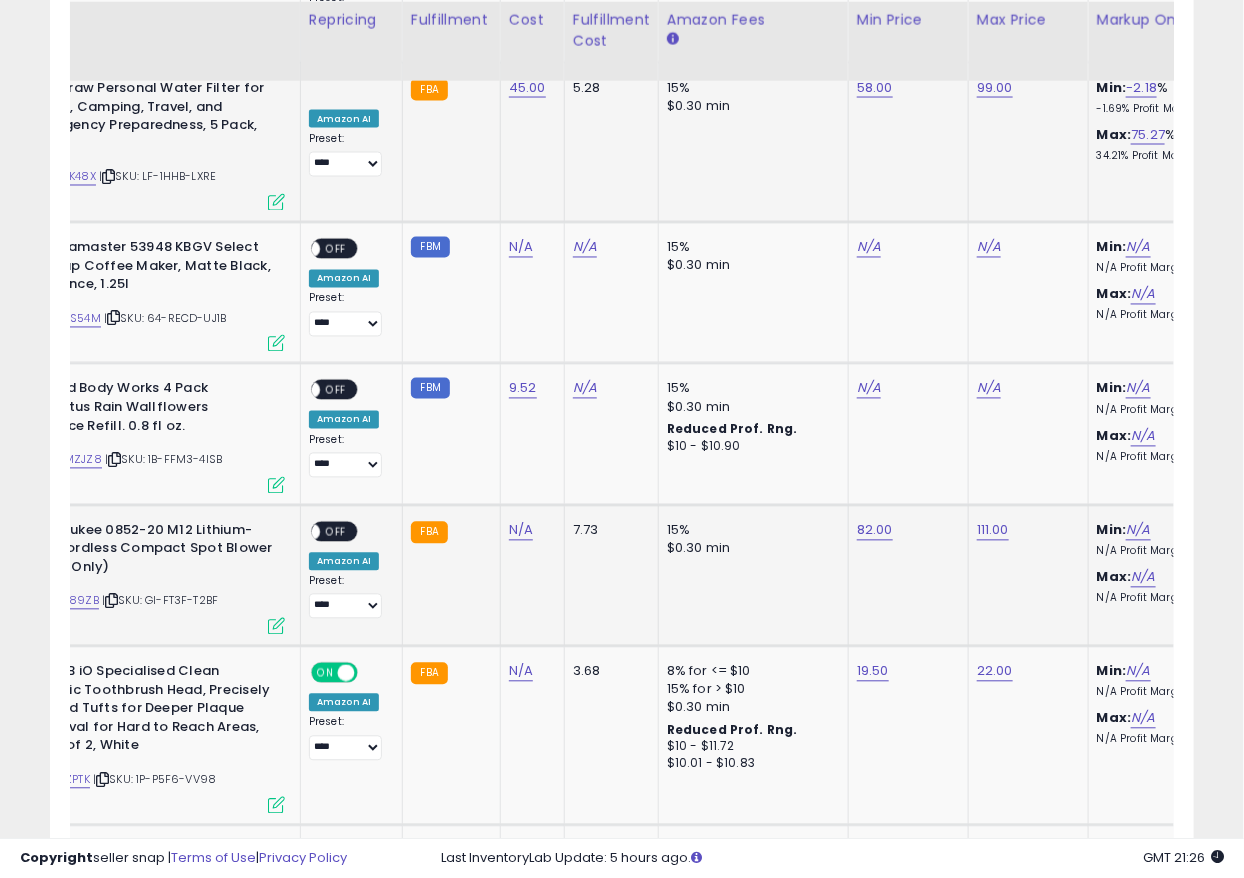 click on "OFF" at bounding box center (336, 531) 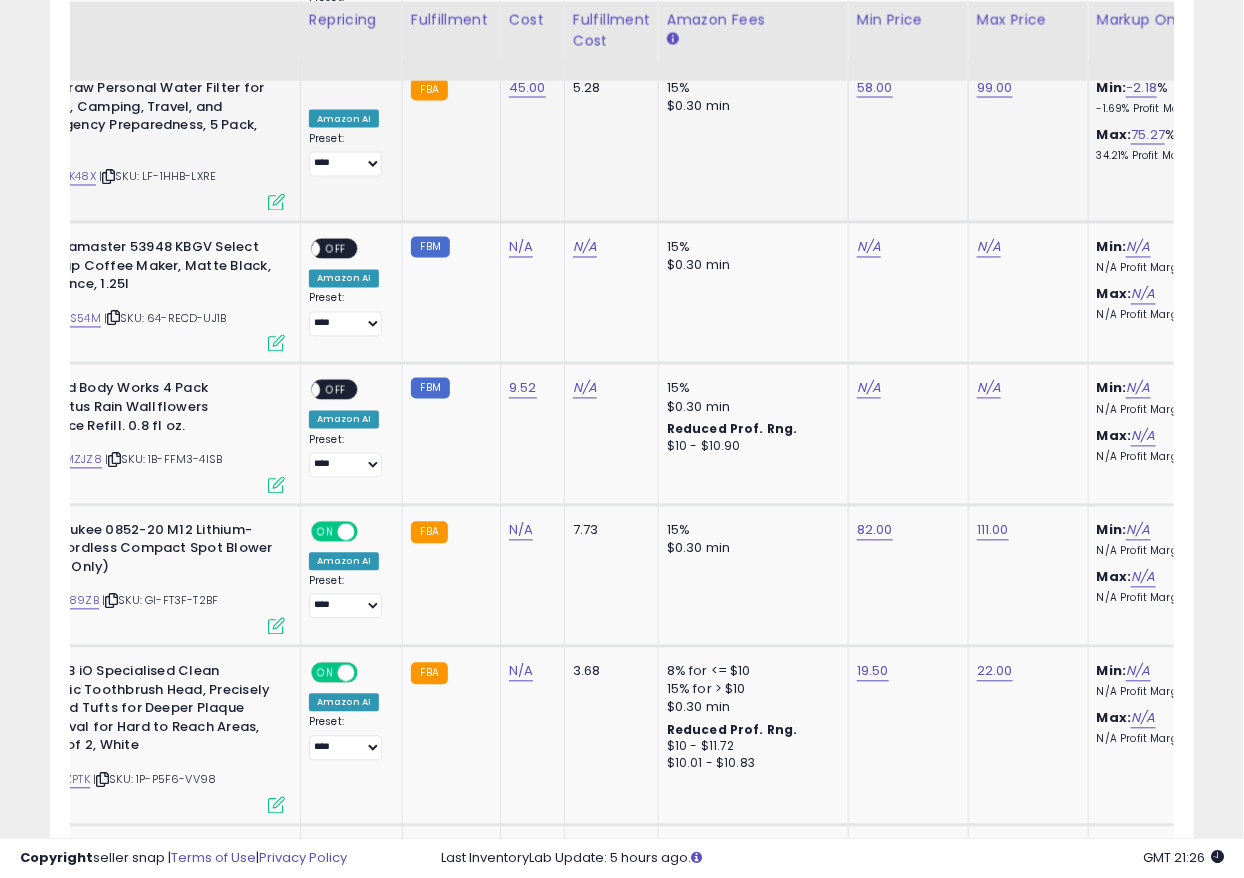 scroll, scrollTop: 0, scrollLeft: 0, axis: both 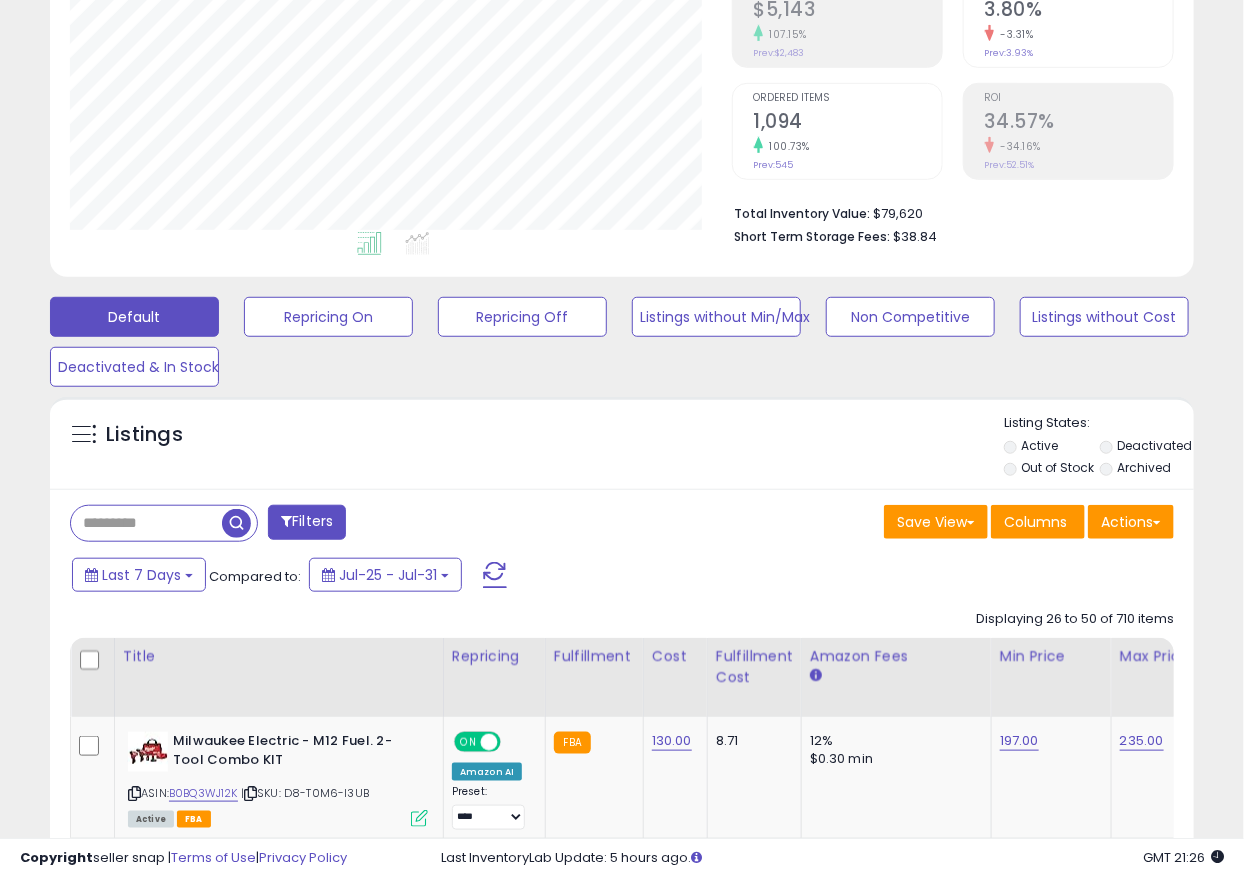 click at bounding box center (146, 523) 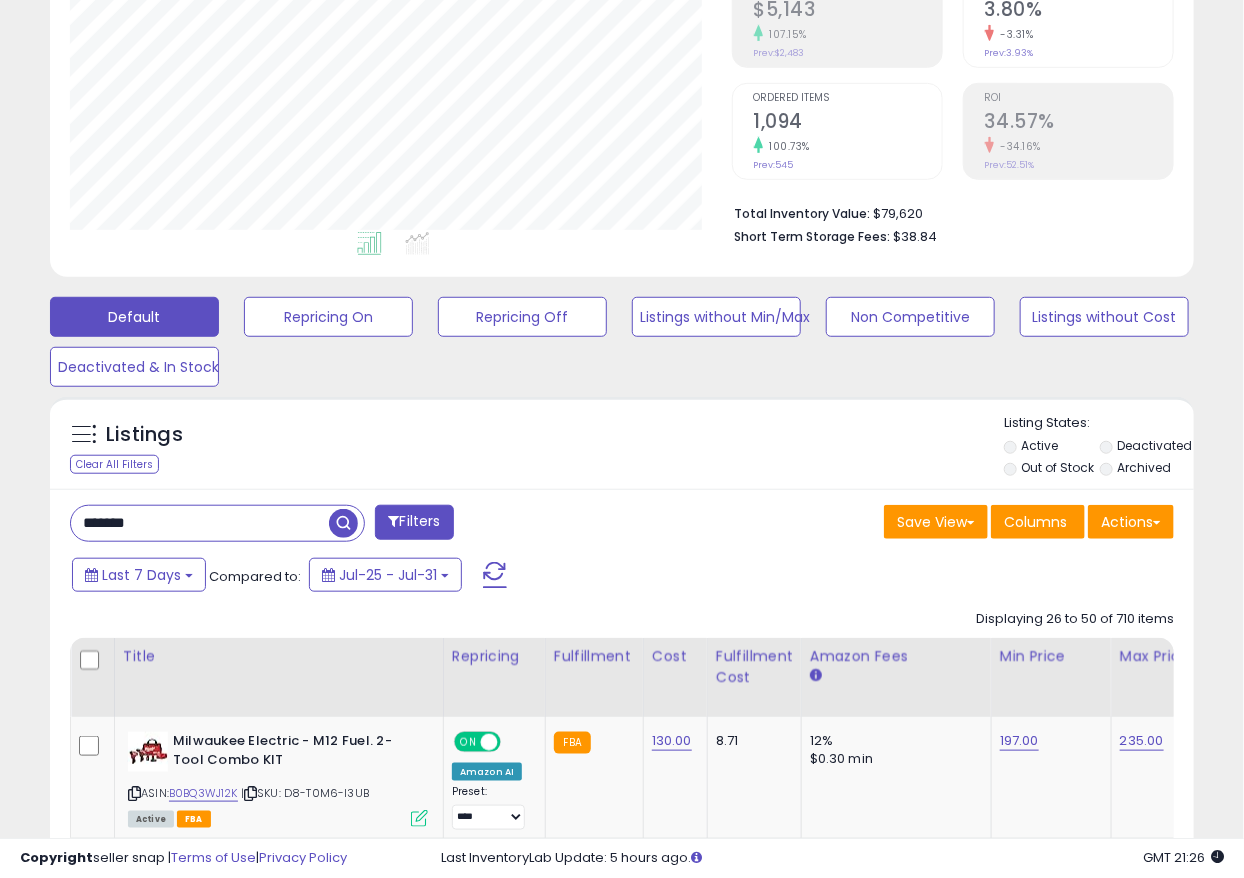 type on "*******" 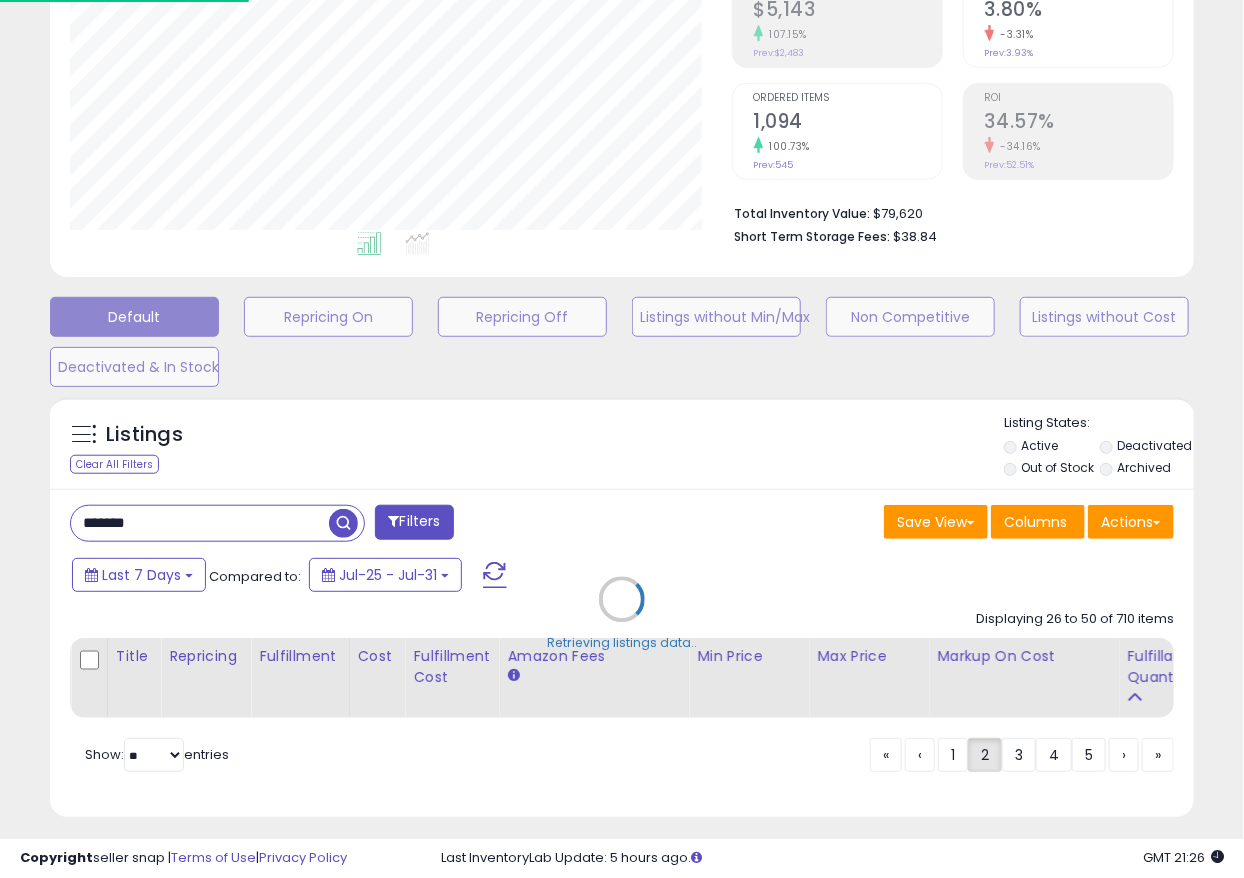 scroll, scrollTop: 999590, scrollLeft: 999338, axis: both 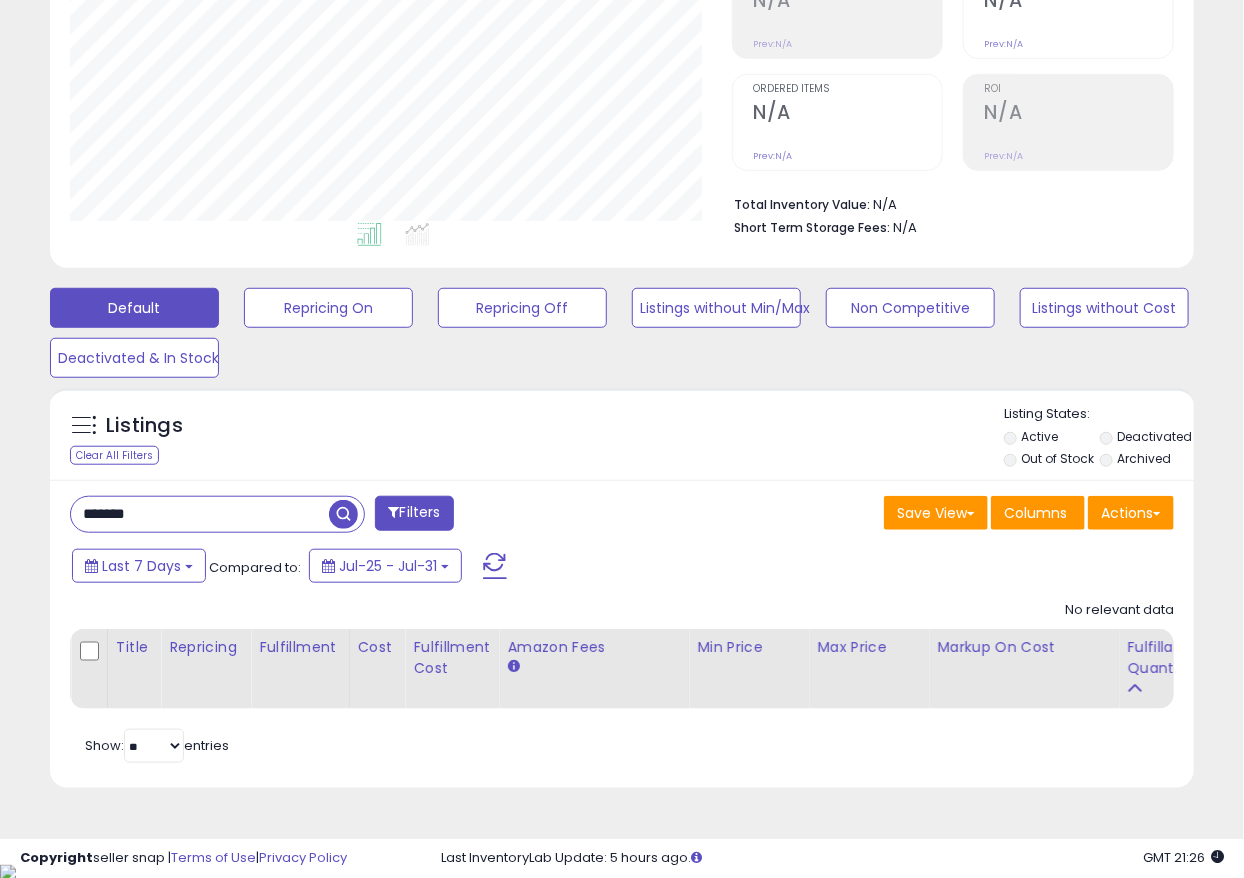 click at bounding box center [343, 514] 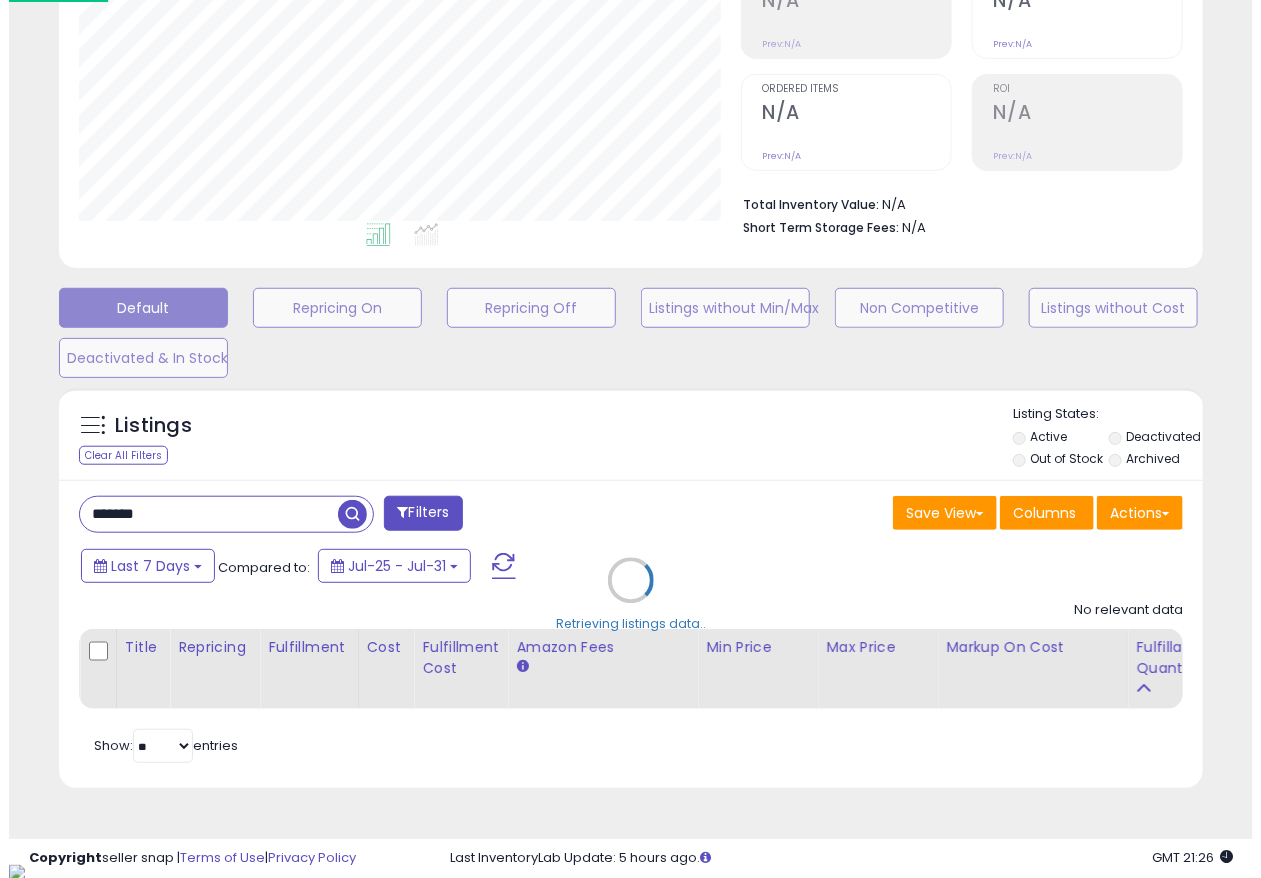 scroll, scrollTop: 999590, scrollLeft: 999328, axis: both 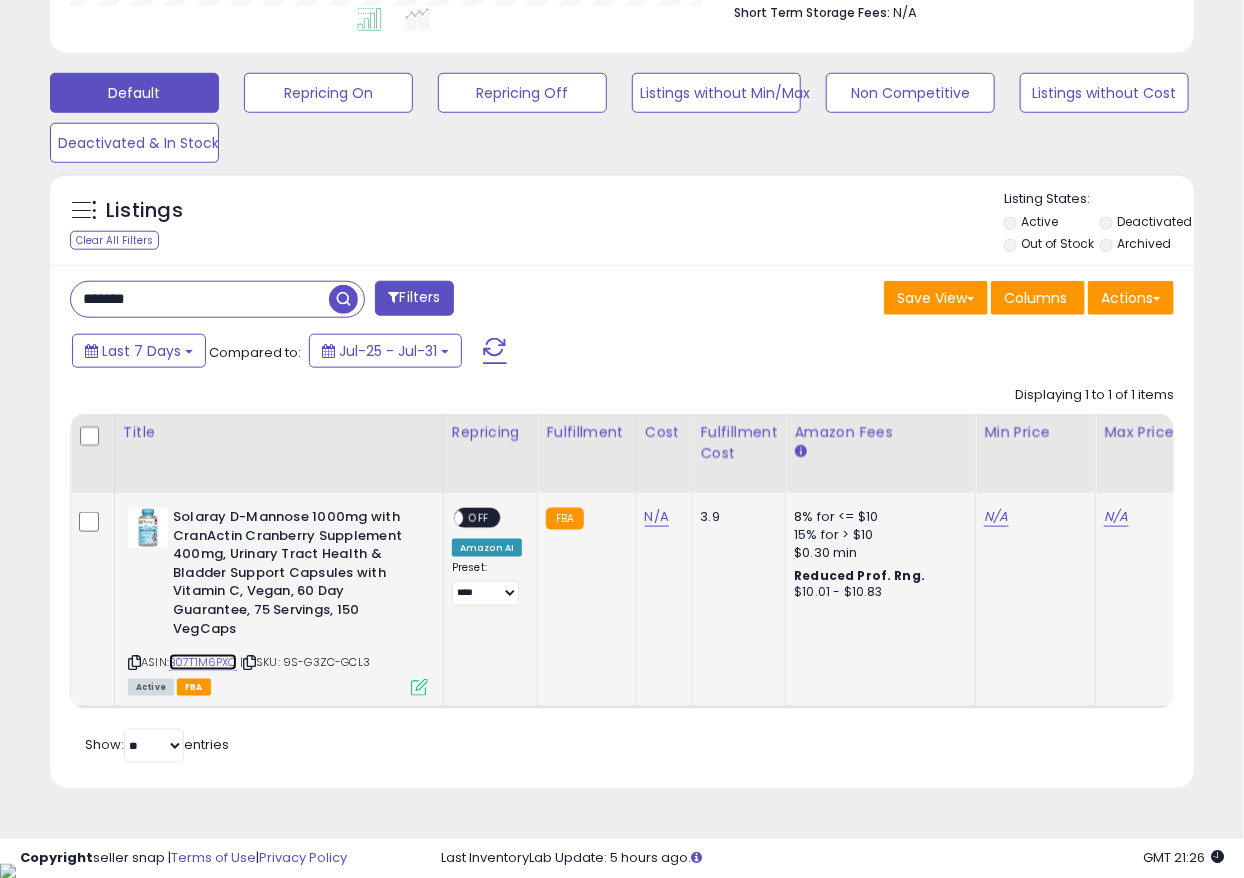 click on "B07T1M6PXQ" at bounding box center (203, 662) 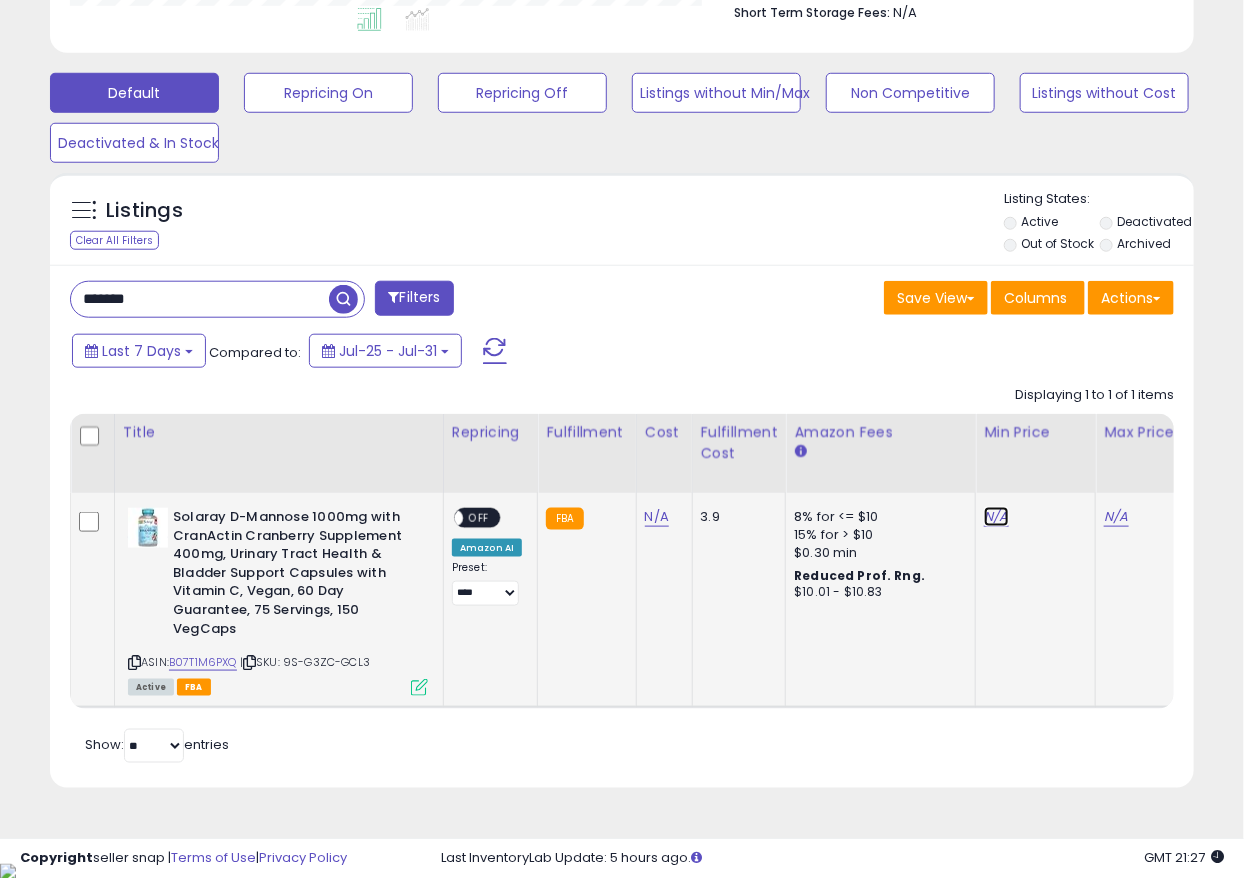 click on "N/A" at bounding box center (996, 517) 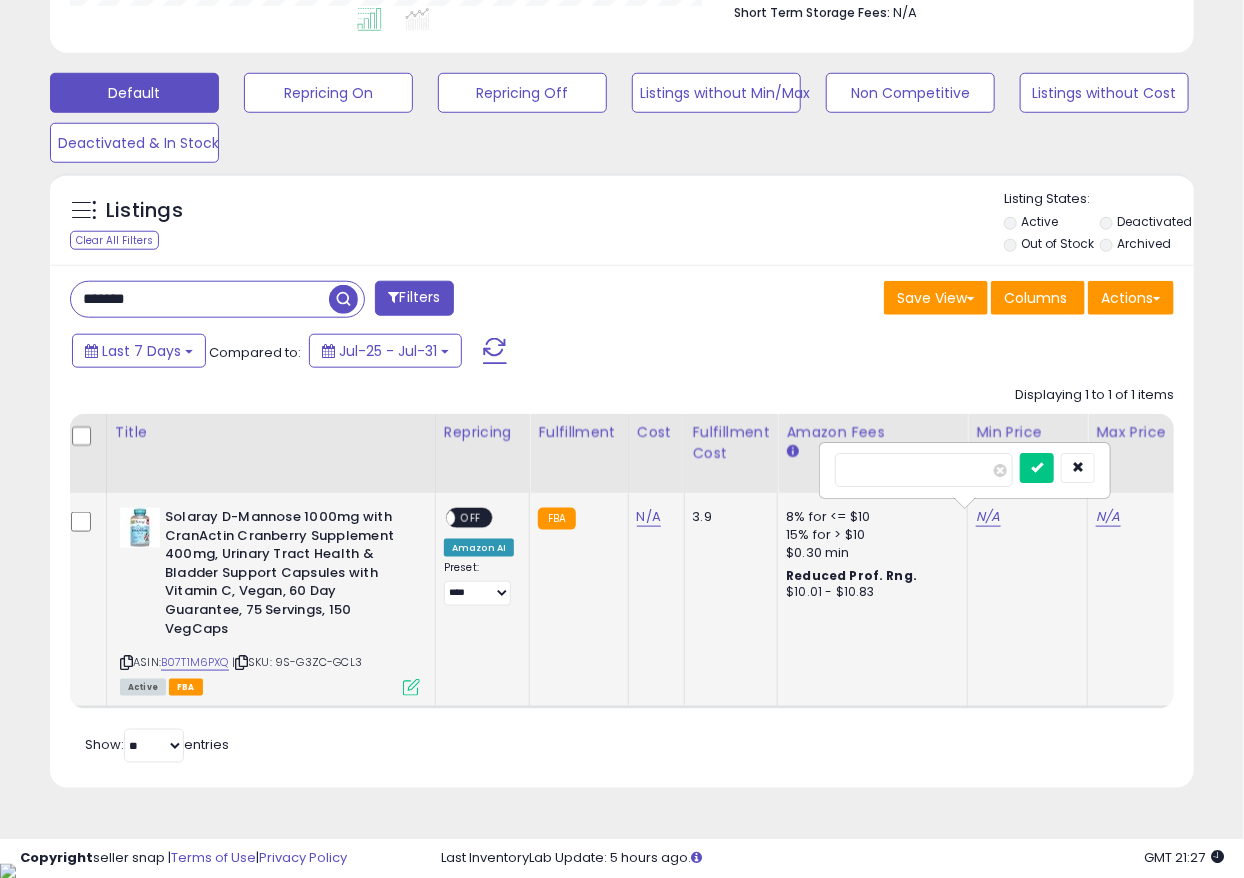 click at bounding box center (924, 470) 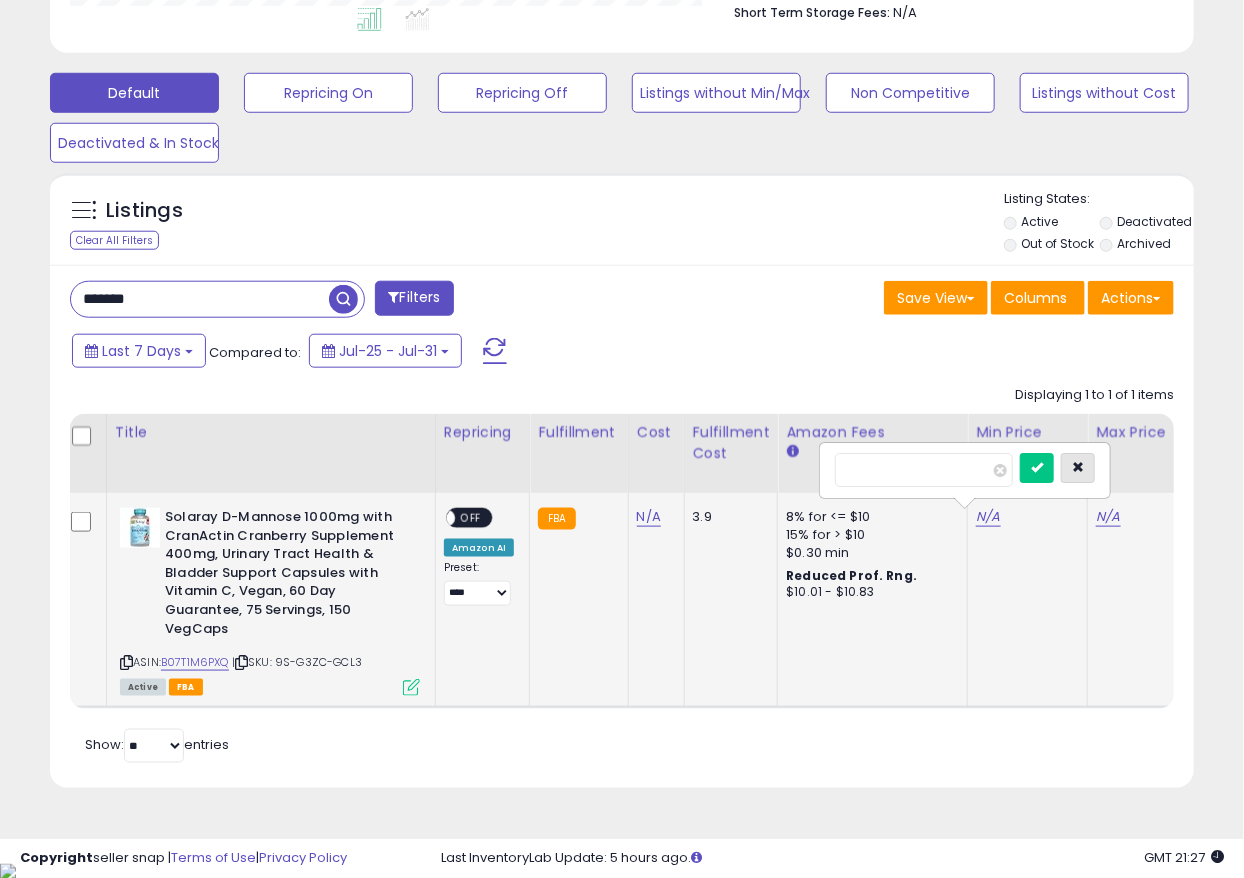 click at bounding box center [1078, 468] 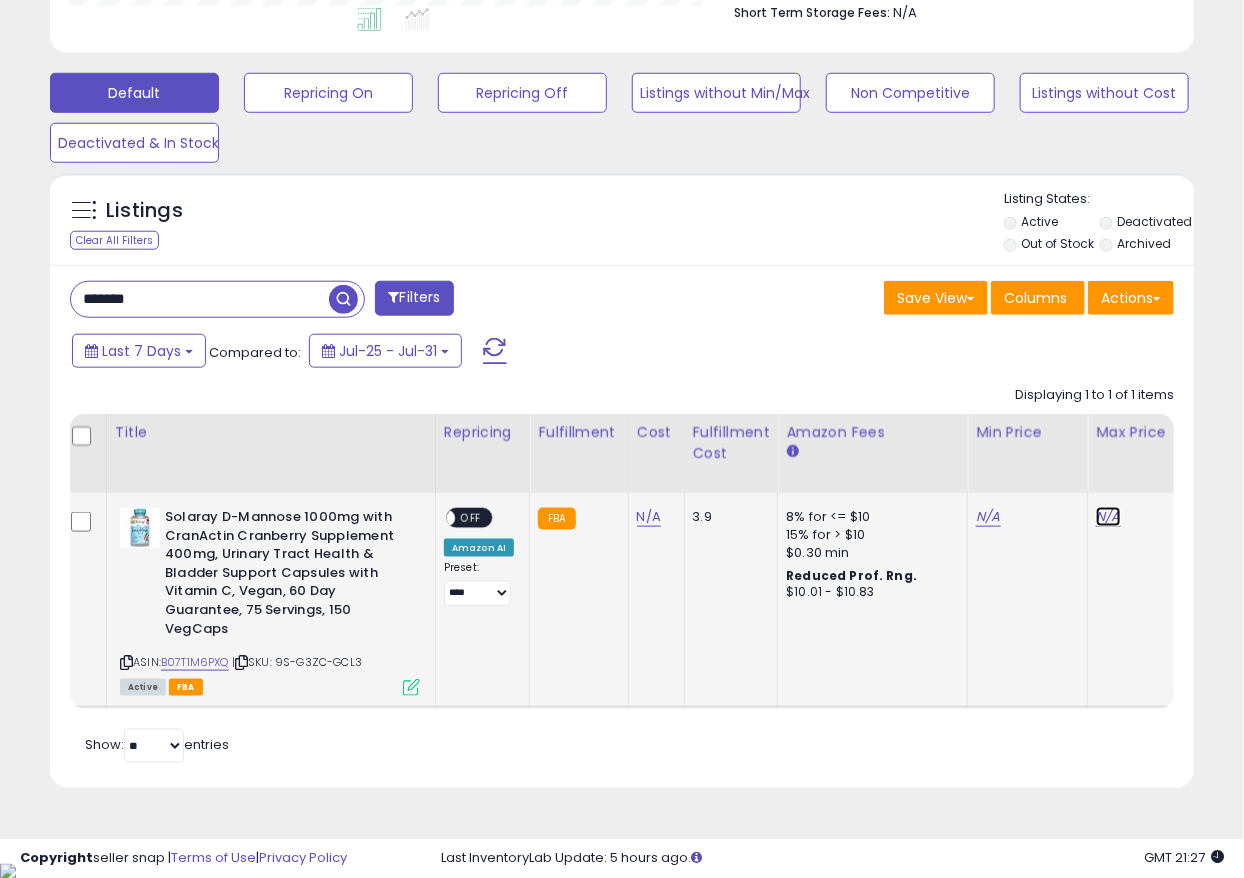 click on "N/A" at bounding box center (1108, 517) 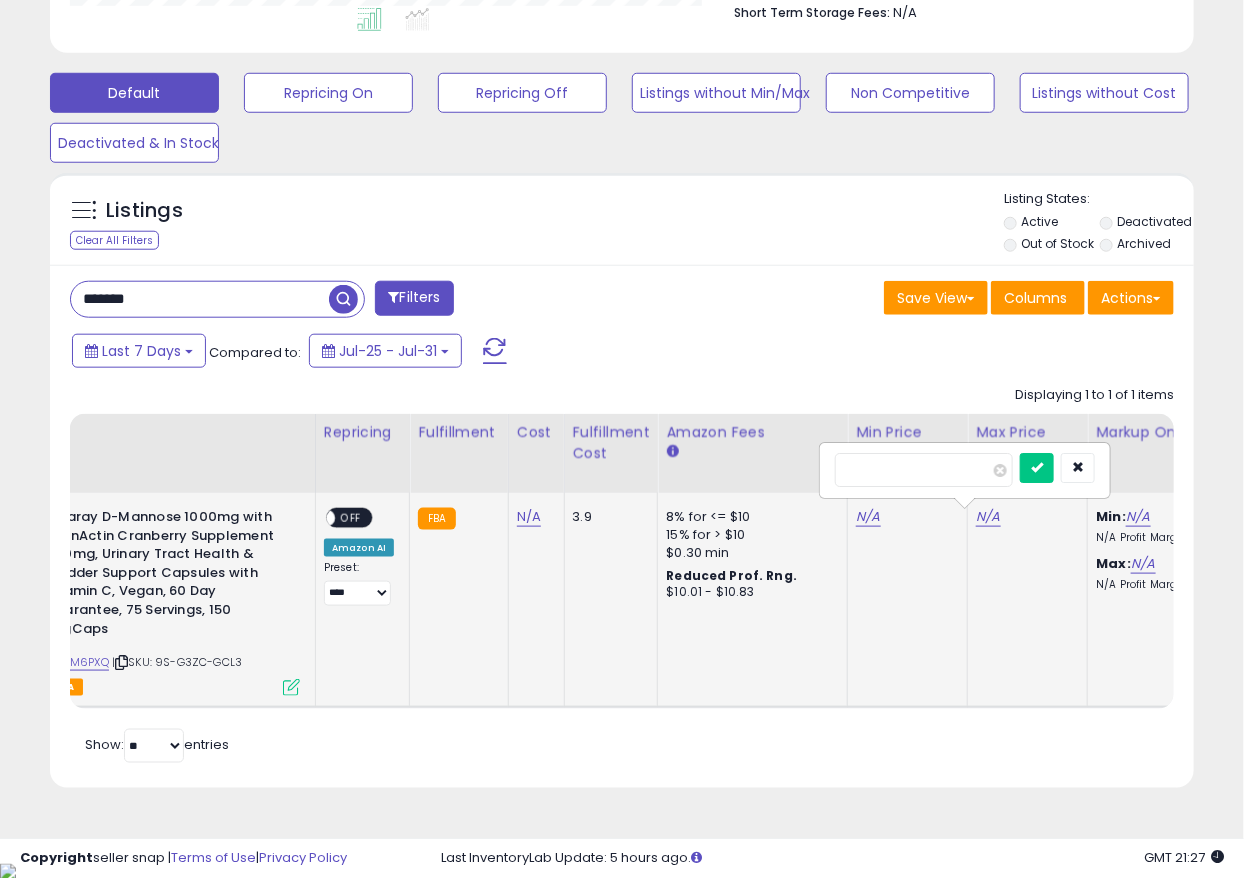 click at bounding box center (924, 470) 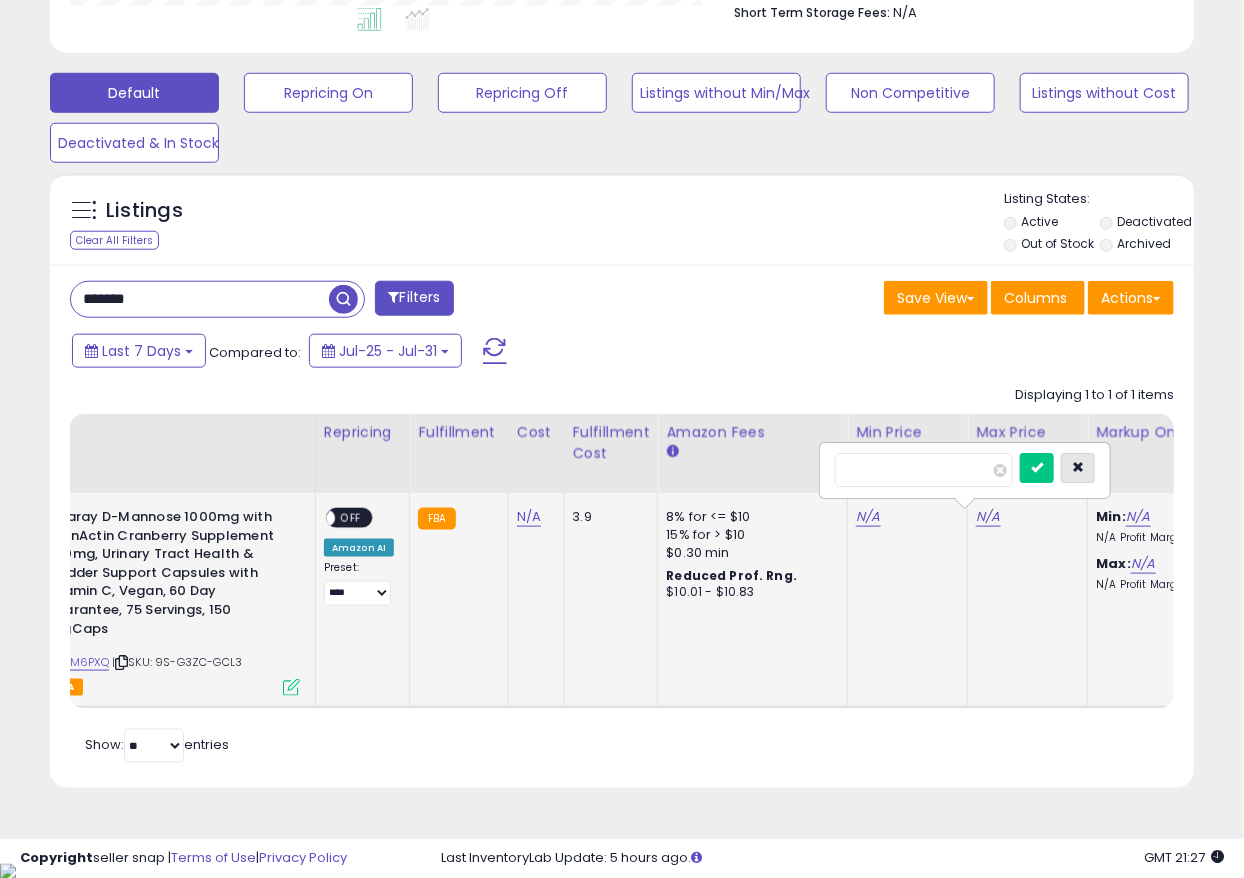 click at bounding box center (1078, 468) 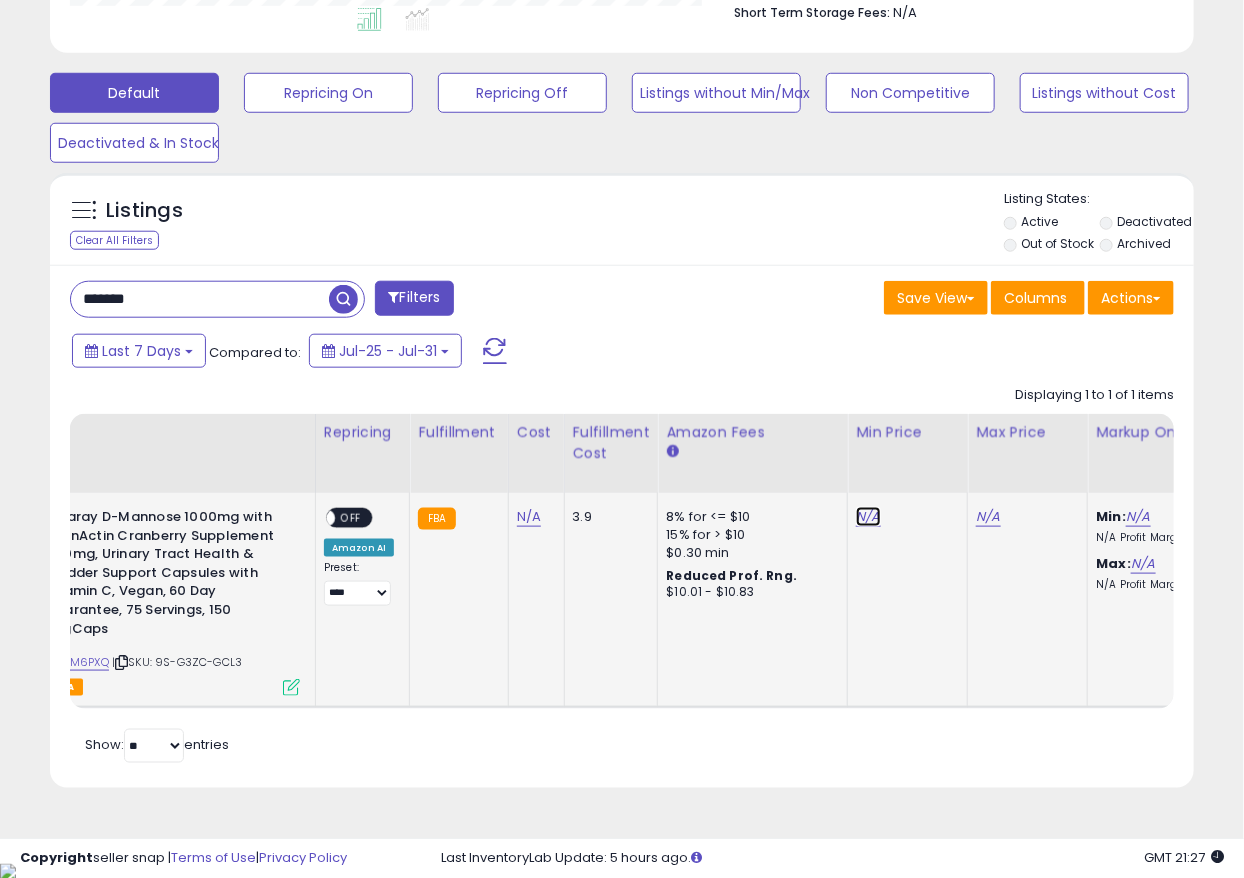 click on "N/A" at bounding box center [868, 517] 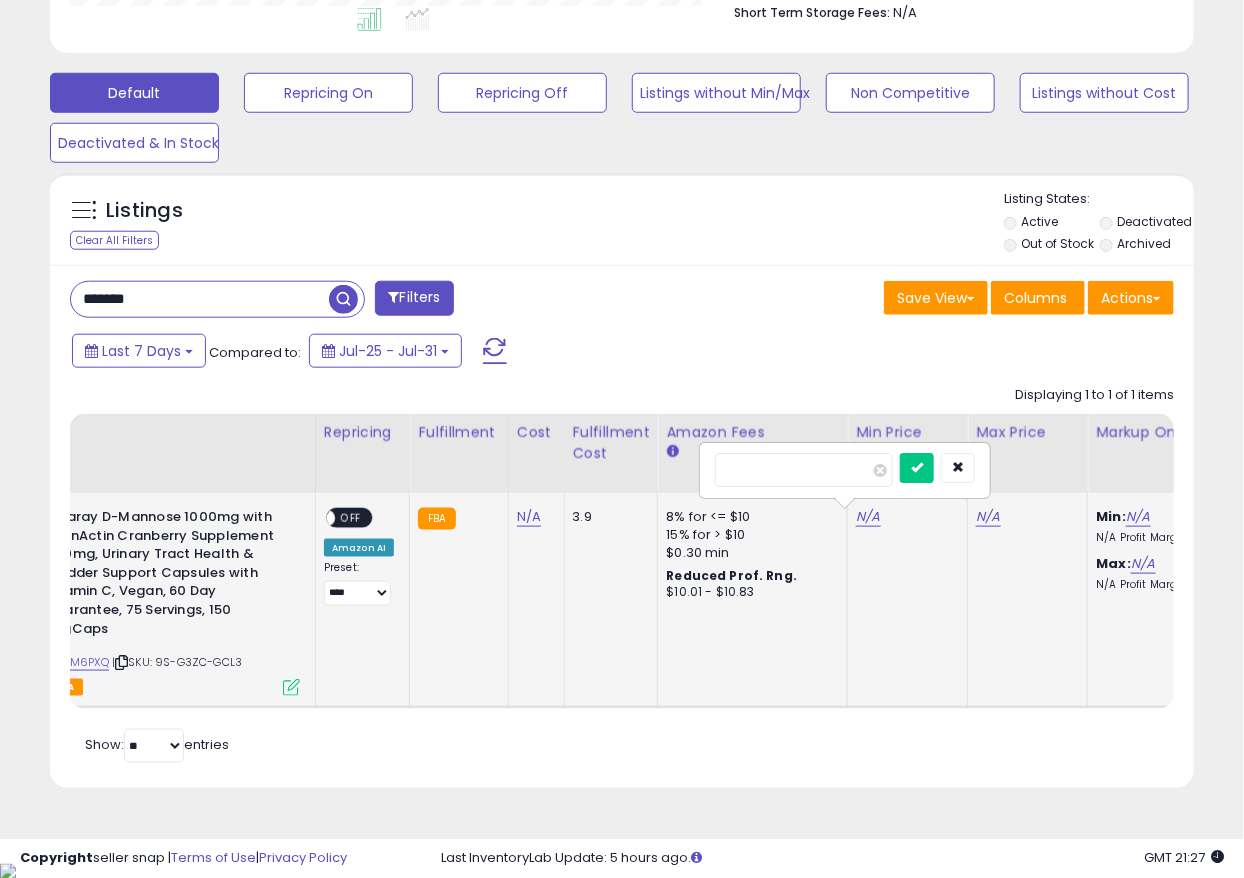 click at bounding box center [804, 470] 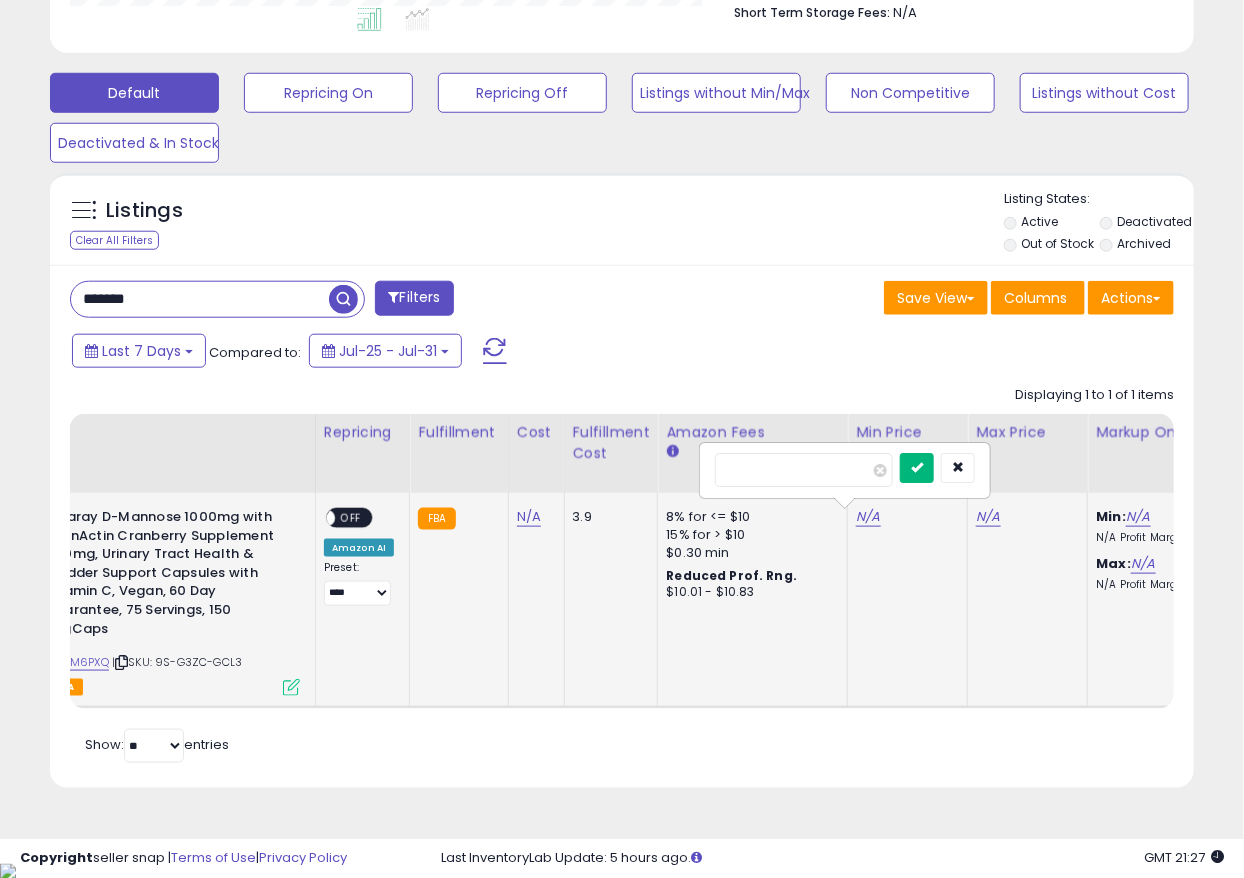 type on "****" 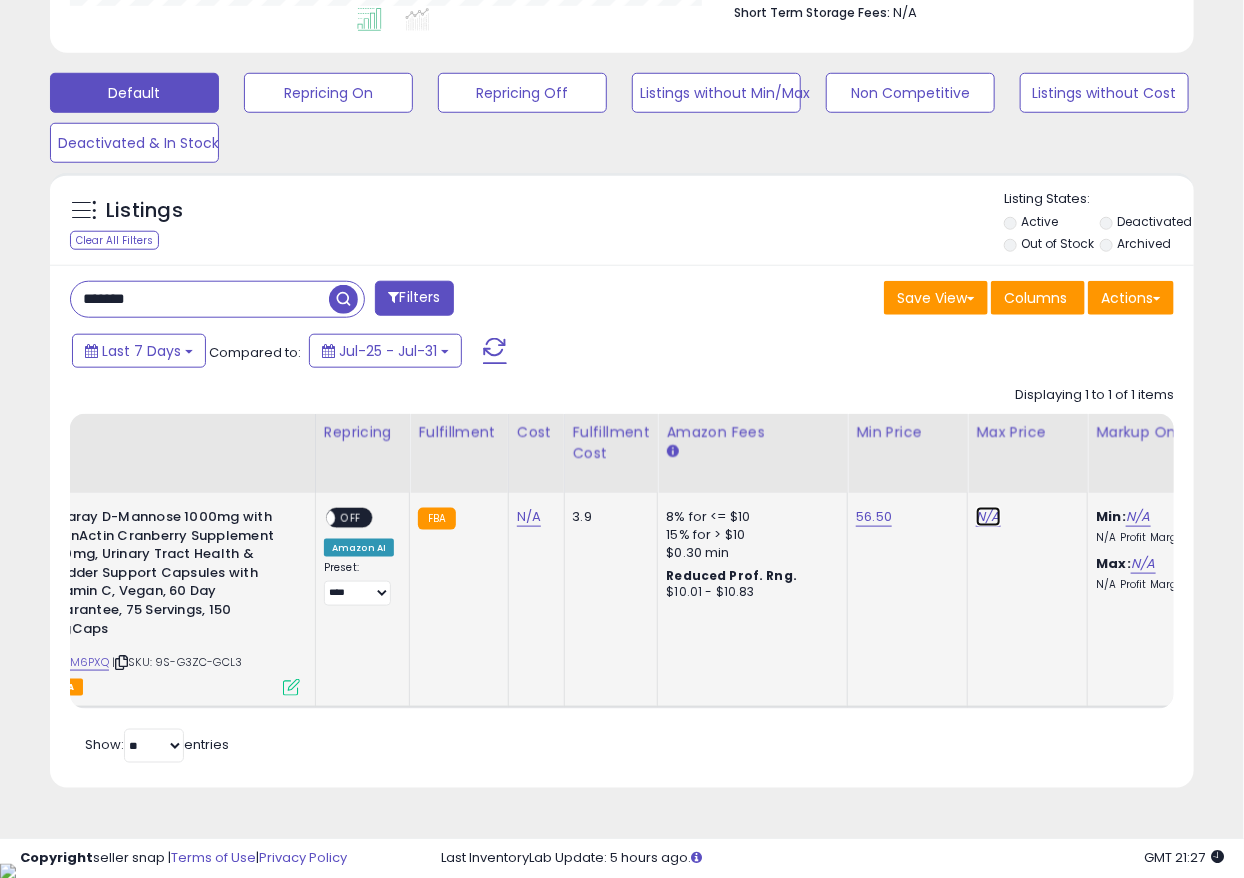 click on "N/A" at bounding box center (988, 517) 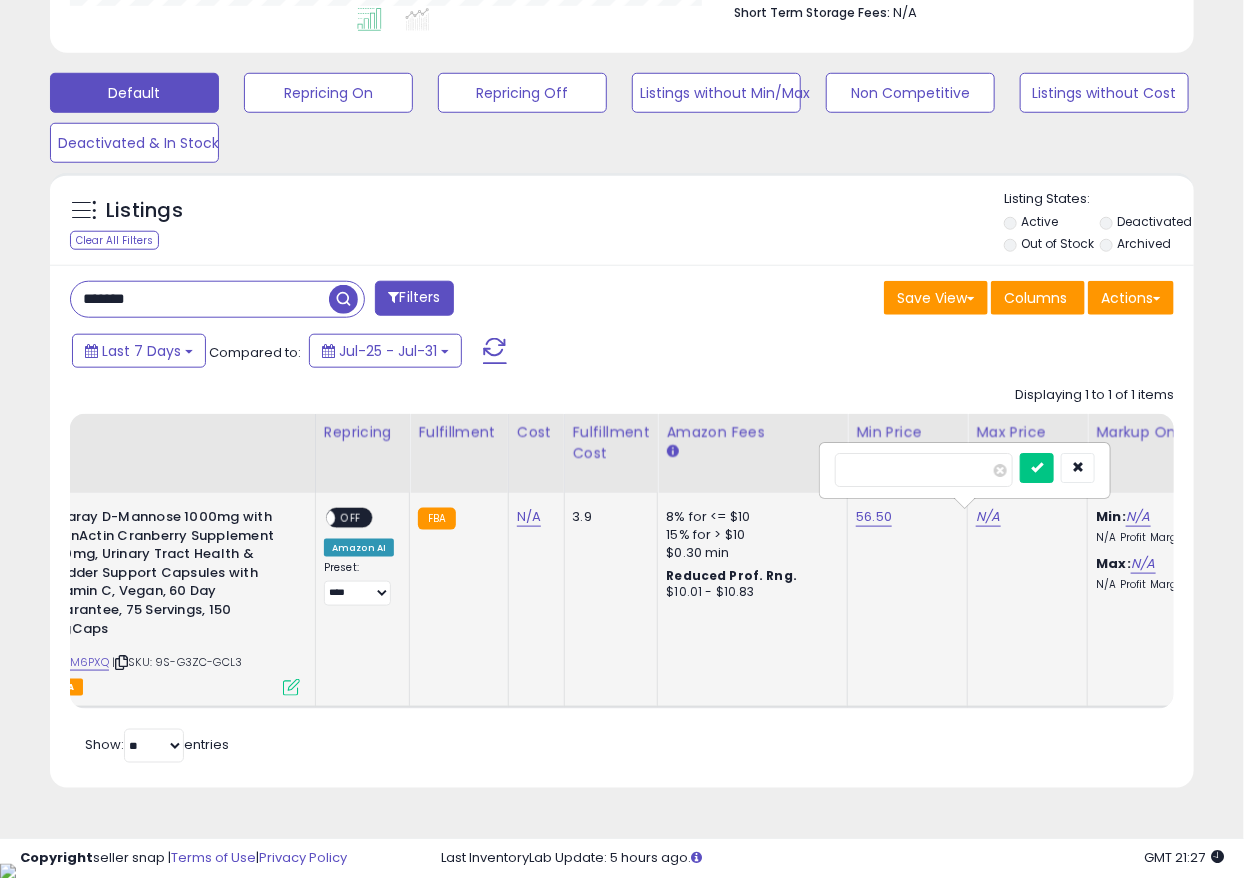 click at bounding box center (924, 470) 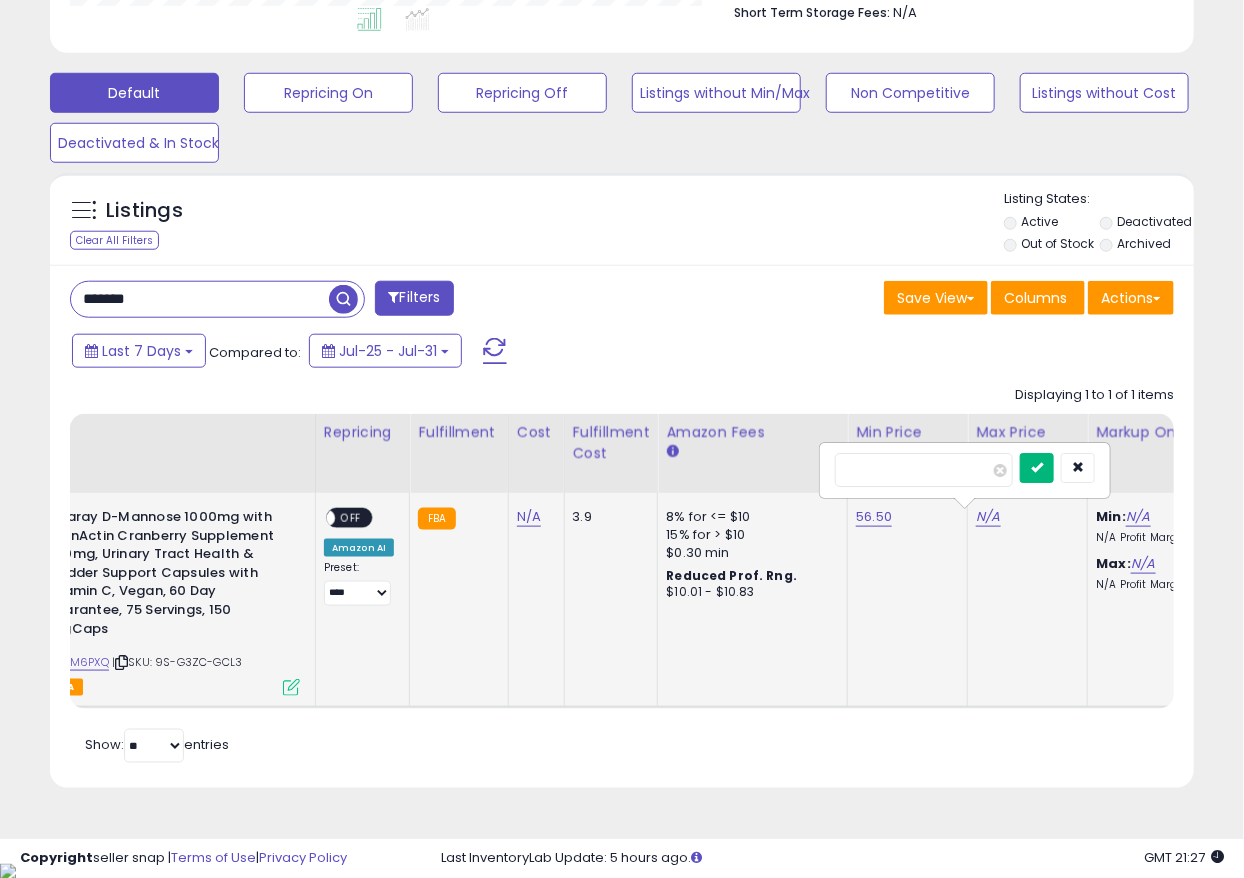 type on "**" 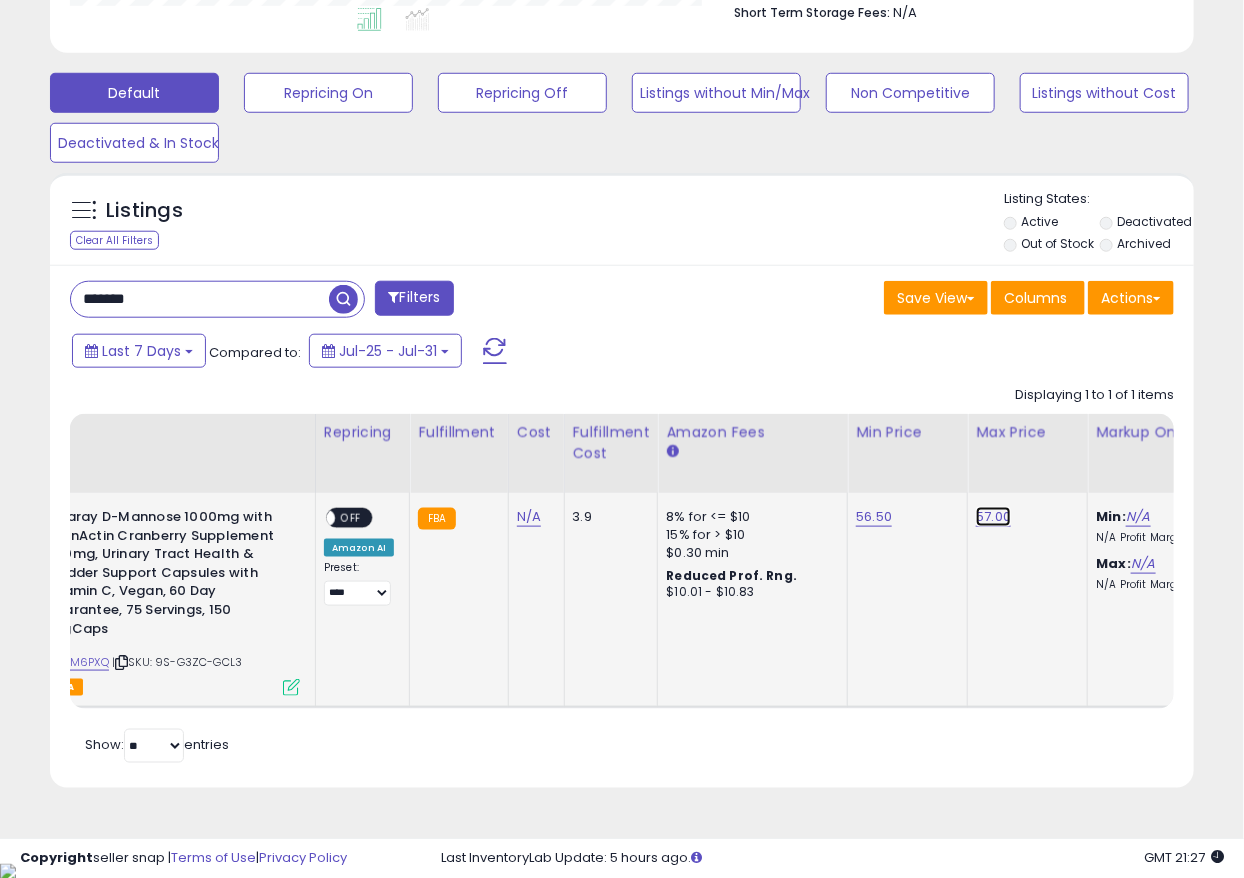 click on "57.00" at bounding box center [993, 517] 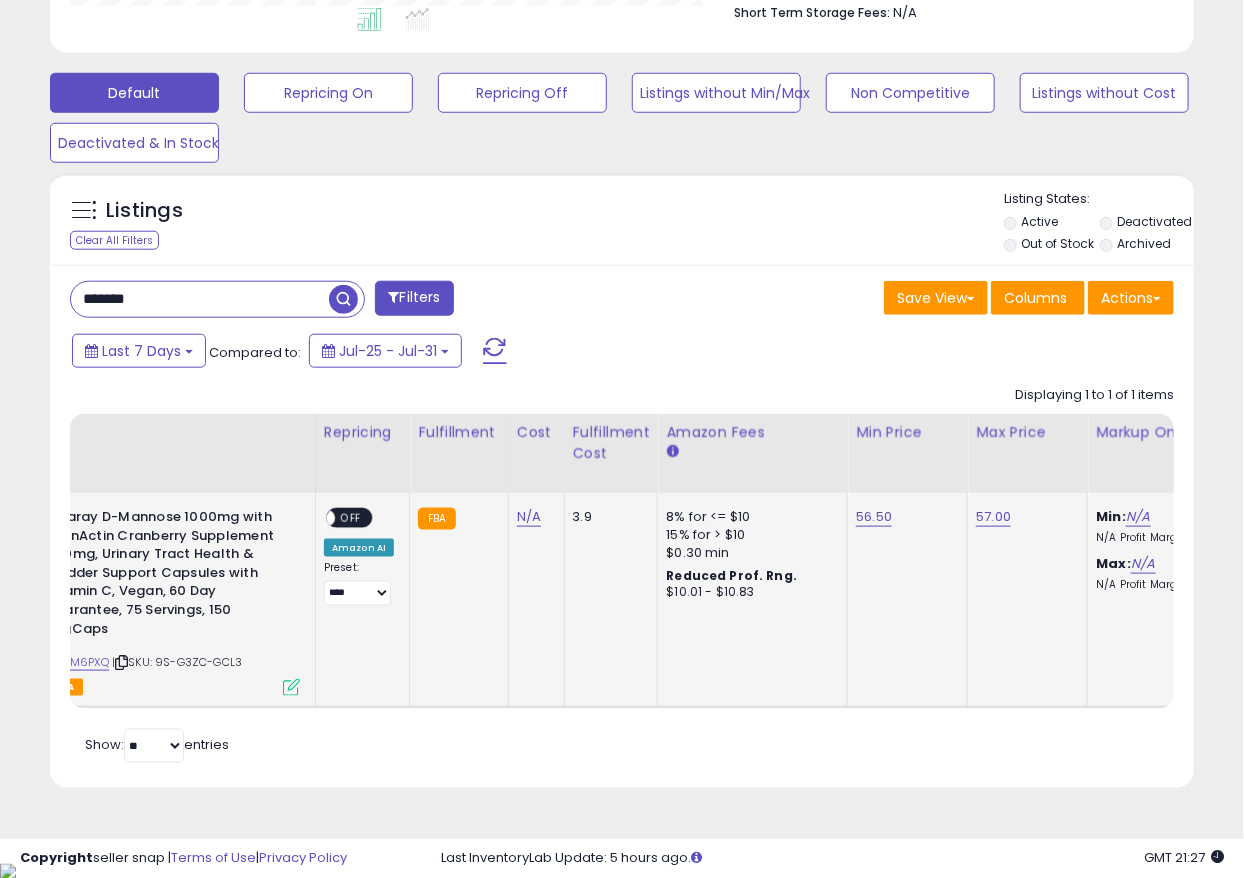scroll, scrollTop: 0, scrollLeft: 133, axis: horizontal 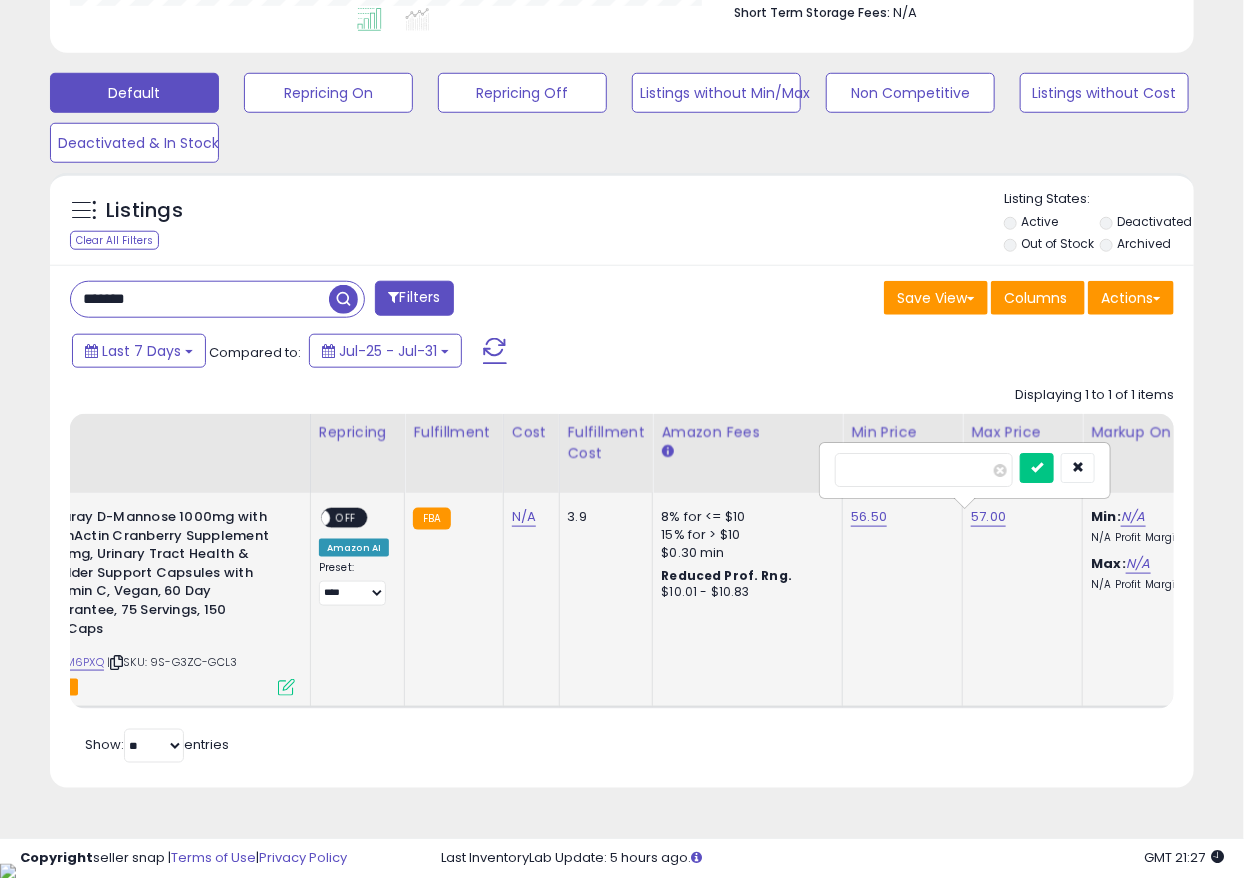 click on "*****" at bounding box center (924, 470) 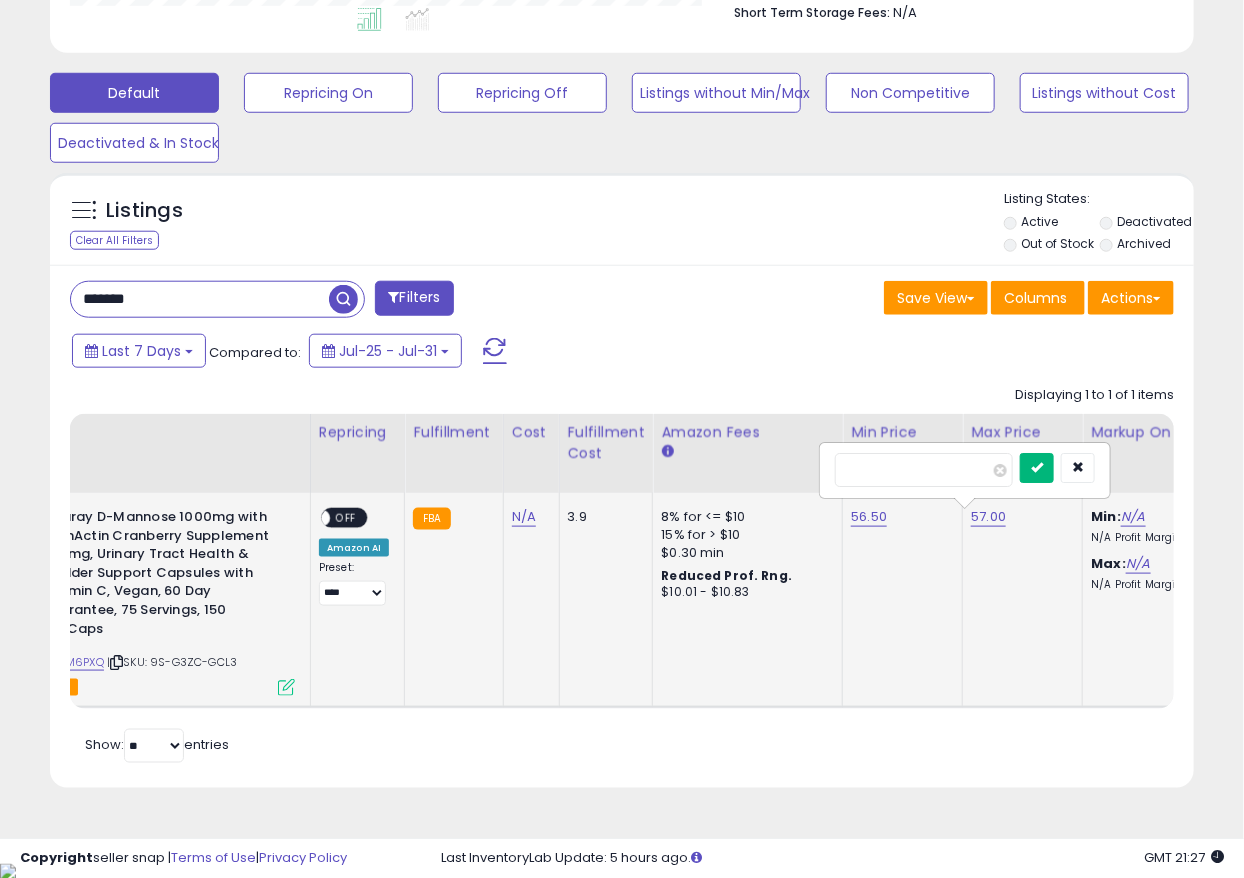 click at bounding box center (1037, 467) 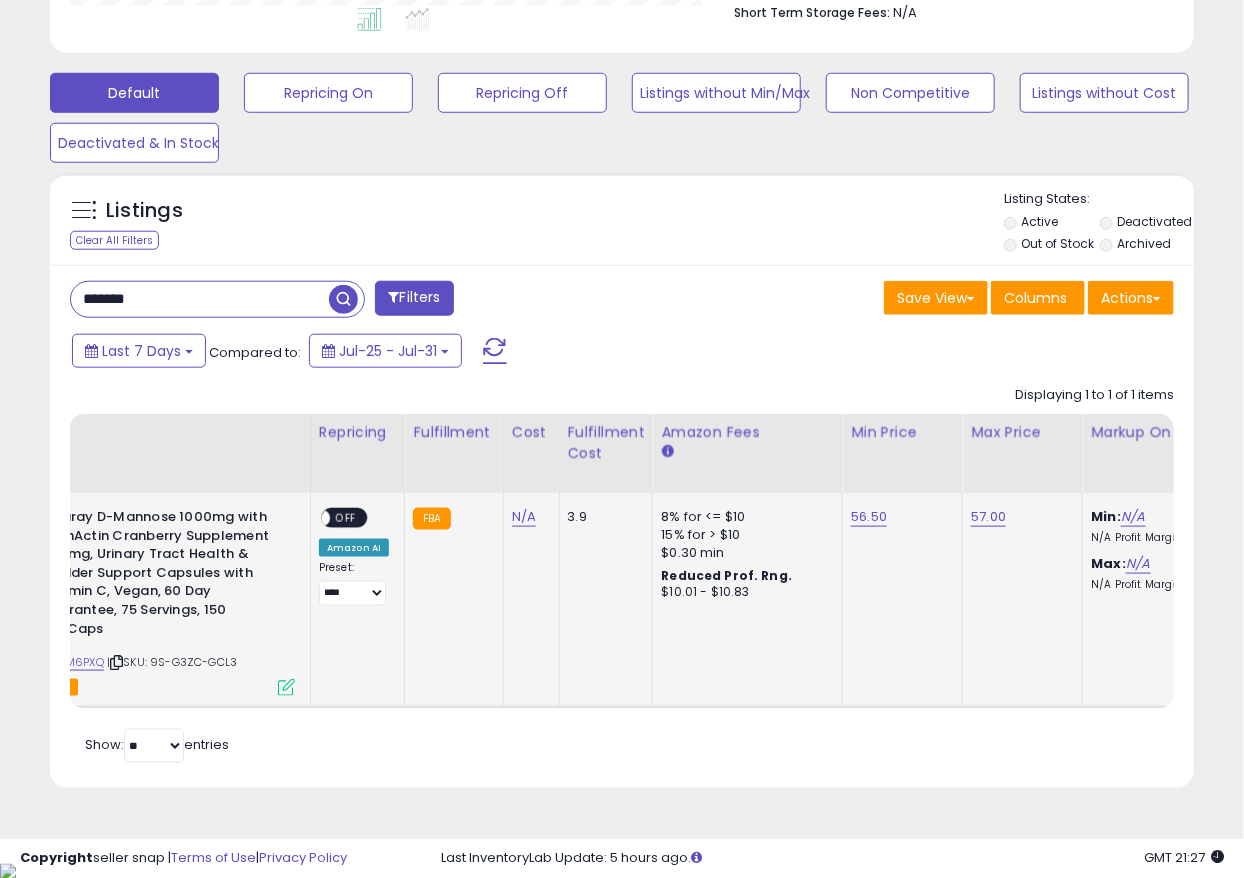 click on "OFF" at bounding box center (346, 518) 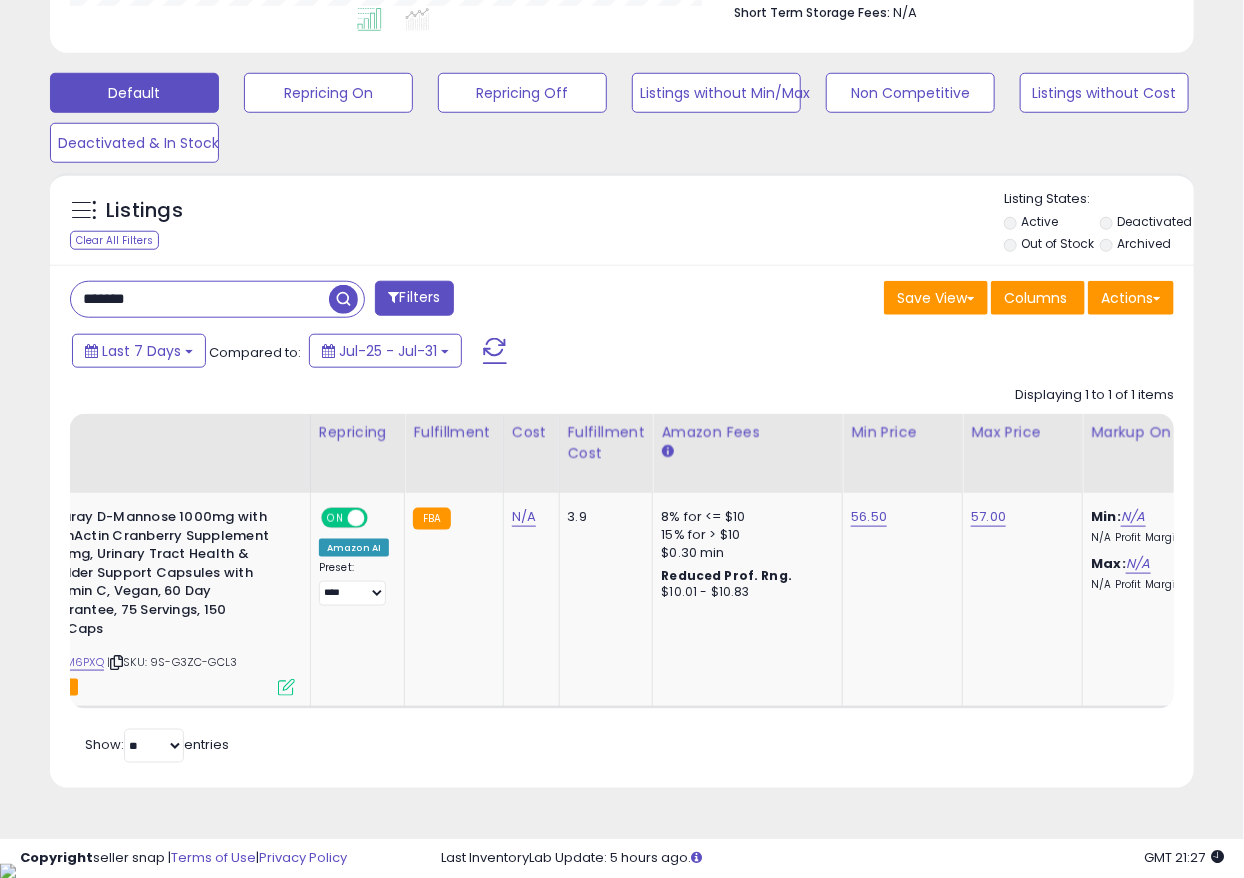 scroll, scrollTop: 0, scrollLeft: 112, axis: horizontal 